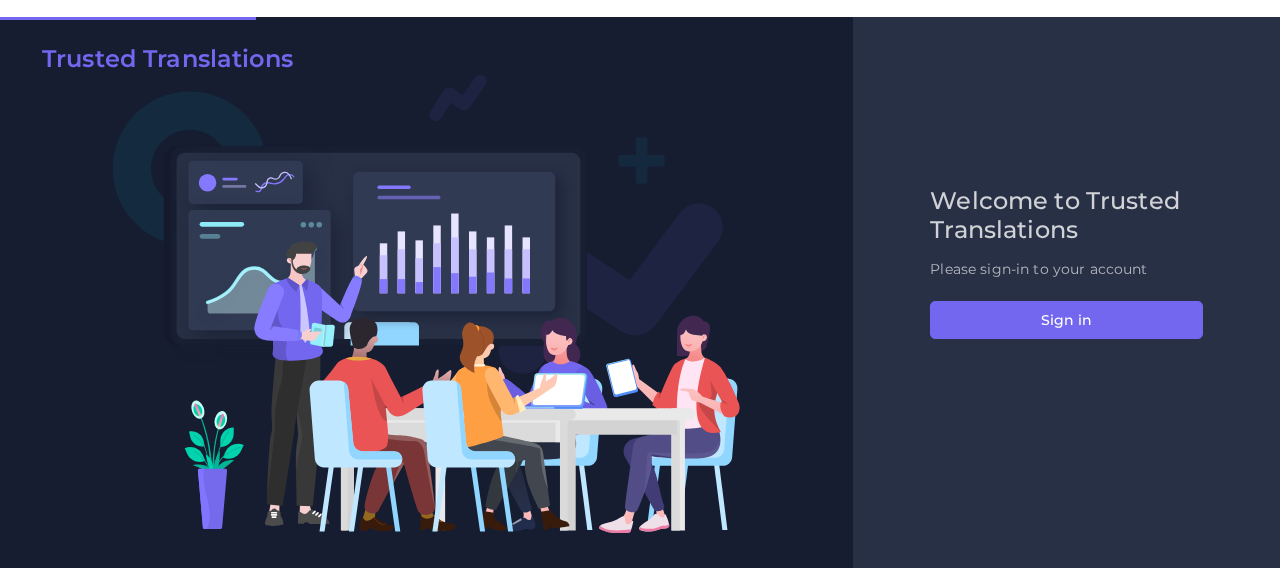 scroll, scrollTop: 0, scrollLeft: 0, axis: both 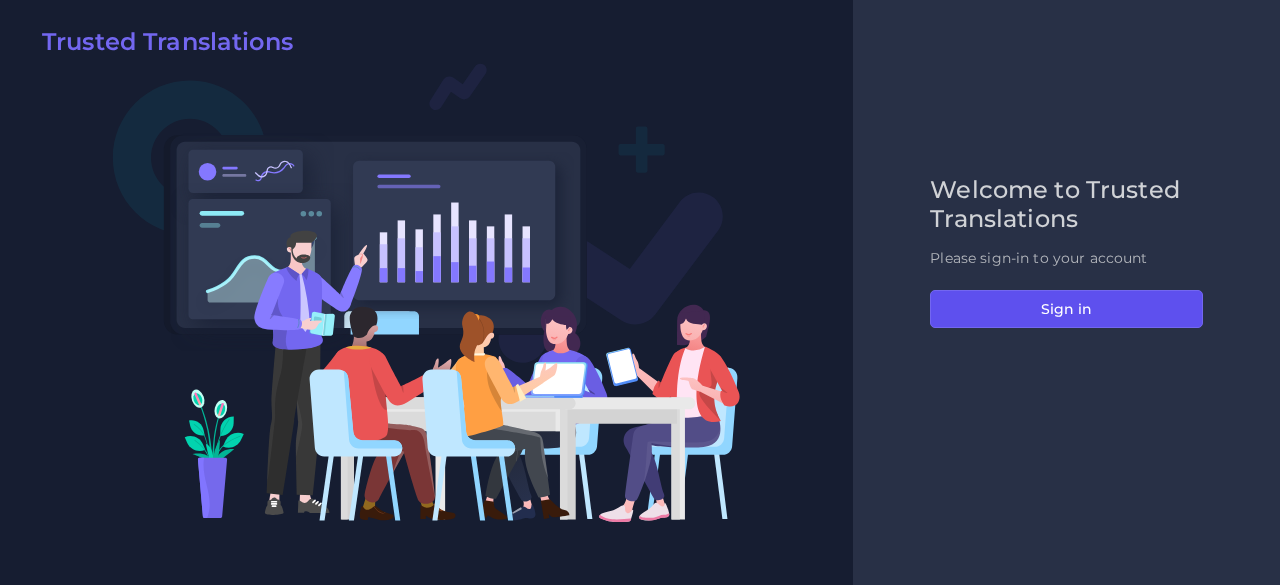 drag, startPoint x: 1002, startPoint y: 304, endPoint x: 956, endPoint y: 270, distance: 57.201397 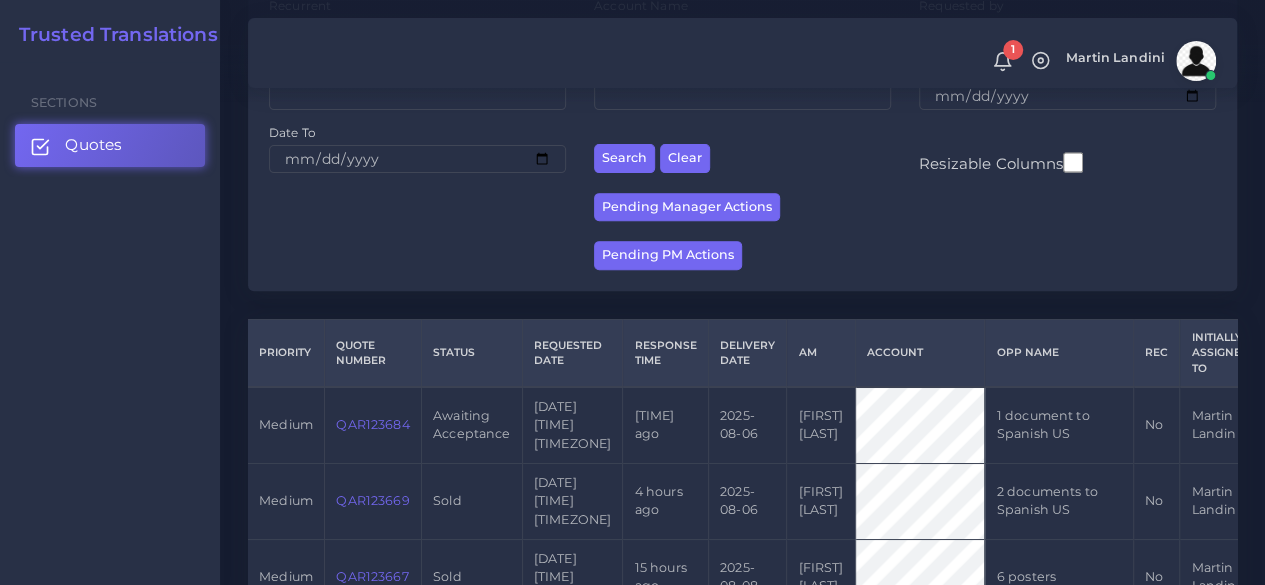 scroll, scrollTop: 500, scrollLeft: 0, axis: vertical 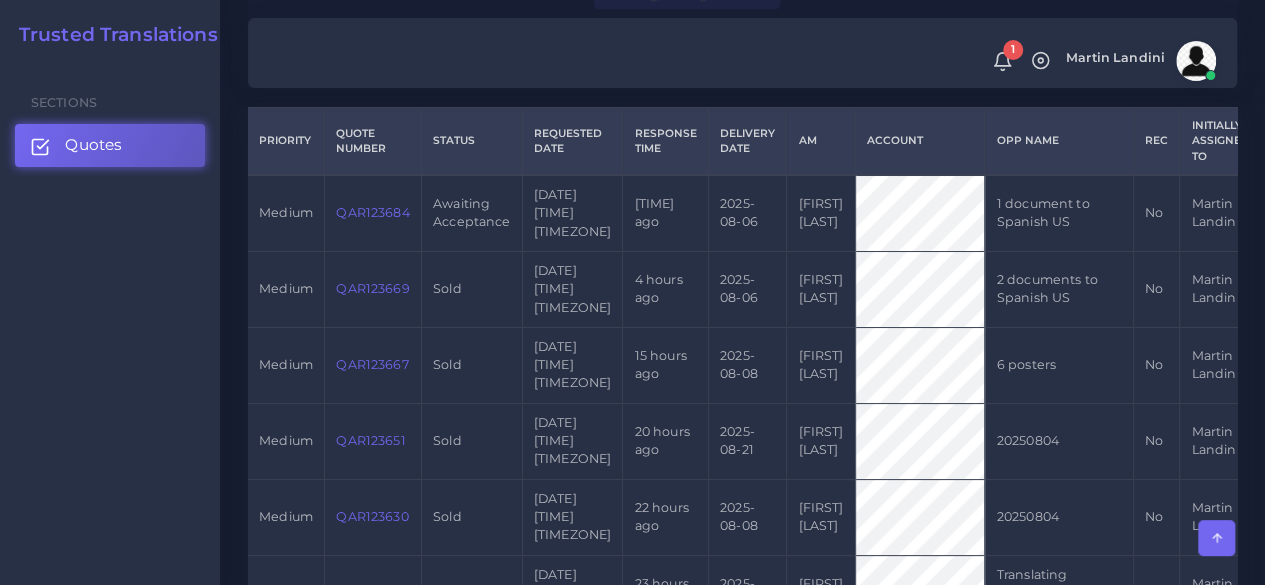 click on "QAR123684" at bounding box center (372, 212) 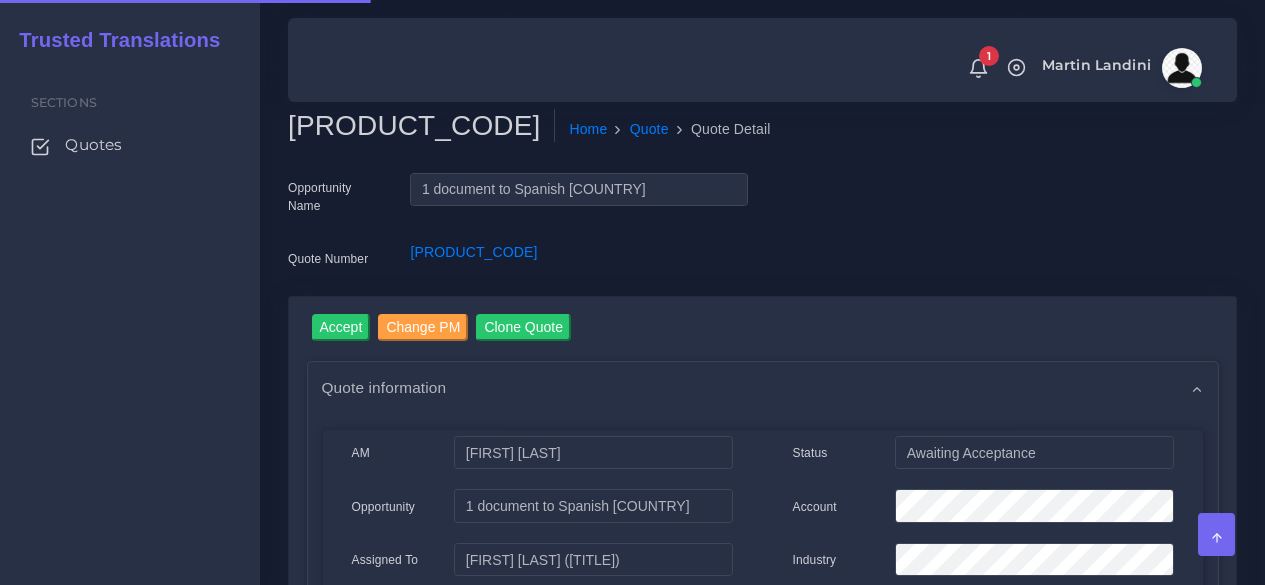 scroll, scrollTop: 0, scrollLeft: 0, axis: both 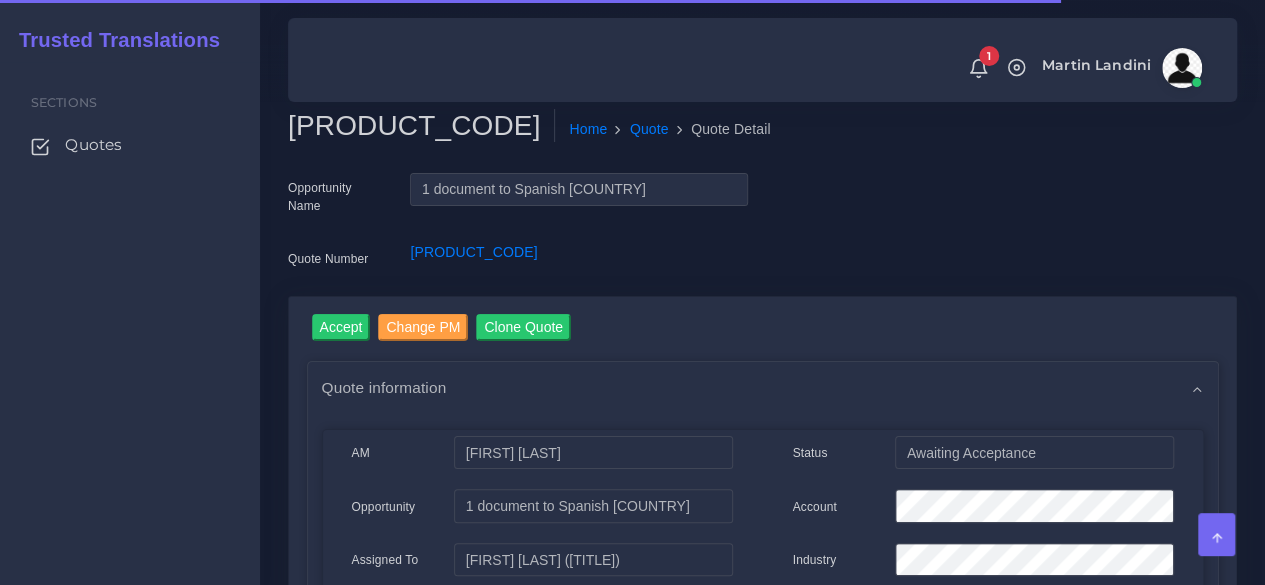 click on "QAR123684" at bounding box center (421, 126) 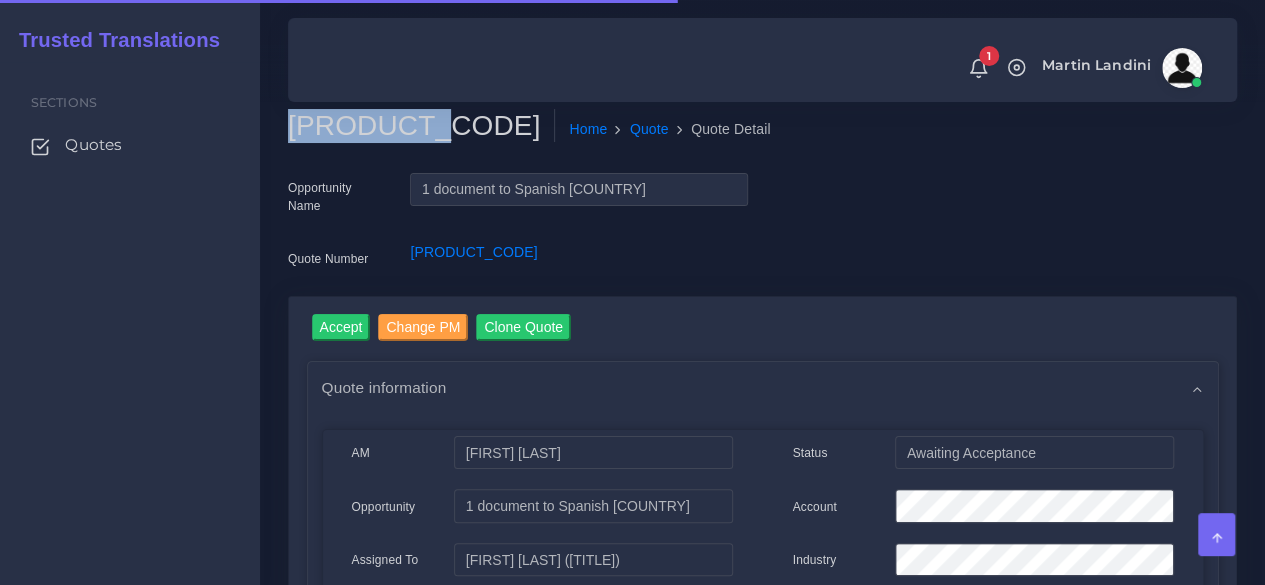 click on "QAR123684" at bounding box center (421, 126) 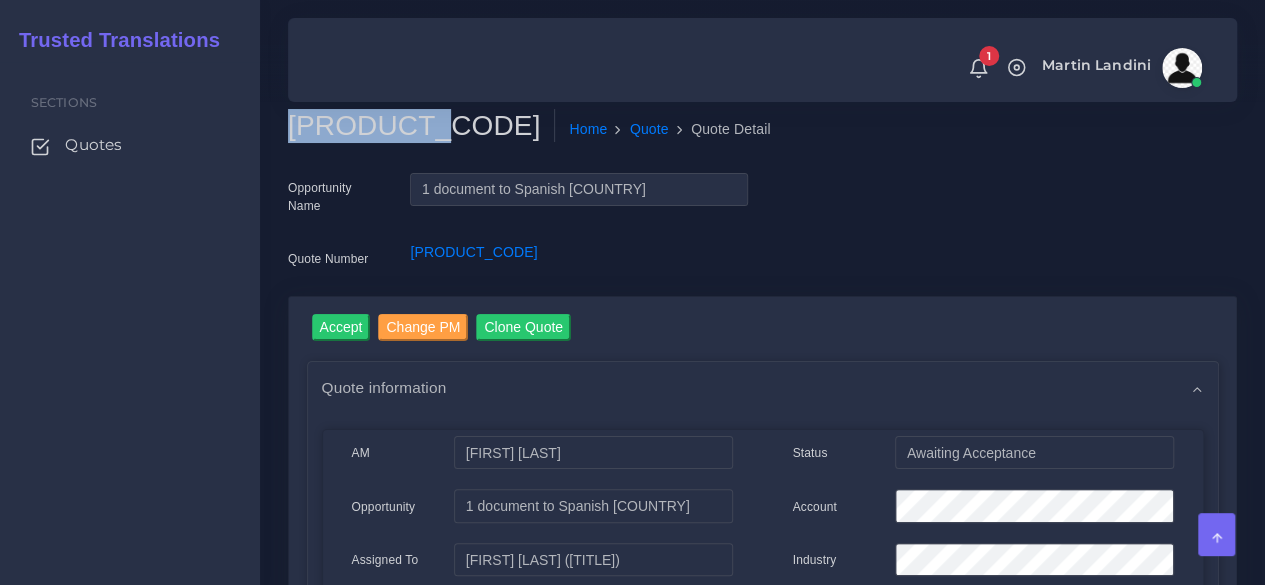 copy on "QAR123684" 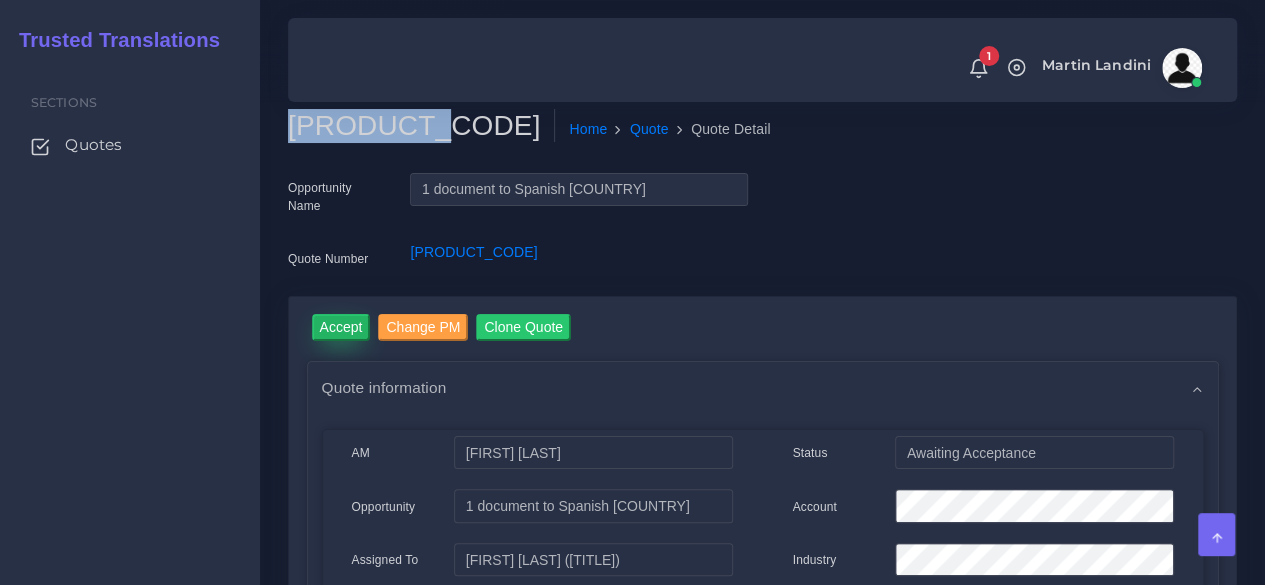 click on "Accept" at bounding box center (341, 327) 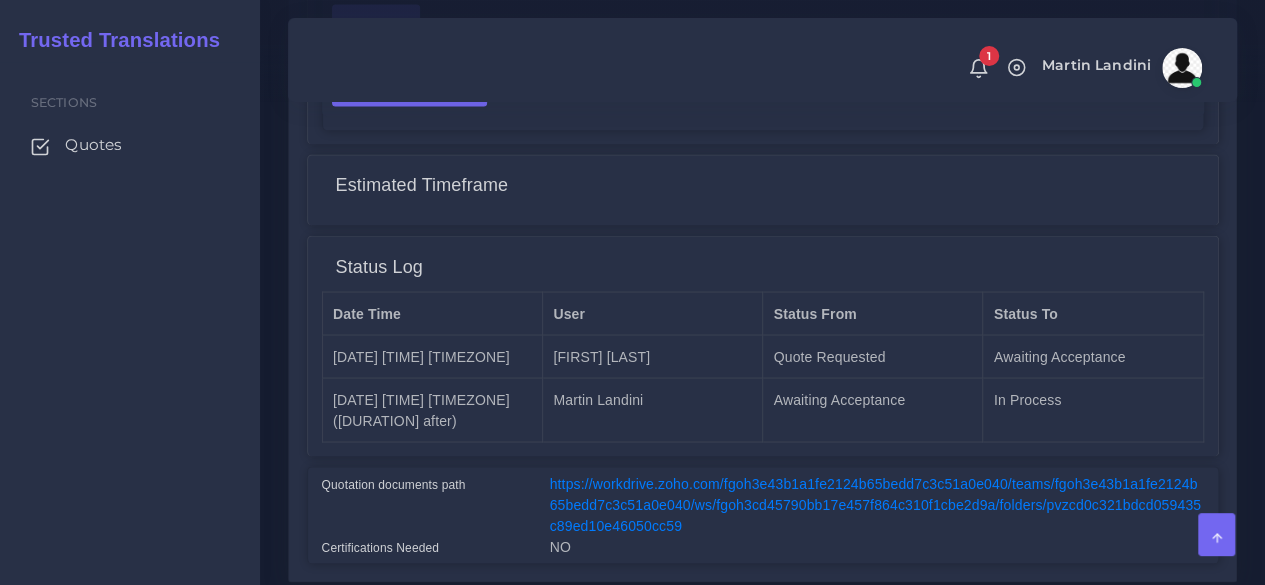 scroll, scrollTop: 1767, scrollLeft: 0, axis: vertical 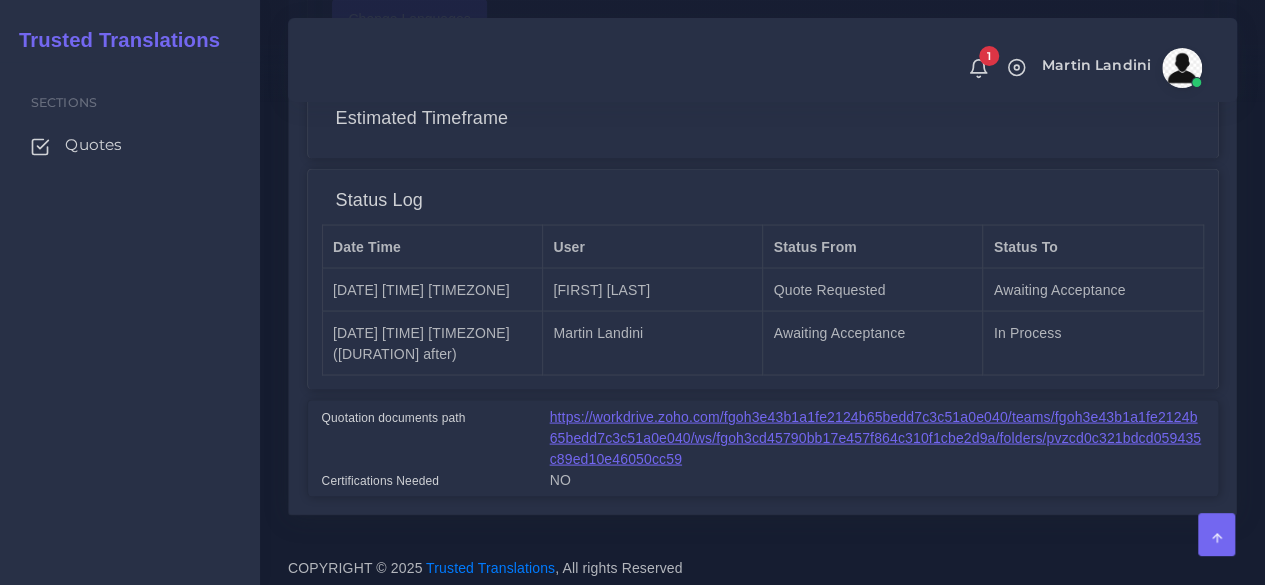 click on "[URL]" at bounding box center [875, 437] 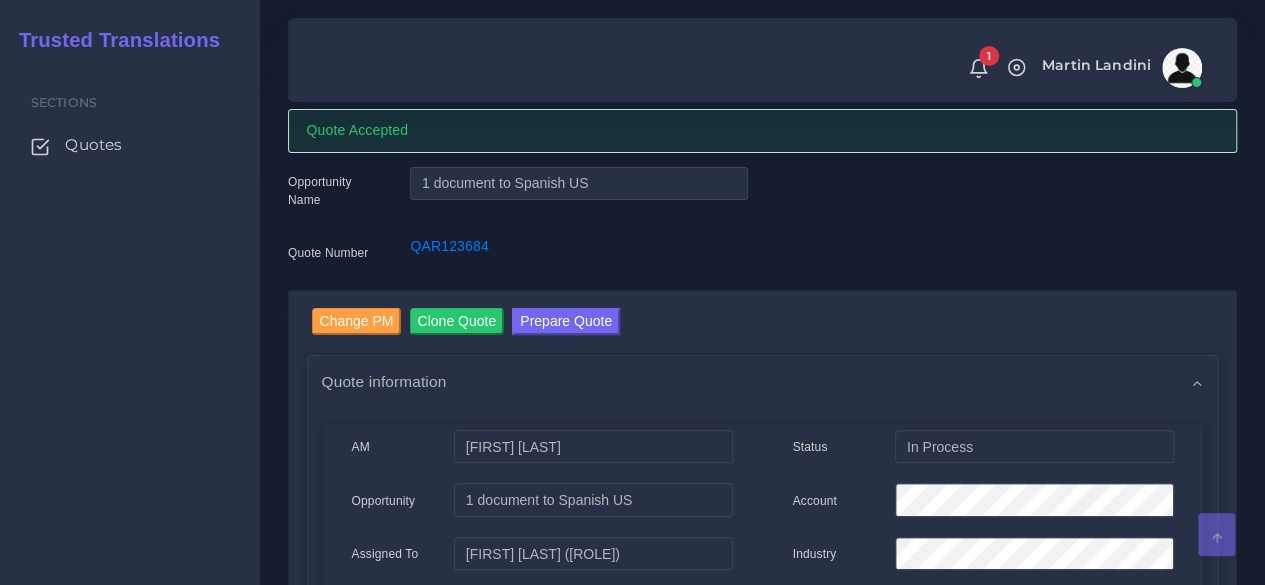 scroll, scrollTop: 0, scrollLeft: 0, axis: both 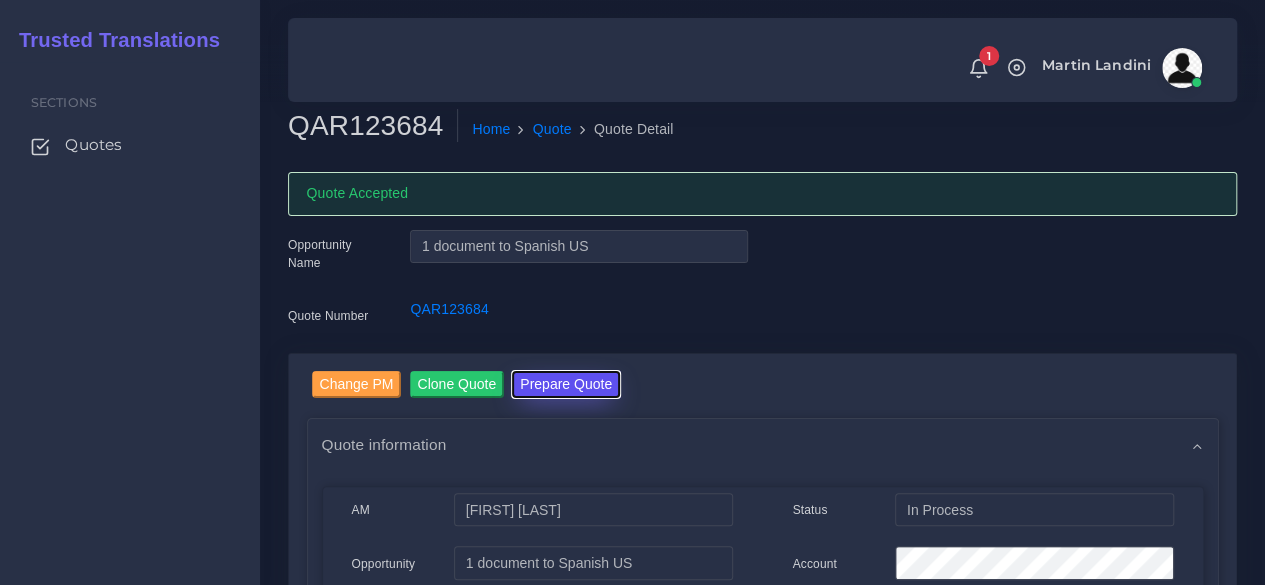 click on "Prepare Quote" at bounding box center (566, 384) 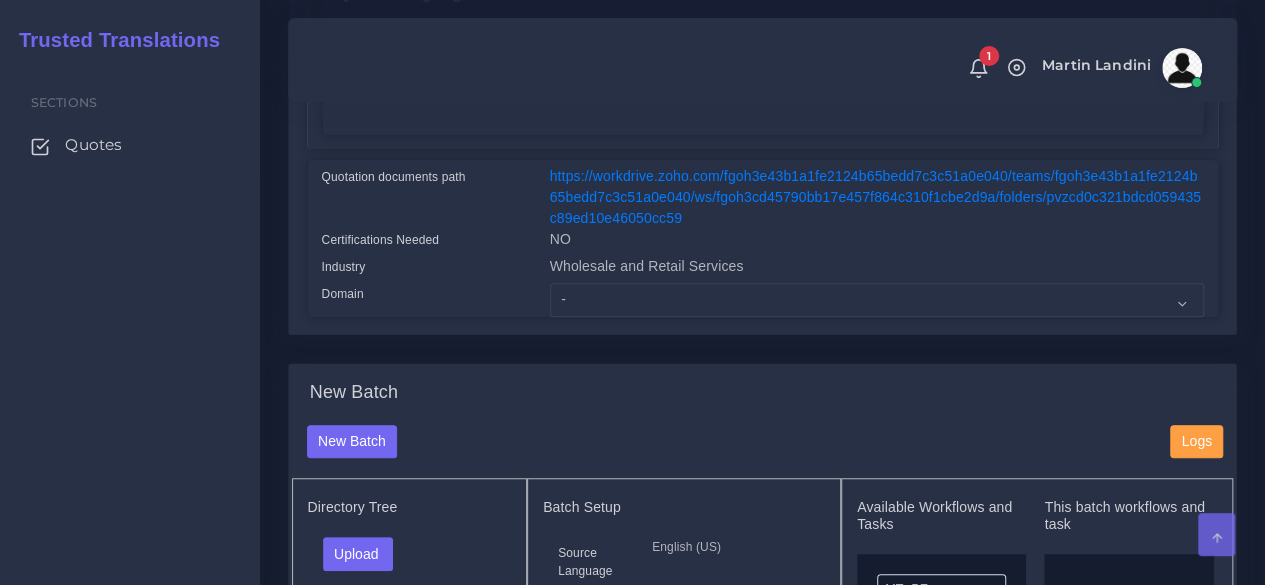 scroll, scrollTop: 500, scrollLeft: 0, axis: vertical 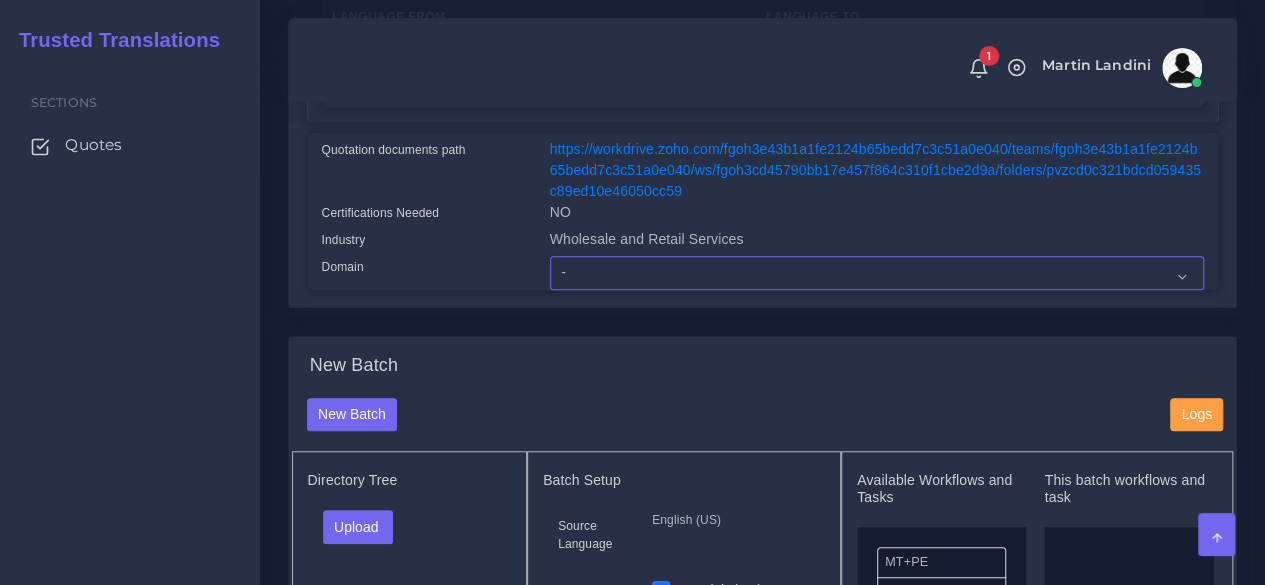 click on "-
Advertising and Media
Agriculture, Forestry and Fishing
Architecture, Building and Construction
Automotive
Chemicals
Computer Hardware
Computer Software
Consumer Electronics - Home appliances
Education
Energy, Water, Transportation and Utilities
Finance - Banking
Food Manufacturing and Services
Healthcare and Health Sciences
Hospitality, Leisure, Tourism and Arts
Human Resources - HR
Industrial Electronics
Industrial Manufacturing Insurance" at bounding box center (877, 273) 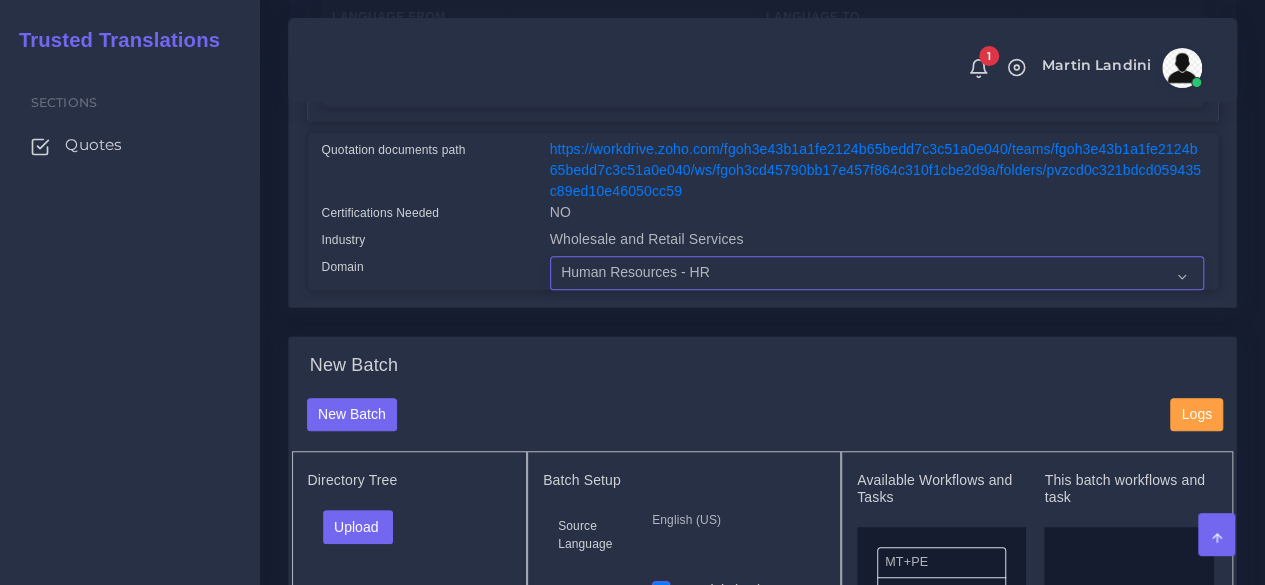 click on "-
Advertising and Media
Agriculture, Forestry and Fishing
Architecture, Building and Construction
Automotive
Chemicals
Computer Hardware
Computer Software
Consumer Electronics - Home appliances
Education
Energy, Water, Transportation and Utilities
Finance - Banking
Food Manufacturing and Services
Healthcare and Health Sciences
Hospitality, Leisure, Tourism and Arts
Human Resources - HR
Industrial Electronics
Industrial Manufacturing Insurance" at bounding box center [877, 273] 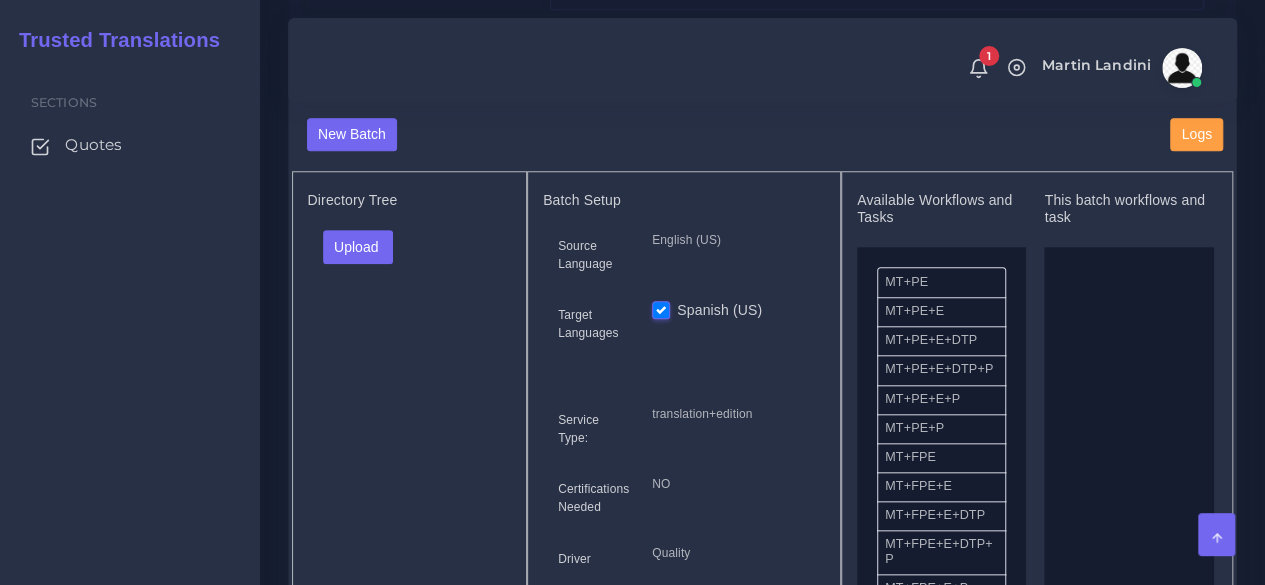 scroll, scrollTop: 800, scrollLeft: 0, axis: vertical 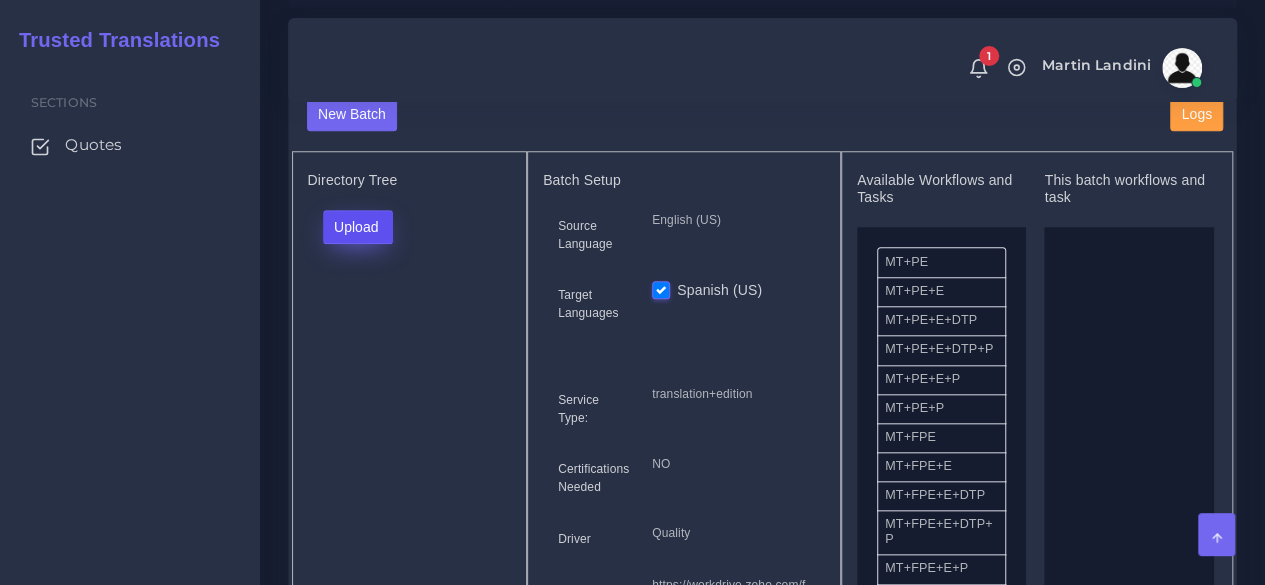 click on "Upload" at bounding box center (358, 227) 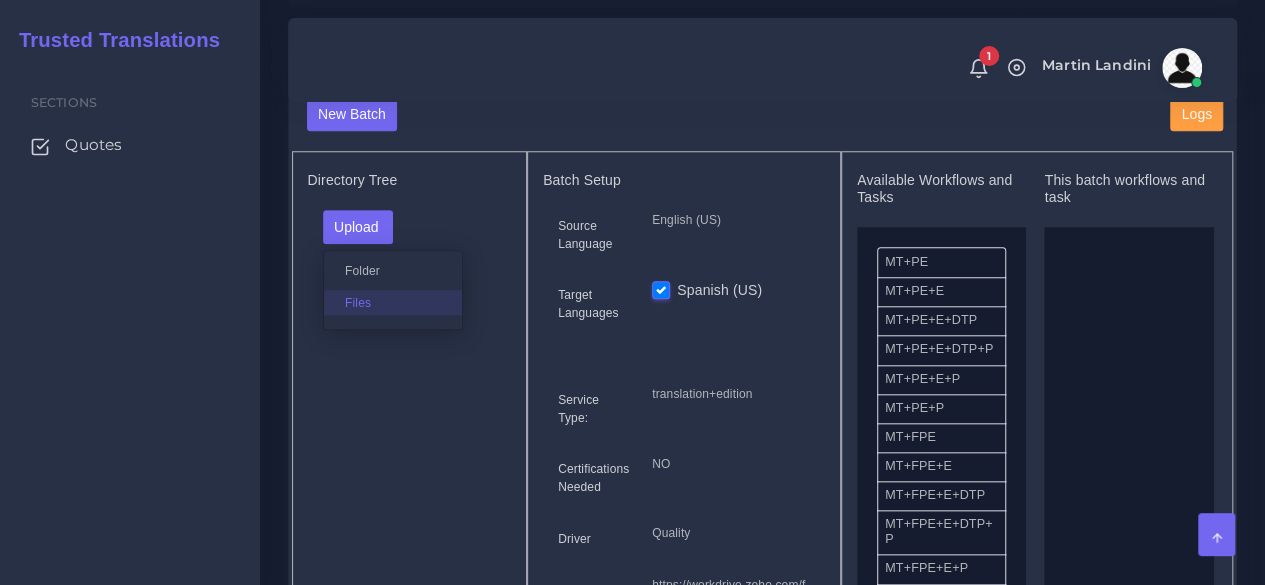 click on "Files" at bounding box center [393, 302] 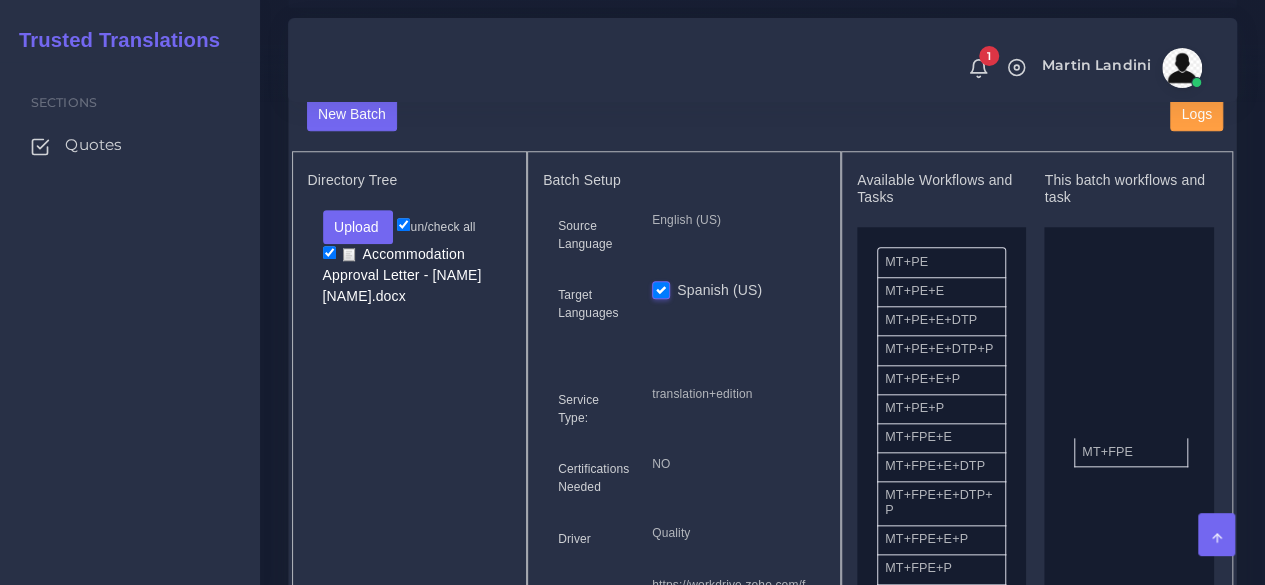 drag, startPoint x: 948, startPoint y: 447, endPoint x: 1128, endPoint y: 452, distance: 180.06943 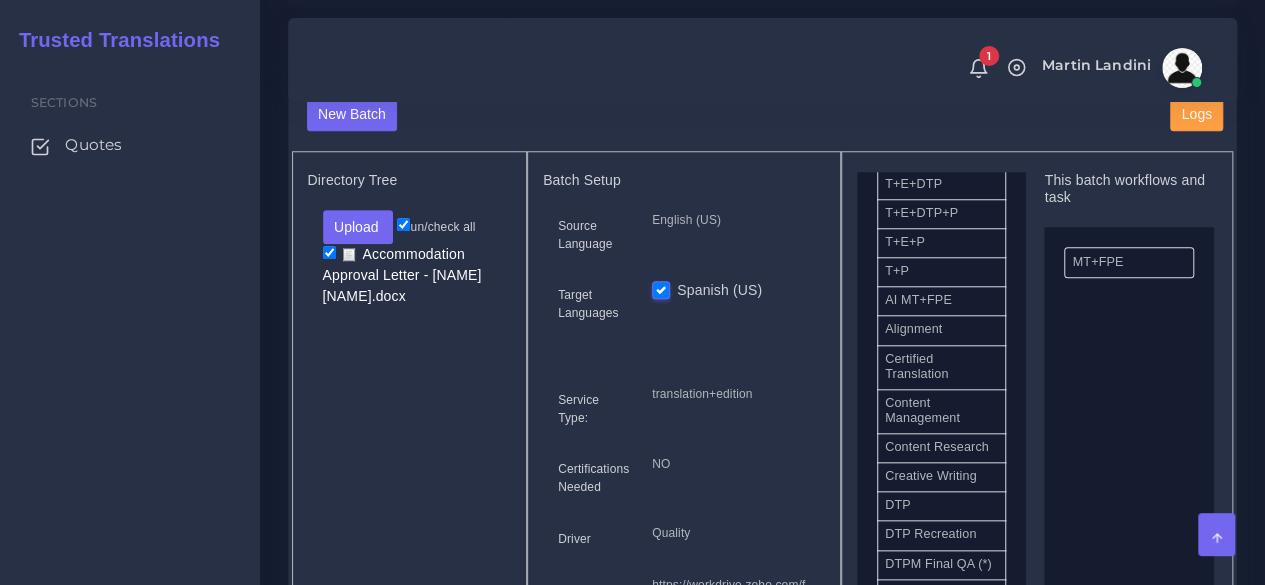 scroll, scrollTop: 500, scrollLeft: 0, axis: vertical 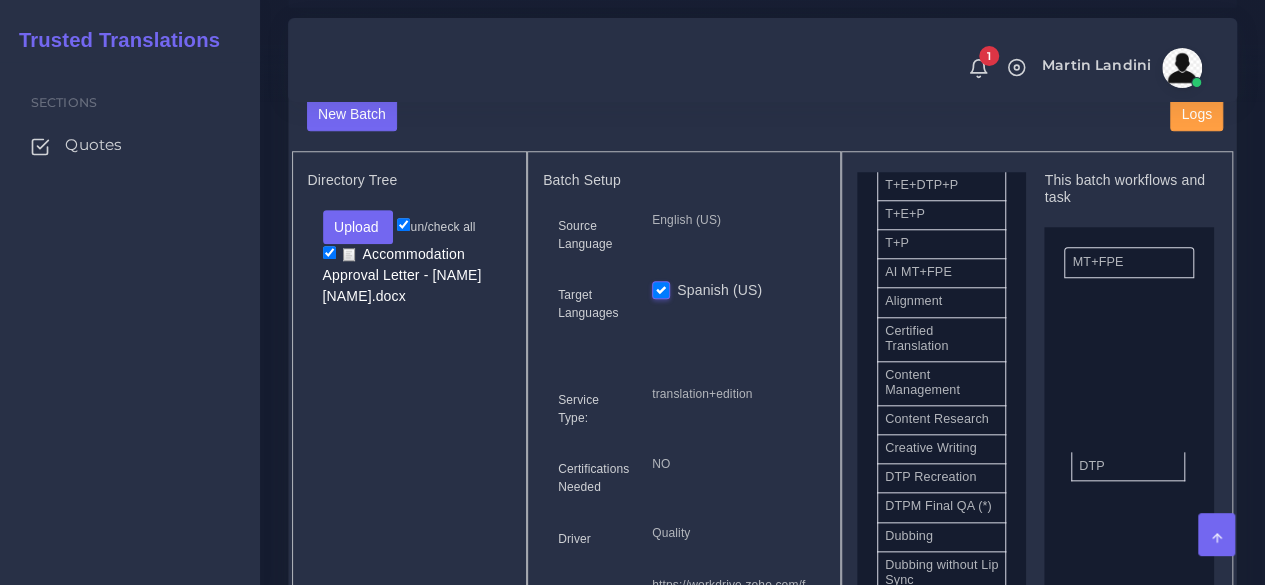 drag, startPoint x: 942, startPoint y: 491, endPoint x: 1136, endPoint y: 457, distance: 196.95685 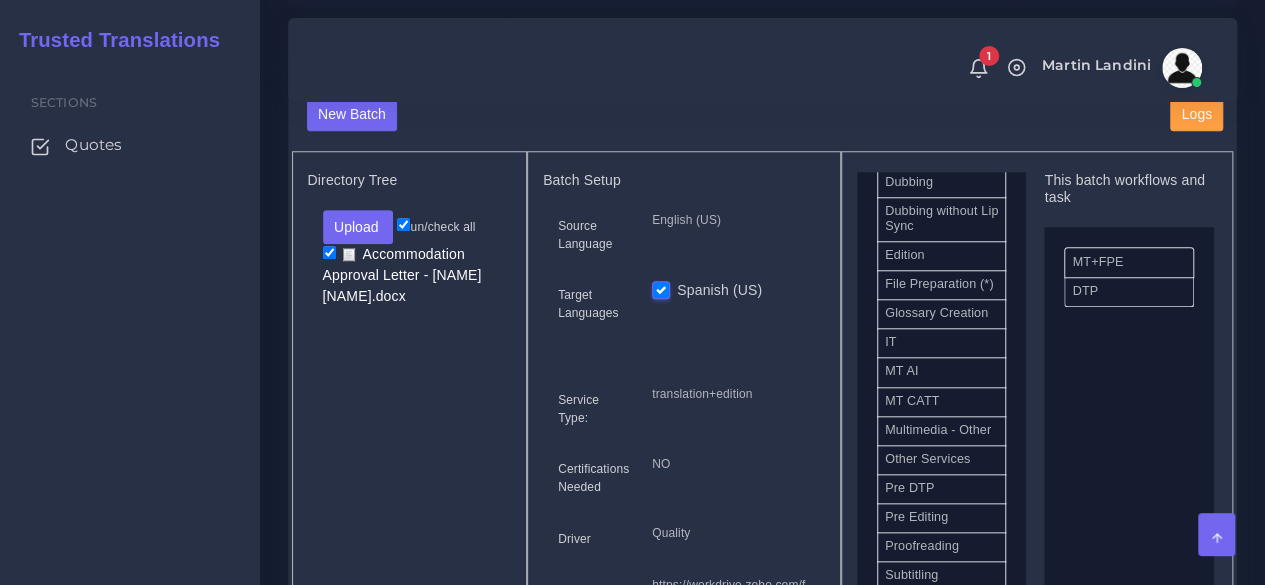 scroll, scrollTop: 900, scrollLeft: 0, axis: vertical 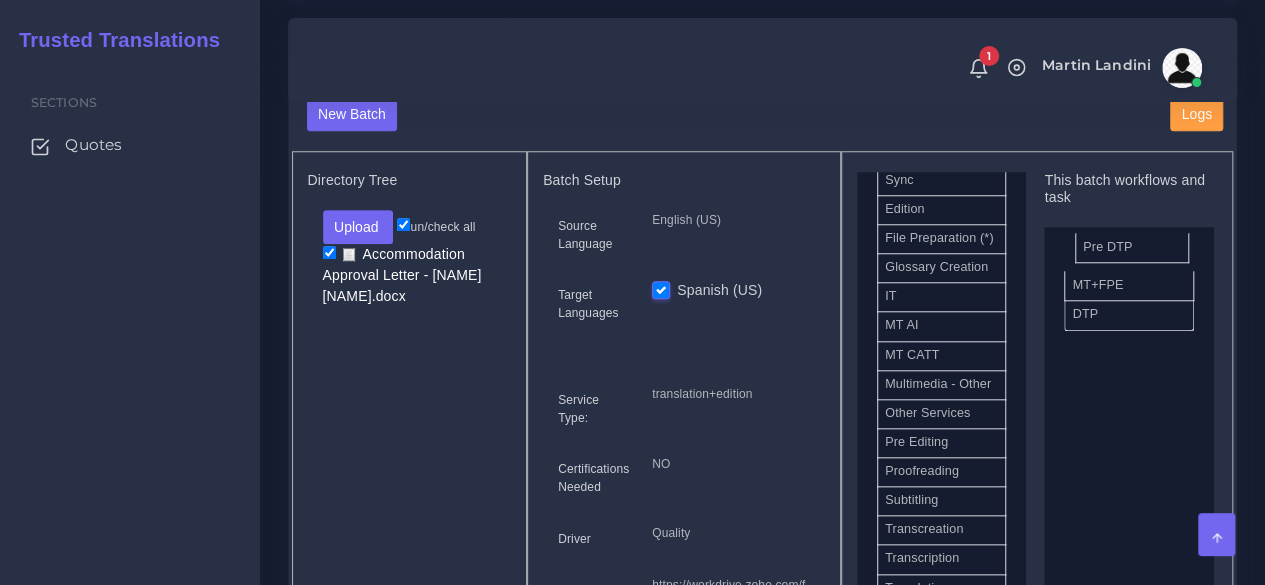 drag, startPoint x: 958, startPoint y: 523, endPoint x: 1156, endPoint y: 249, distance: 338.05325 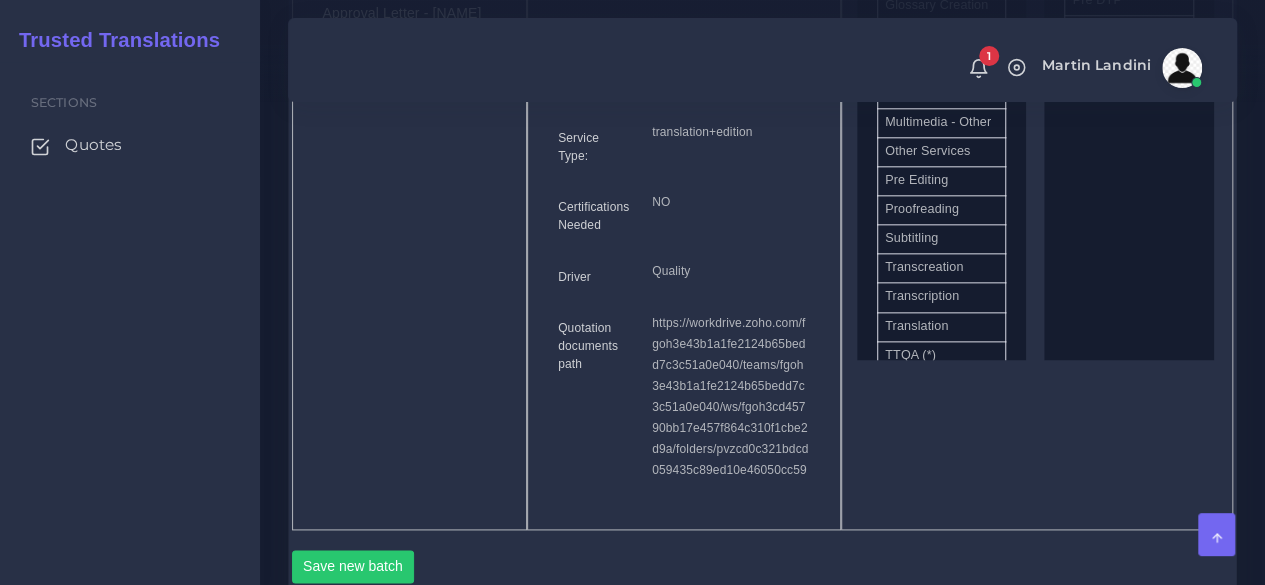 scroll, scrollTop: 1200, scrollLeft: 0, axis: vertical 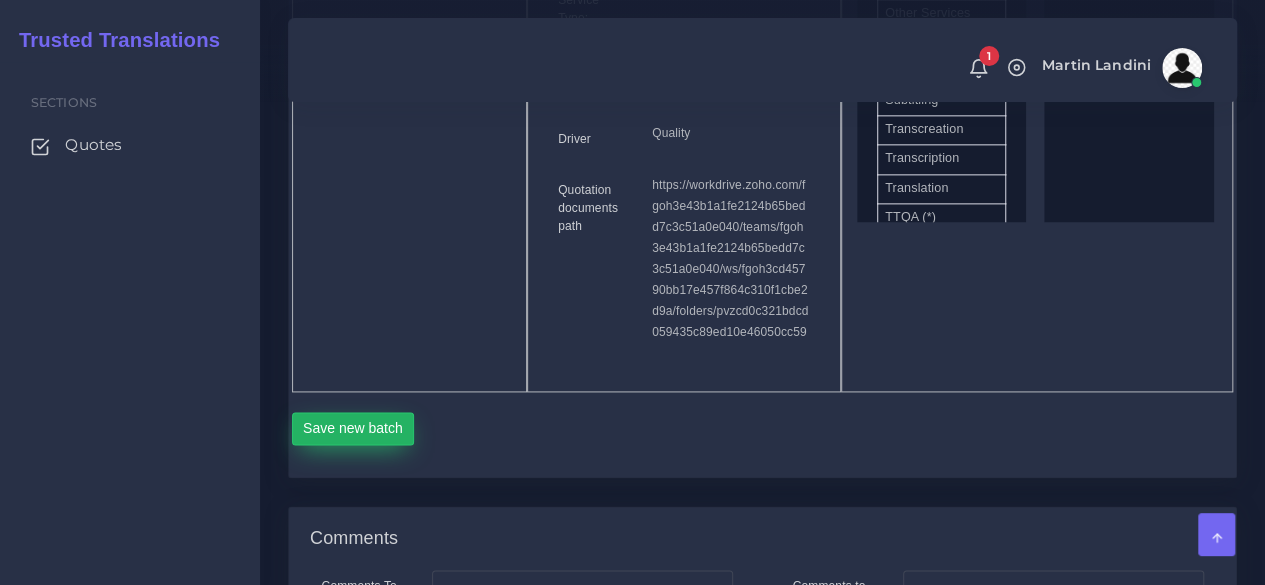 click on "Save new batch" at bounding box center [353, 429] 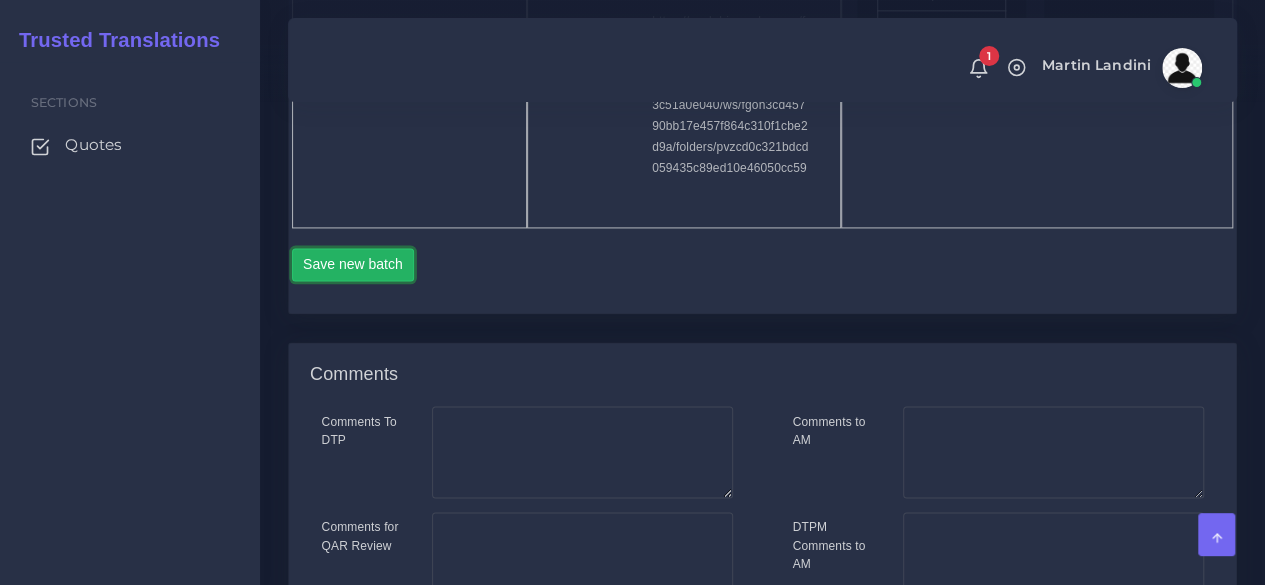 scroll, scrollTop: 1562, scrollLeft: 0, axis: vertical 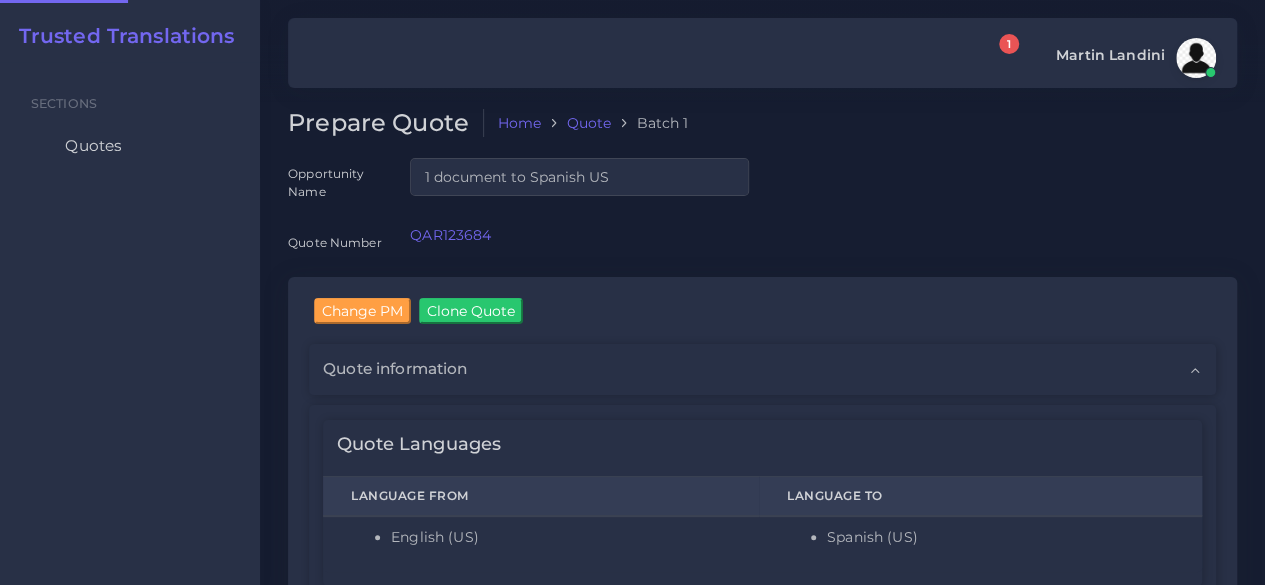 type 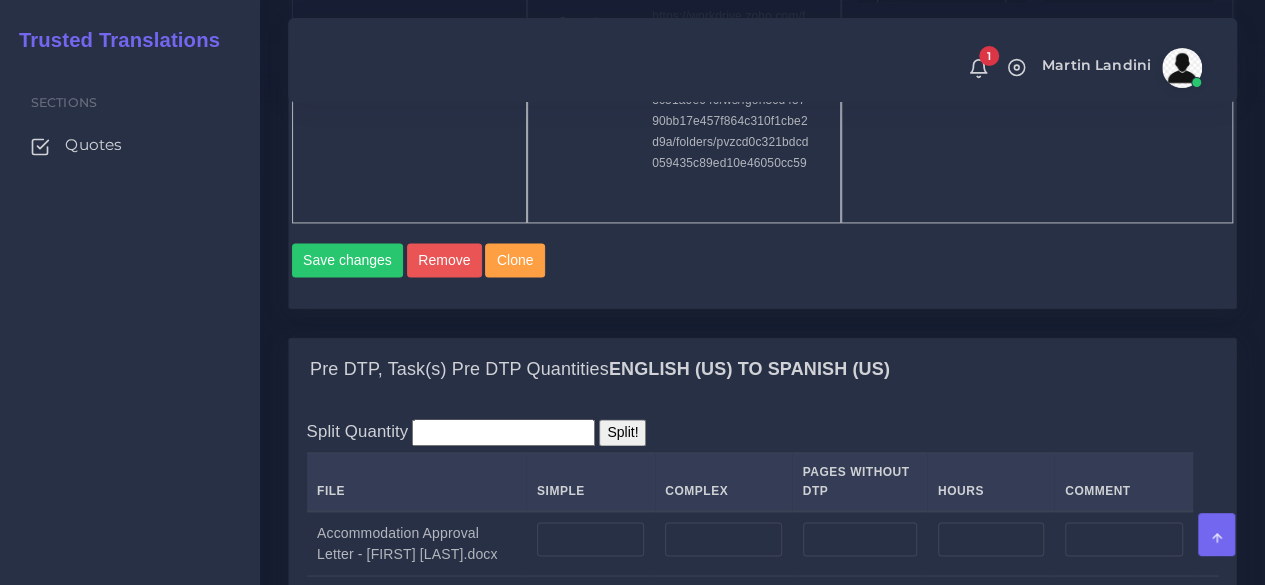 scroll, scrollTop: 1500, scrollLeft: 0, axis: vertical 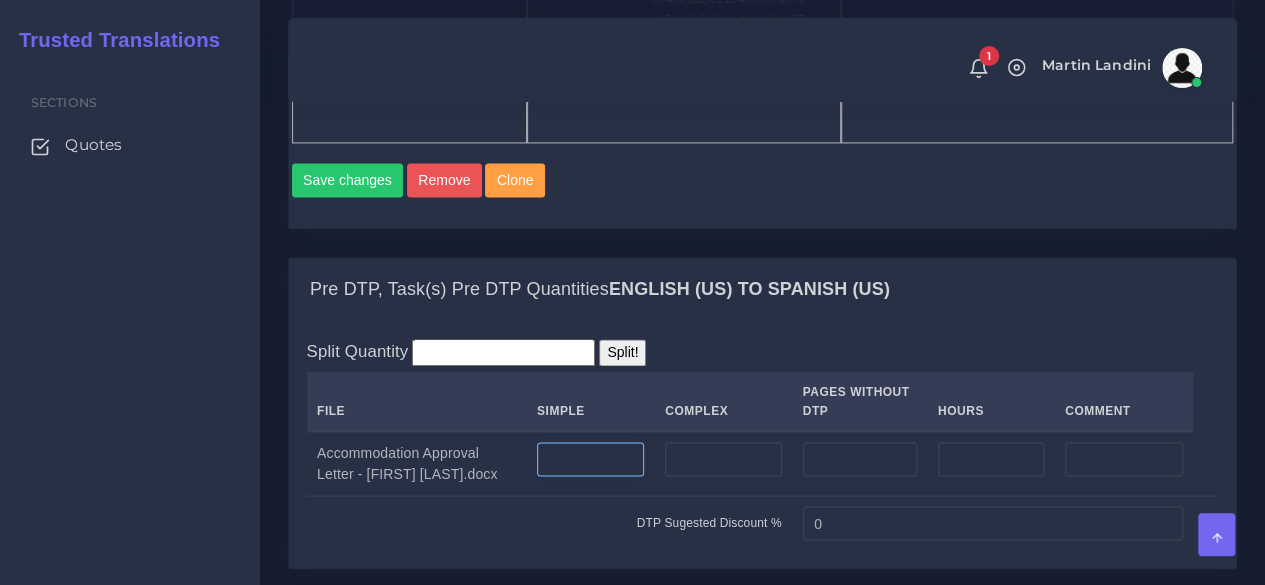 click at bounding box center [590, 459] 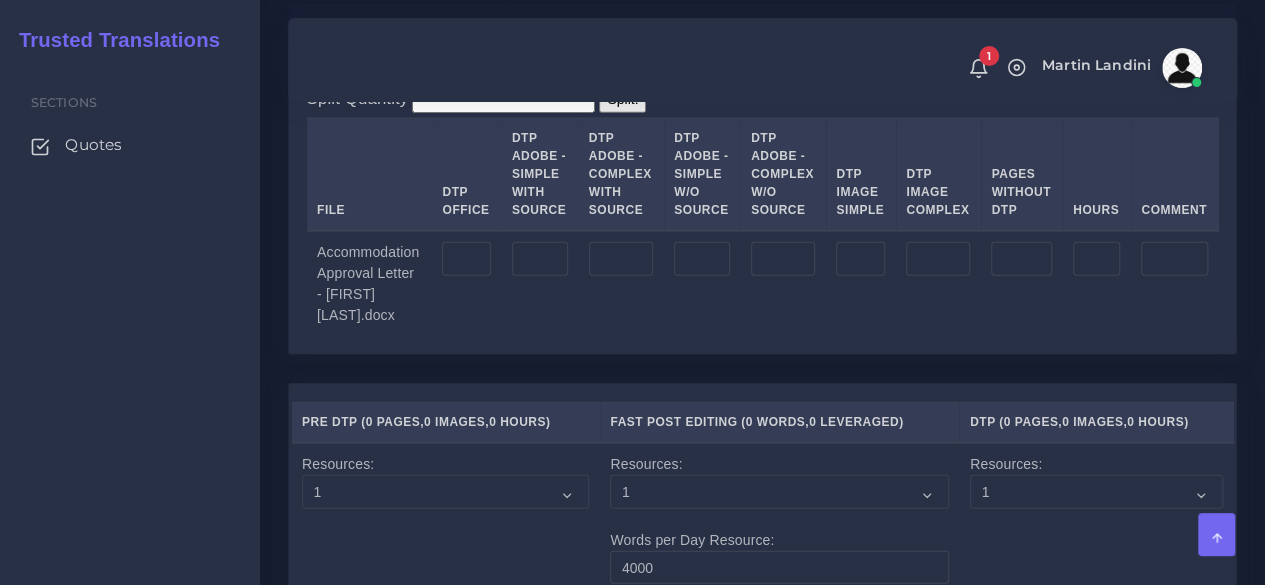 type on "2" 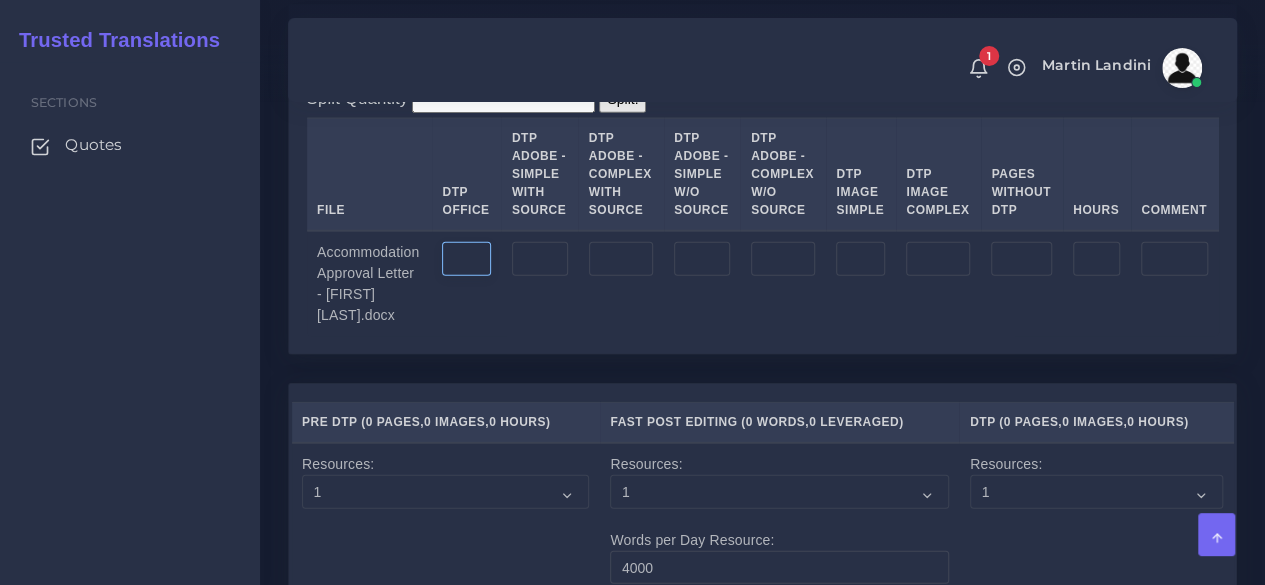click at bounding box center (466, 259) 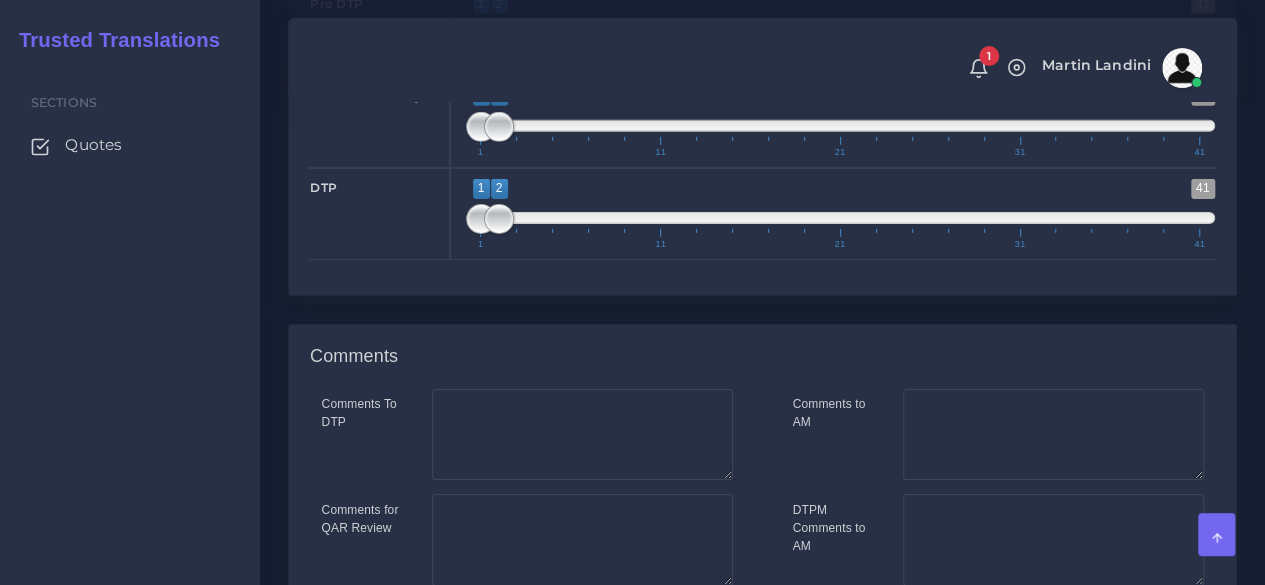scroll, scrollTop: 3260, scrollLeft: 0, axis: vertical 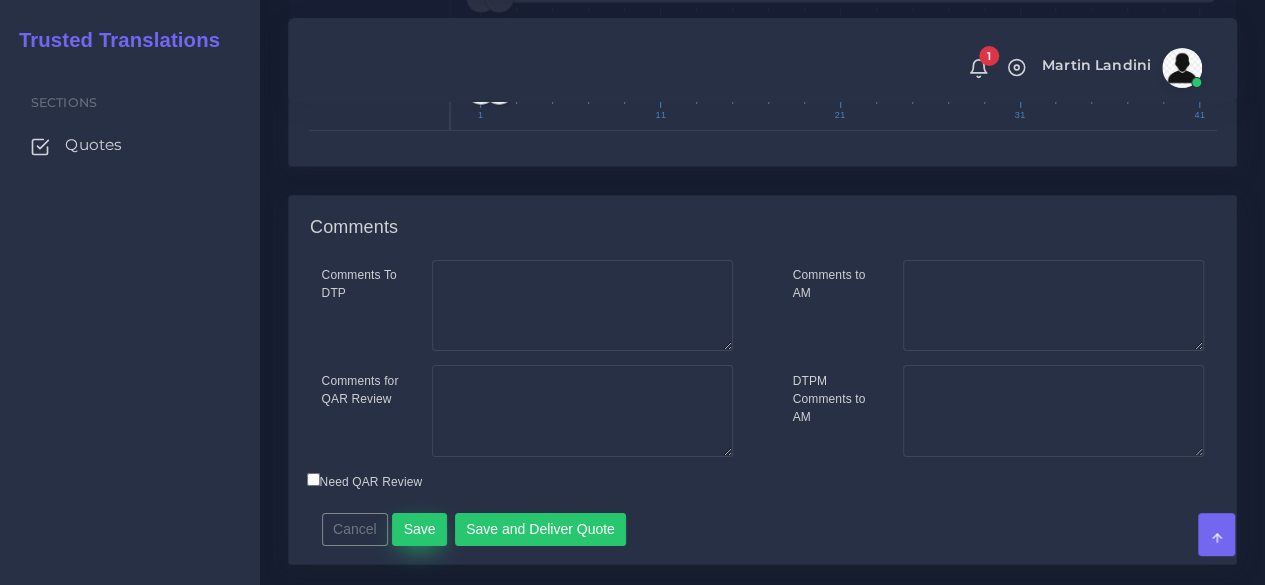 type on "2" 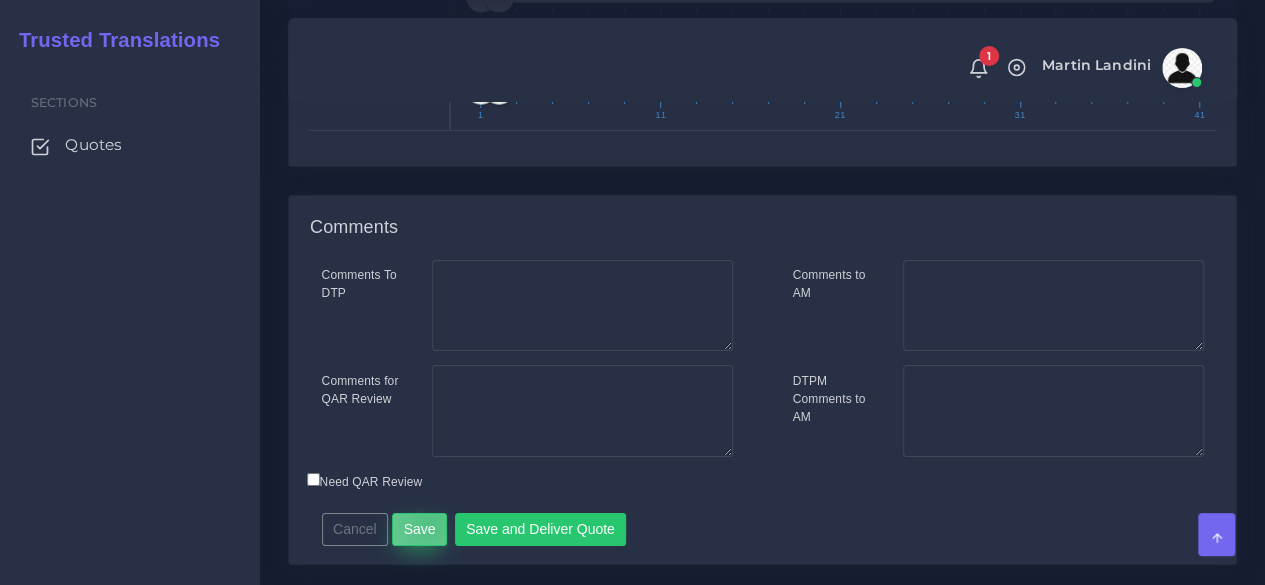 click on "Save" at bounding box center (419, 530) 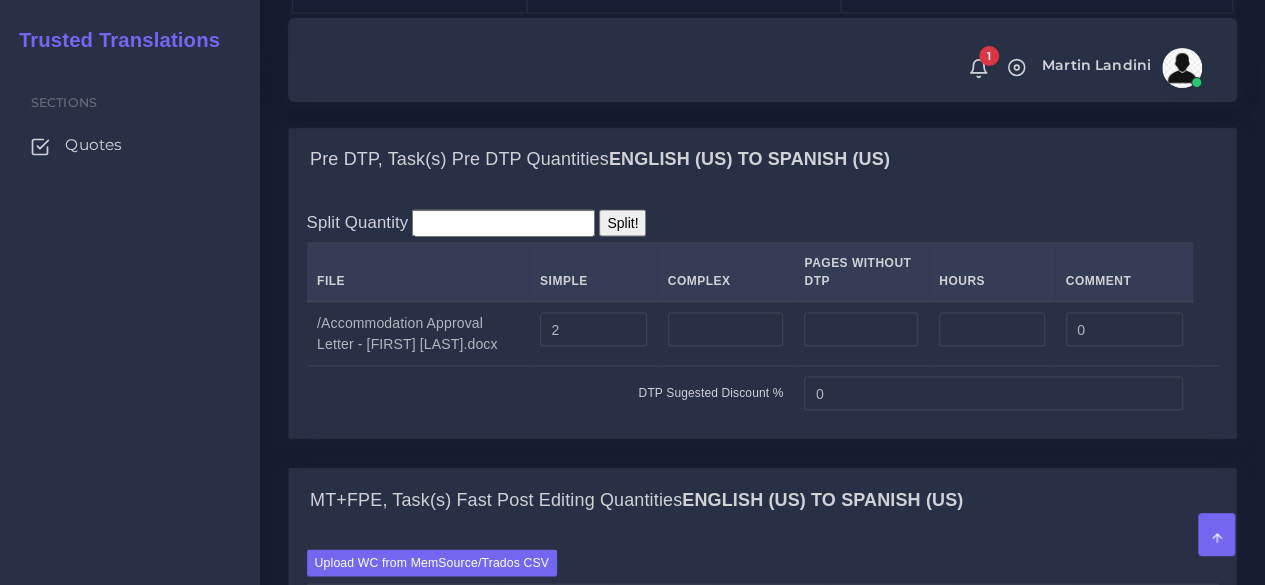 scroll, scrollTop: 1900, scrollLeft: 0, axis: vertical 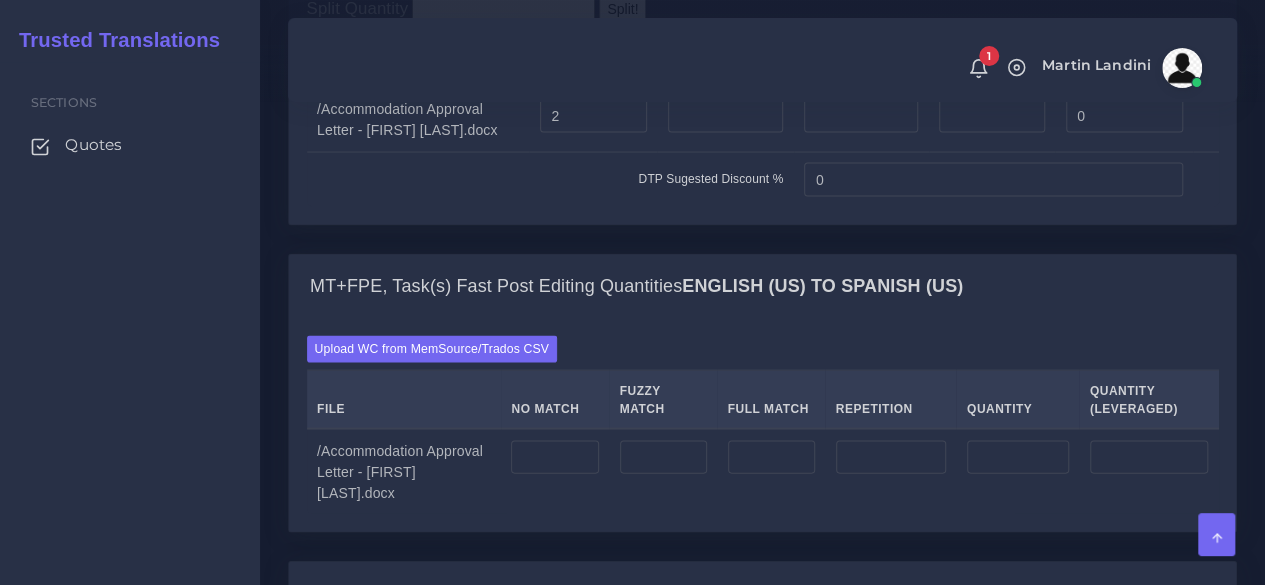 click on "Upload WC from MemSource/Trados CSV
File
No Match
Fuzzy Match
Full Match
Repetition
Quantity
Quantity (Leveraged)" at bounding box center (763, 425) 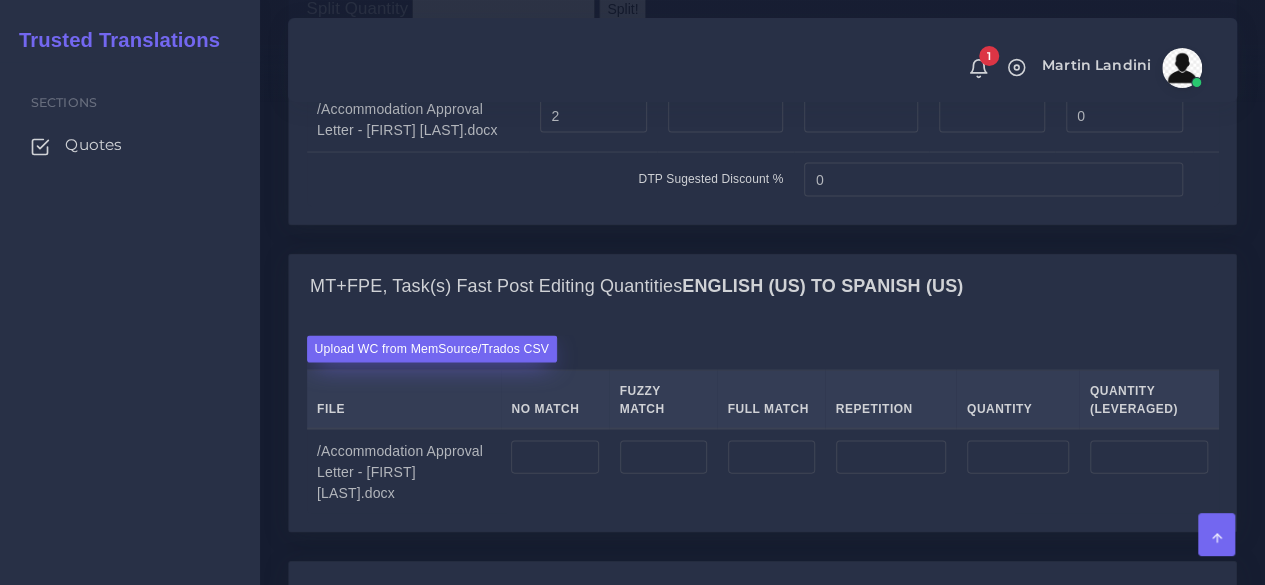 click on "Upload WC from MemSource/Trados CSV" at bounding box center [432, 349] 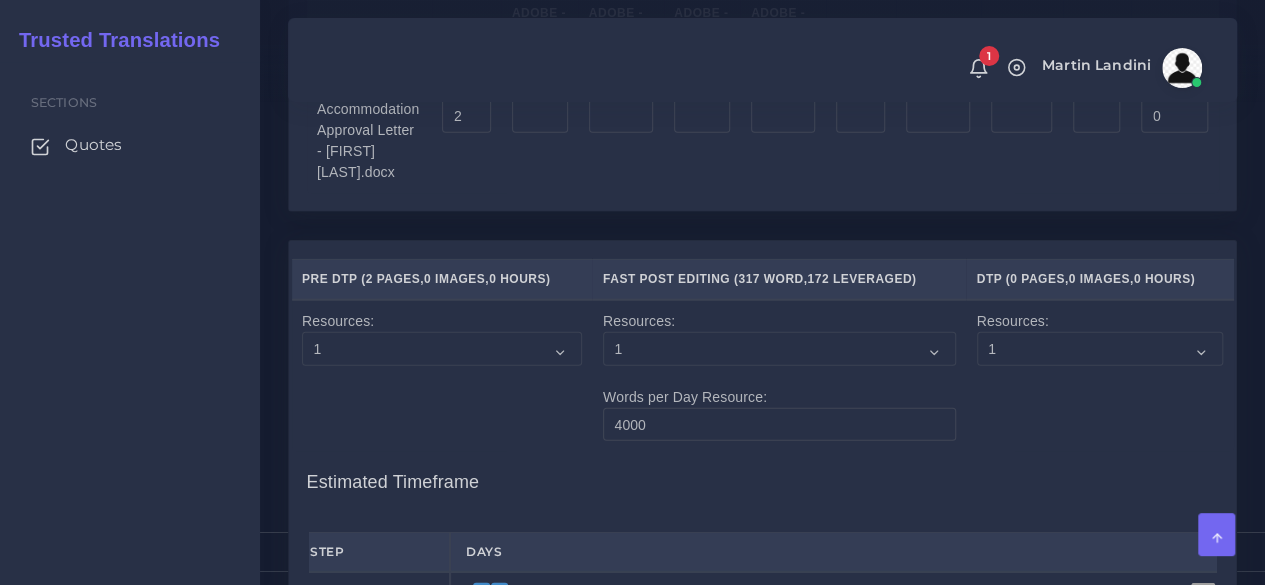 scroll, scrollTop: 2800, scrollLeft: 0, axis: vertical 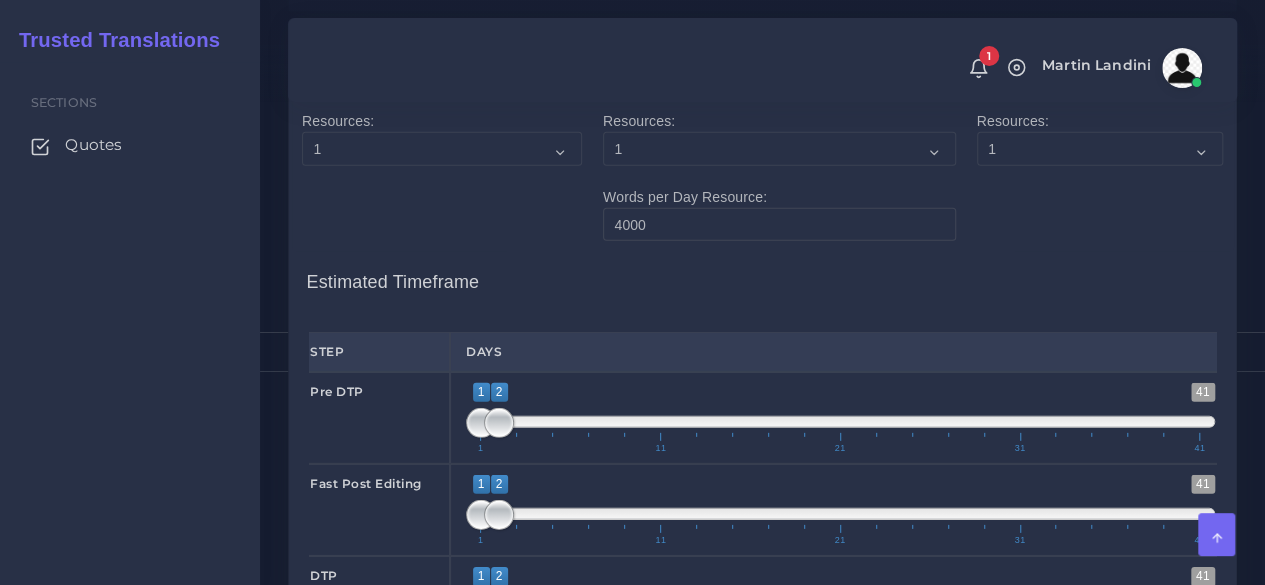 type on "1;1" 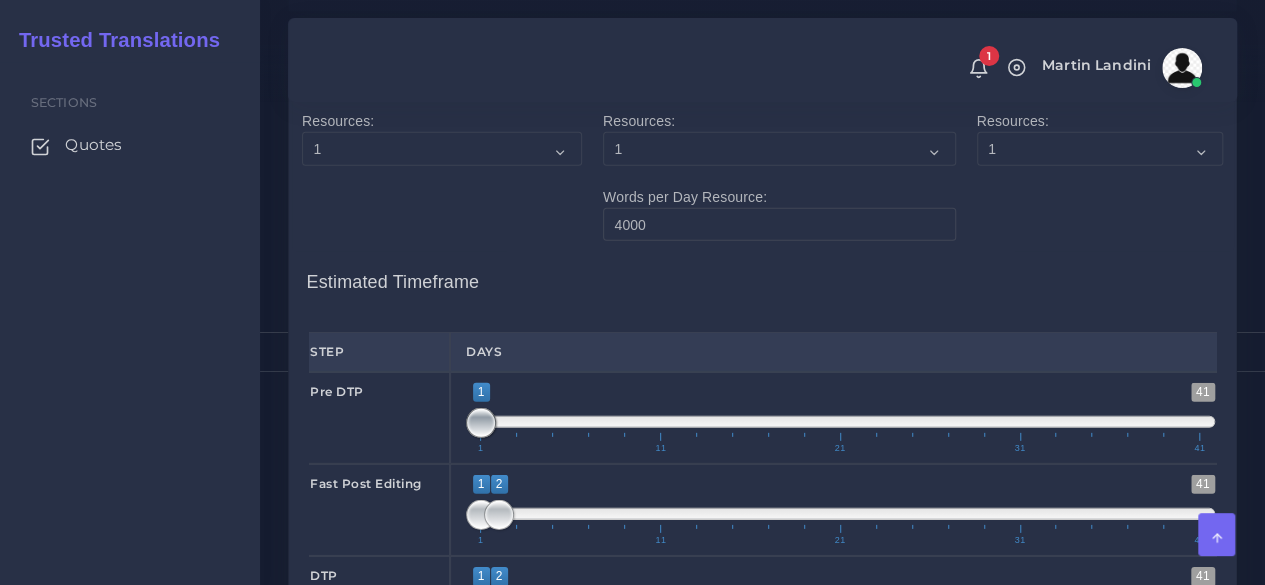 drag, startPoint x: 506, startPoint y: 365, endPoint x: 393, endPoint y: 383, distance: 114.424644 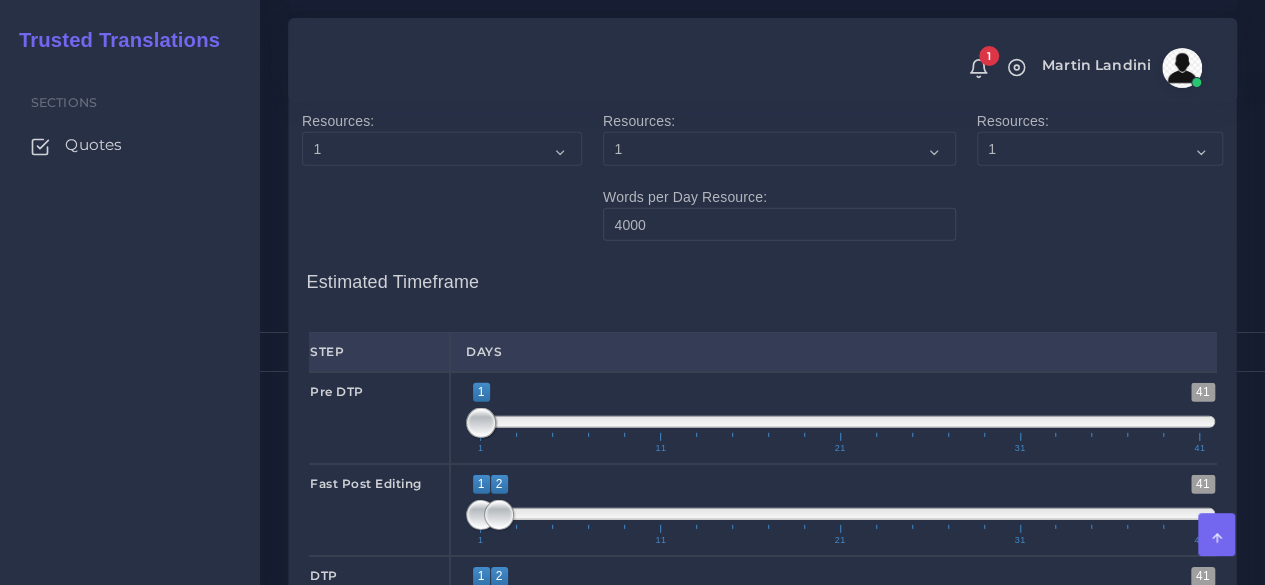 type on "1;1" 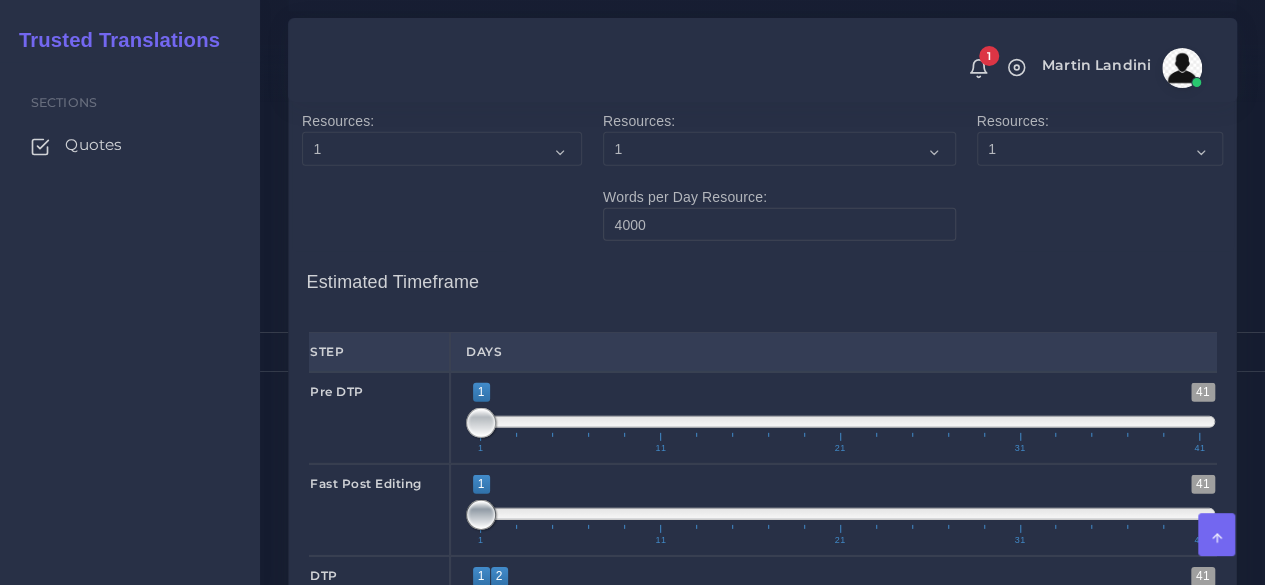 drag, startPoint x: 488, startPoint y: 472, endPoint x: 450, endPoint y: 475, distance: 38.118237 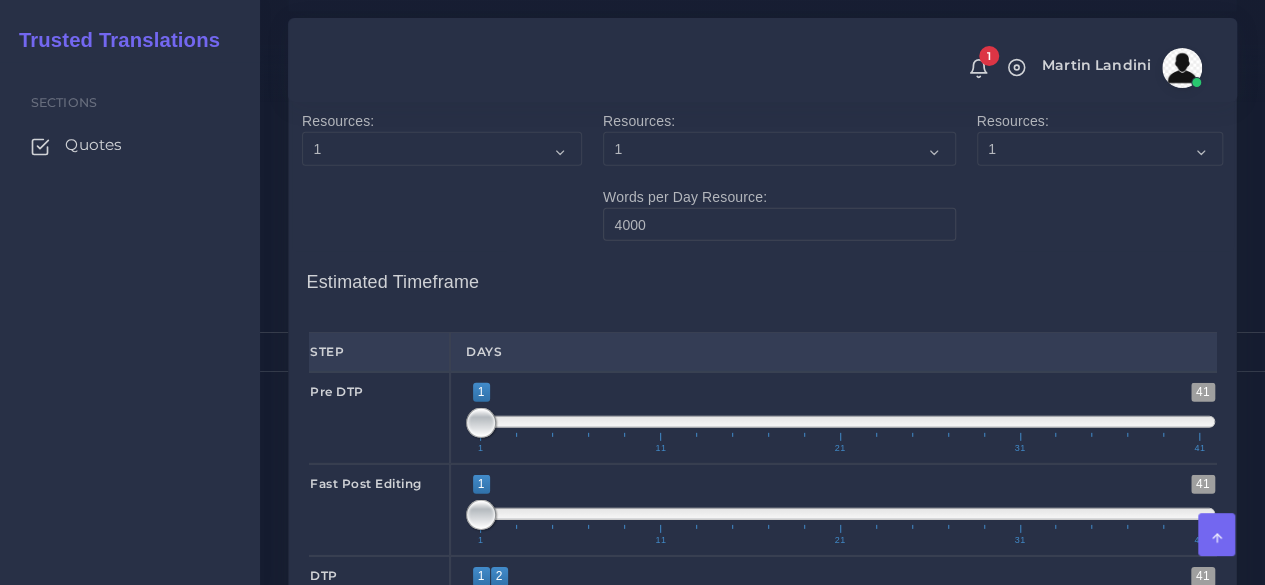 type on "1;1" 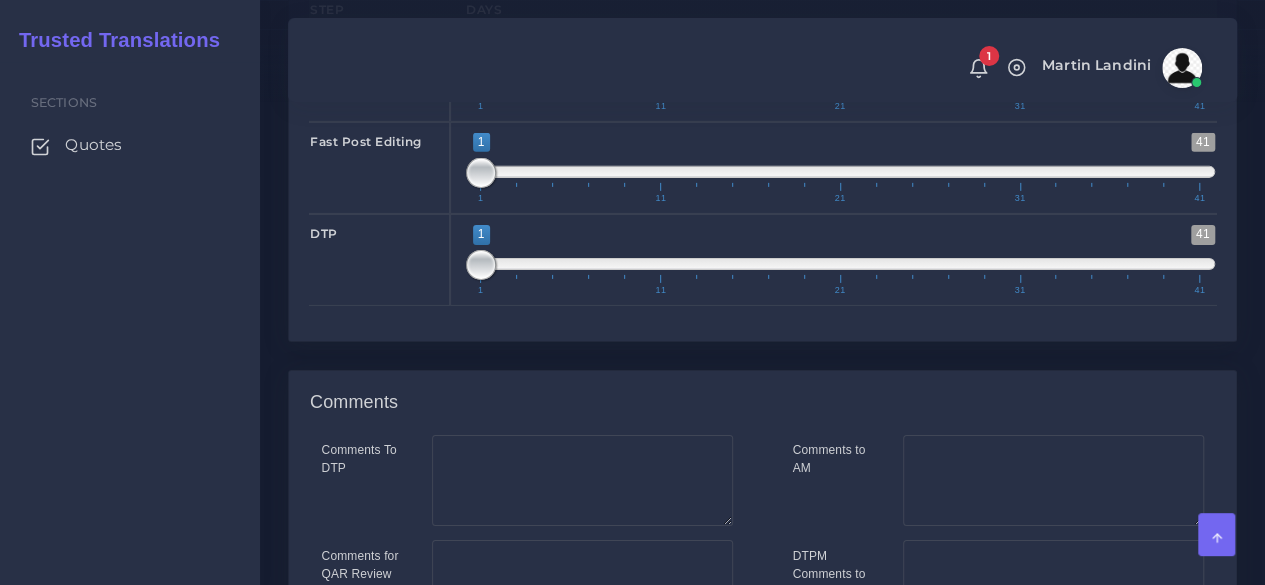 scroll, scrollTop: 3316, scrollLeft: 0, axis: vertical 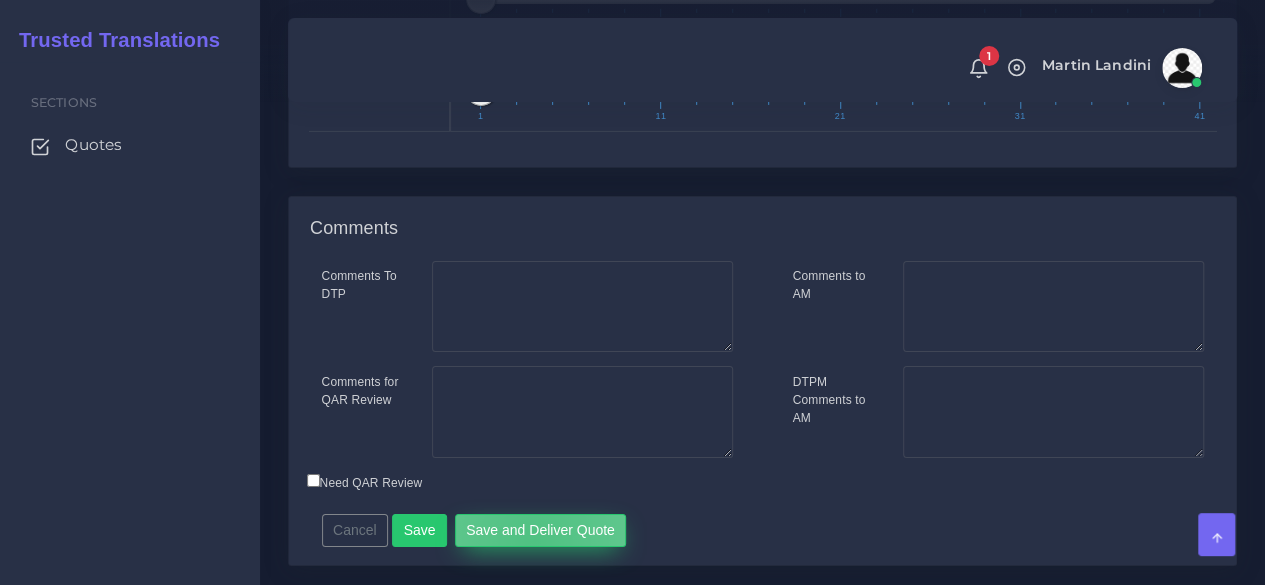 click on "Save and  Deliver Quote" at bounding box center (541, 531) 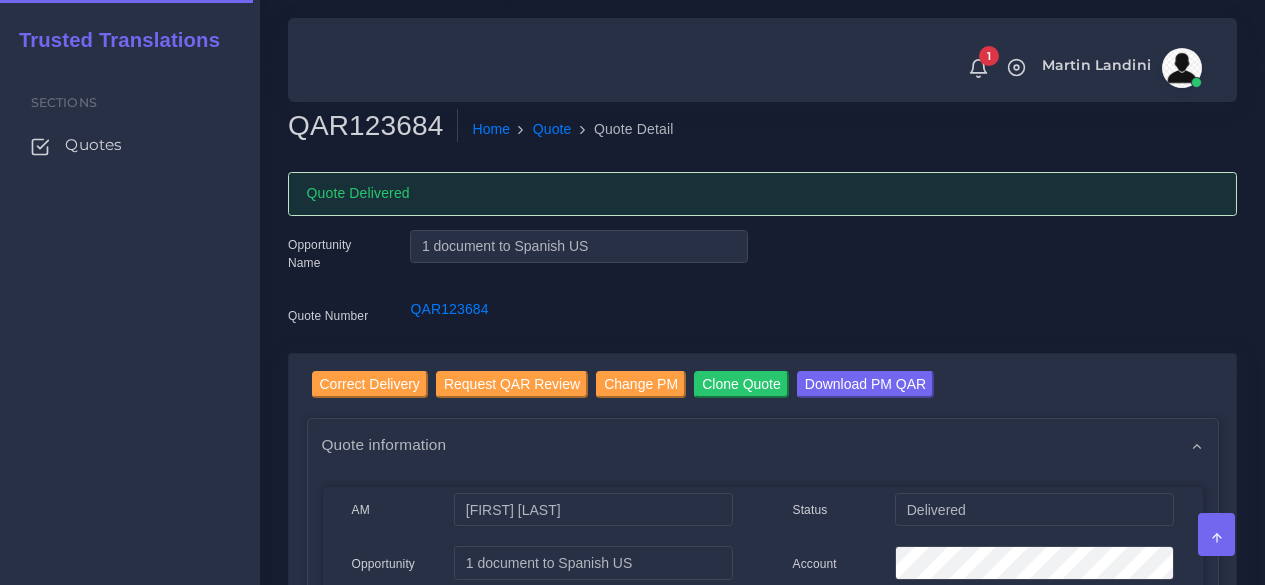 scroll, scrollTop: 0, scrollLeft: 0, axis: both 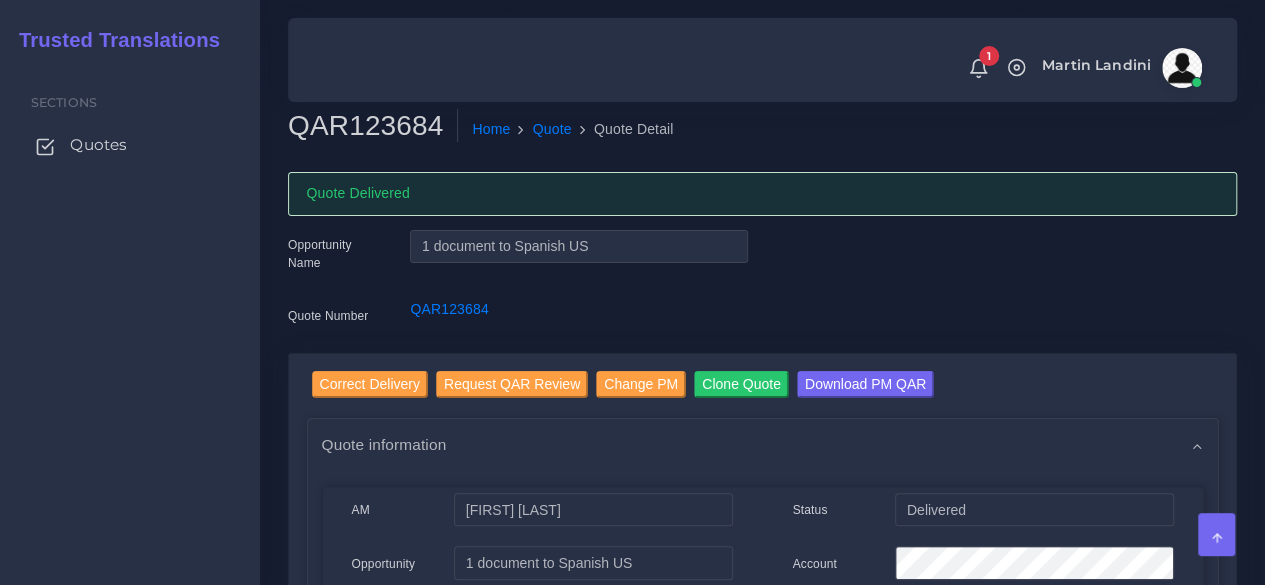 click on "Quotes" at bounding box center [98, 145] 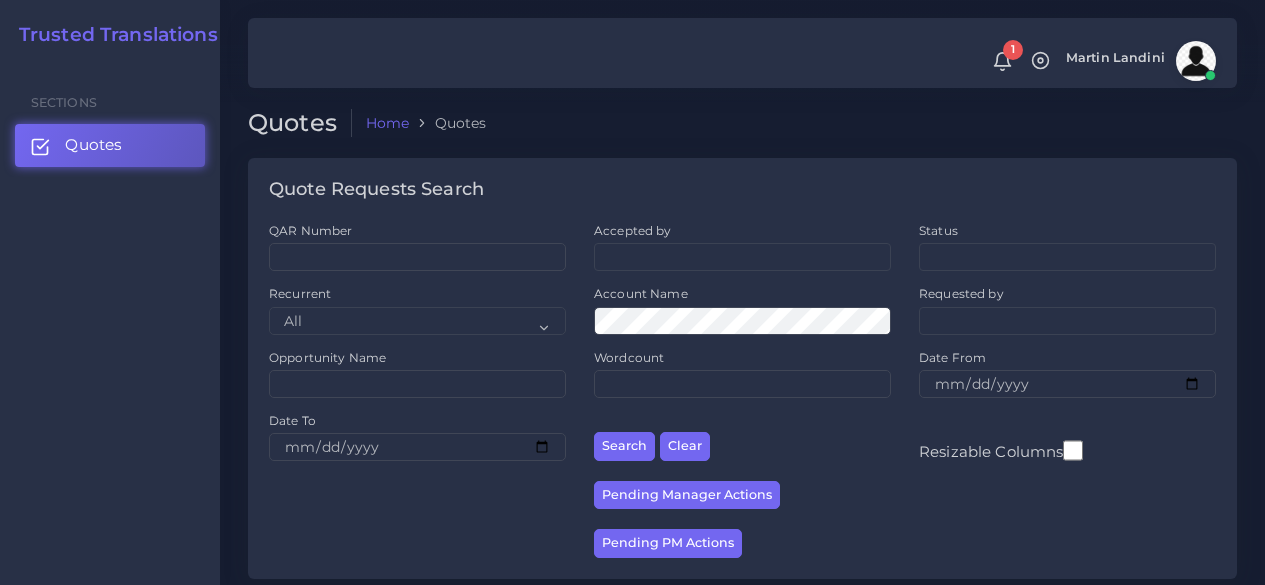 scroll, scrollTop: 0, scrollLeft: 0, axis: both 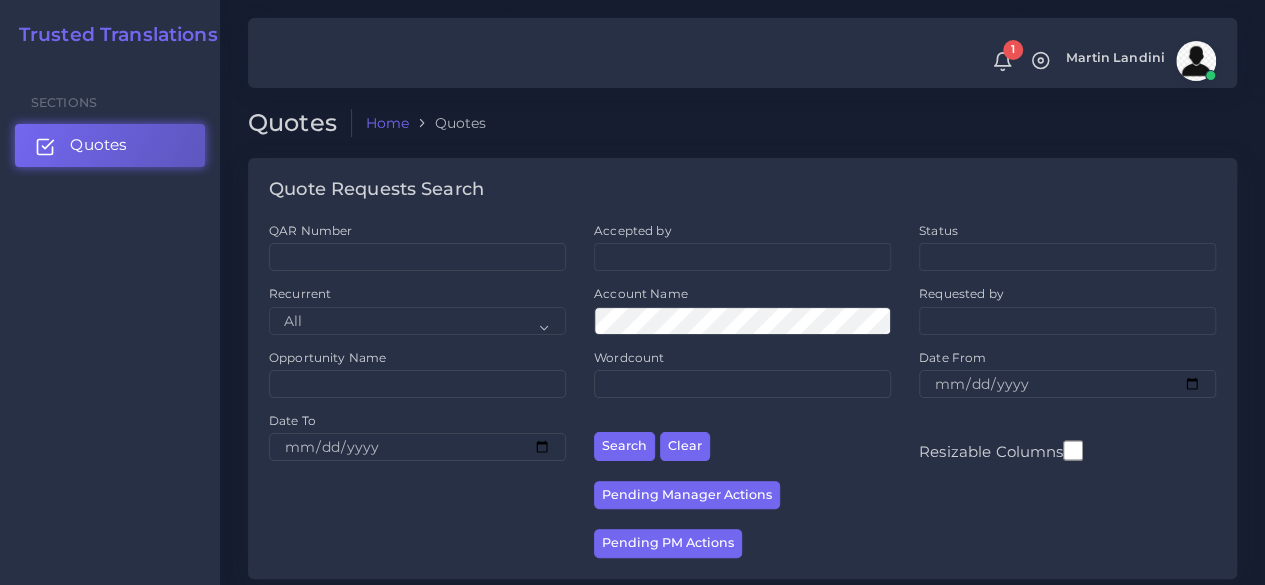 click on "Quotes" at bounding box center (110, 145) 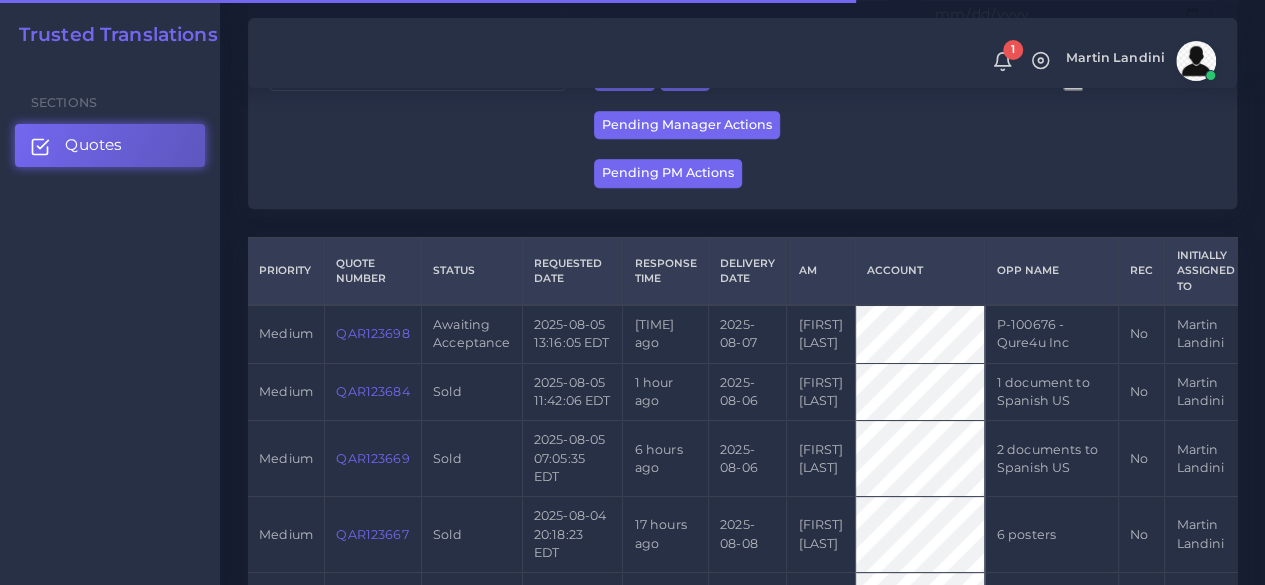 scroll, scrollTop: 500, scrollLeft: 0, axis: vertical 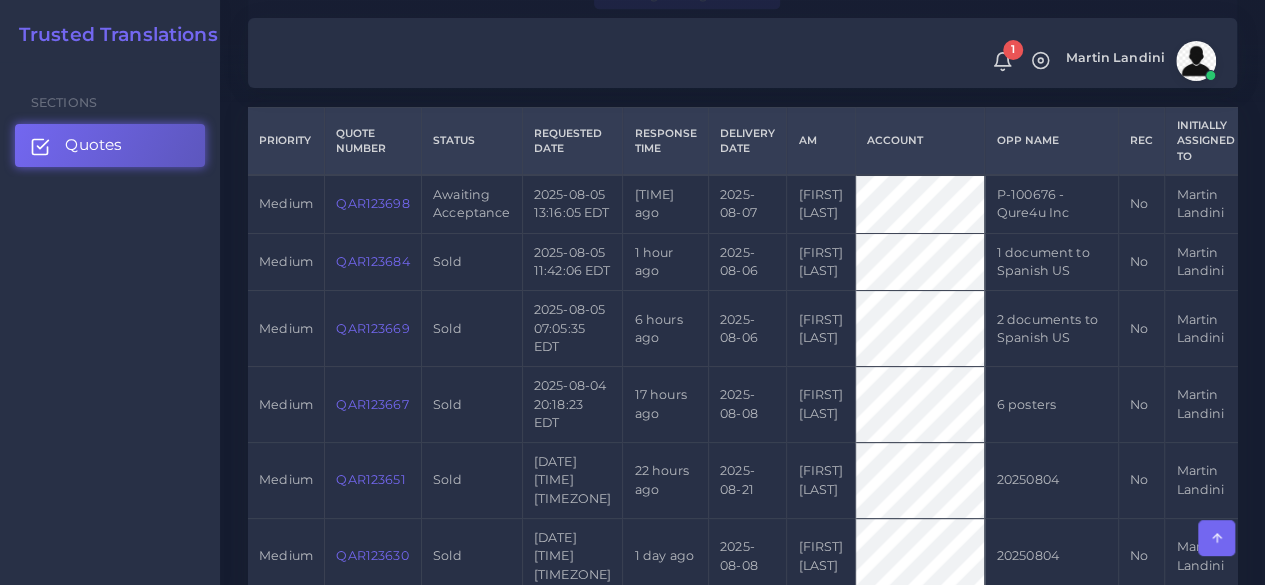 click on "QAR123698" at bounding box center (372, 203) 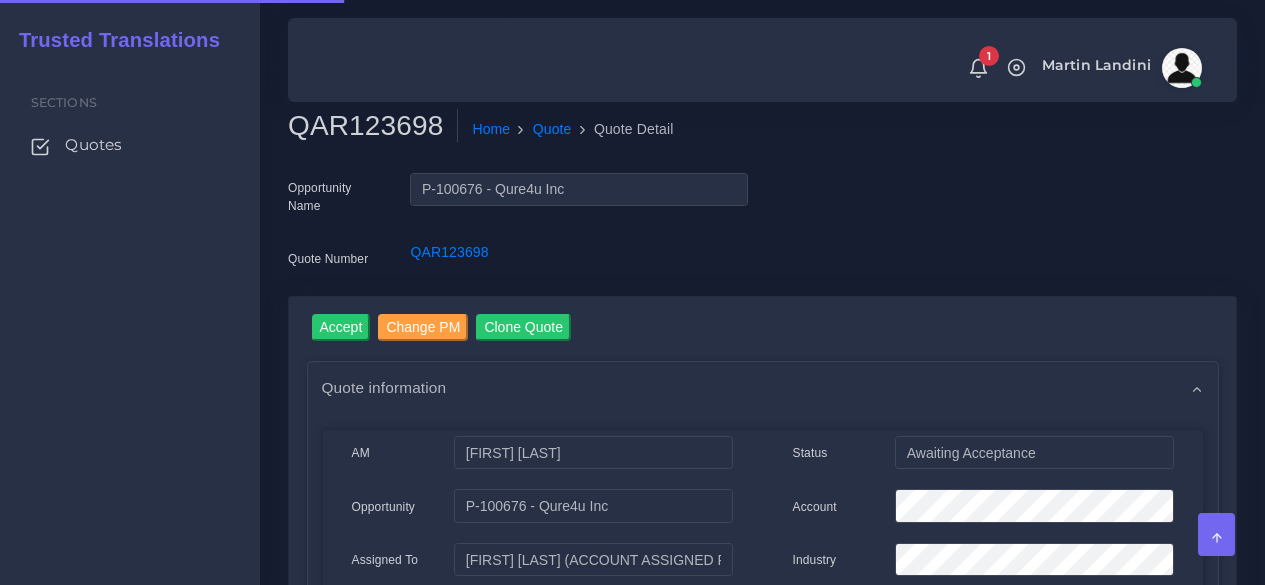 scroll, scrollTop: 0, scrollLeft: 0, axis: both 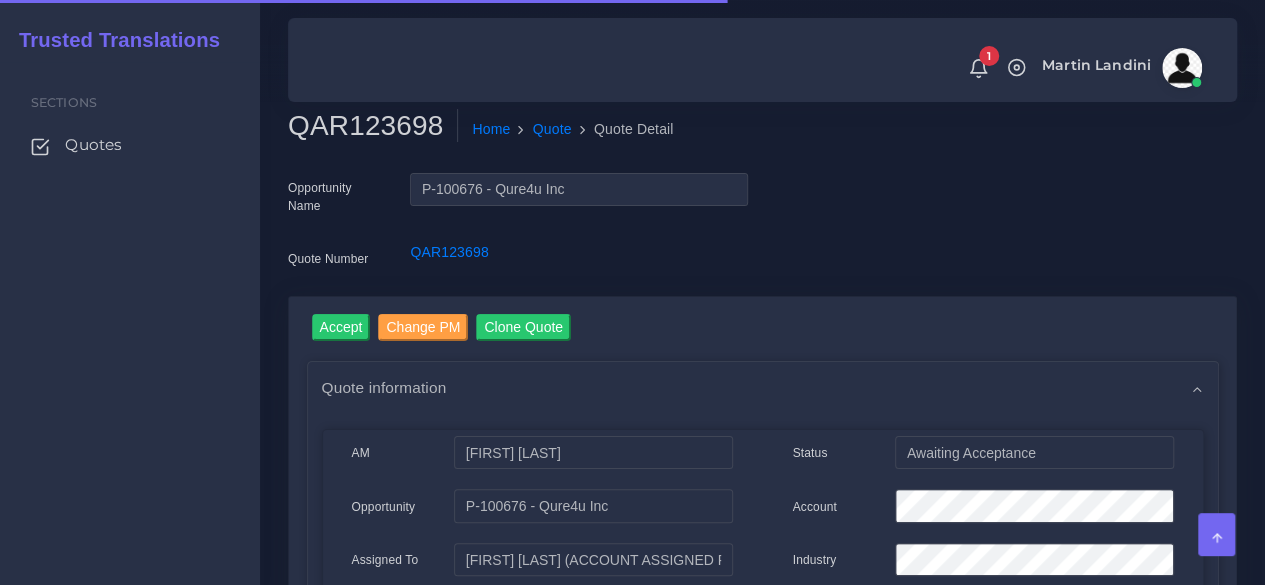 click on "QAR123698" at bounding box center [373, 126] 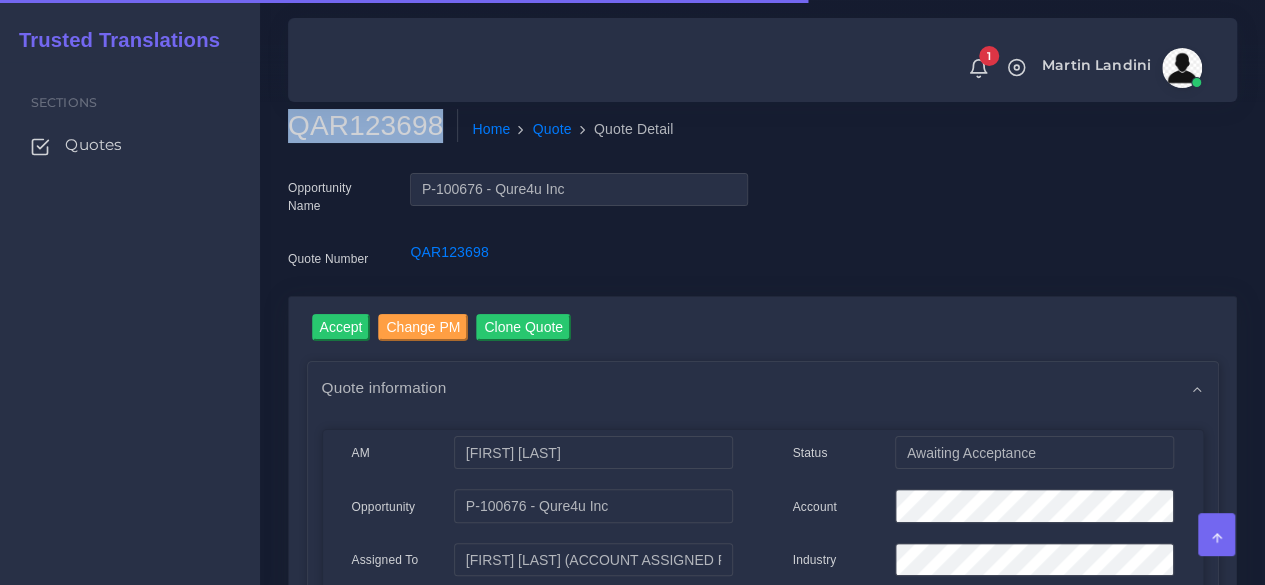 click on "QAR123698" at bounding box center (373, 126) 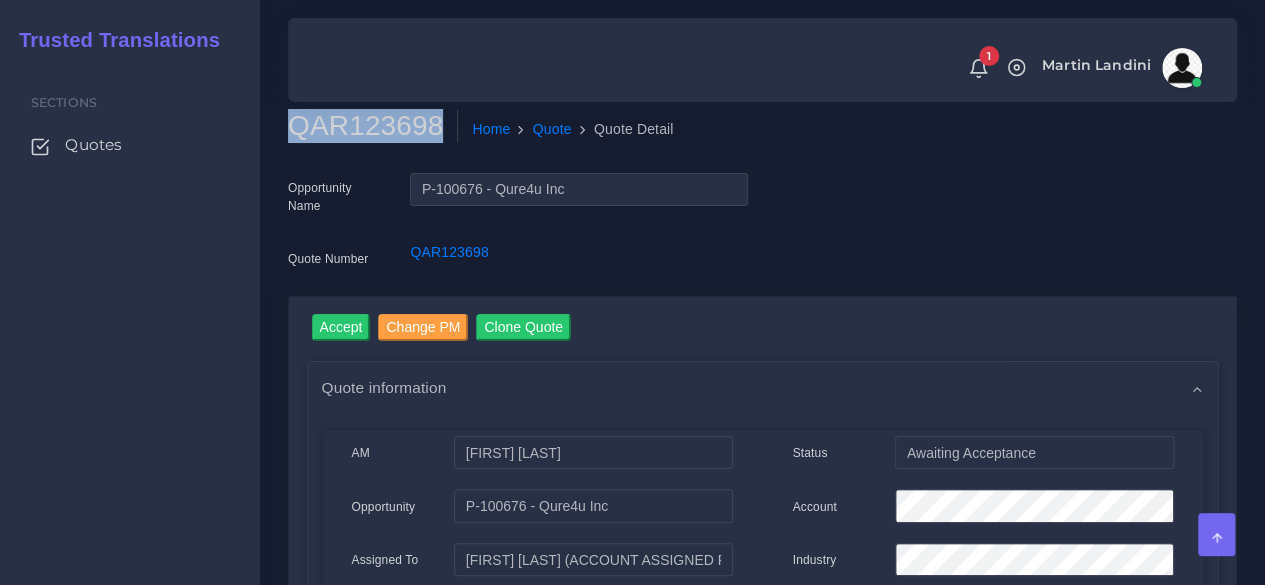 copy on "QAR123698" 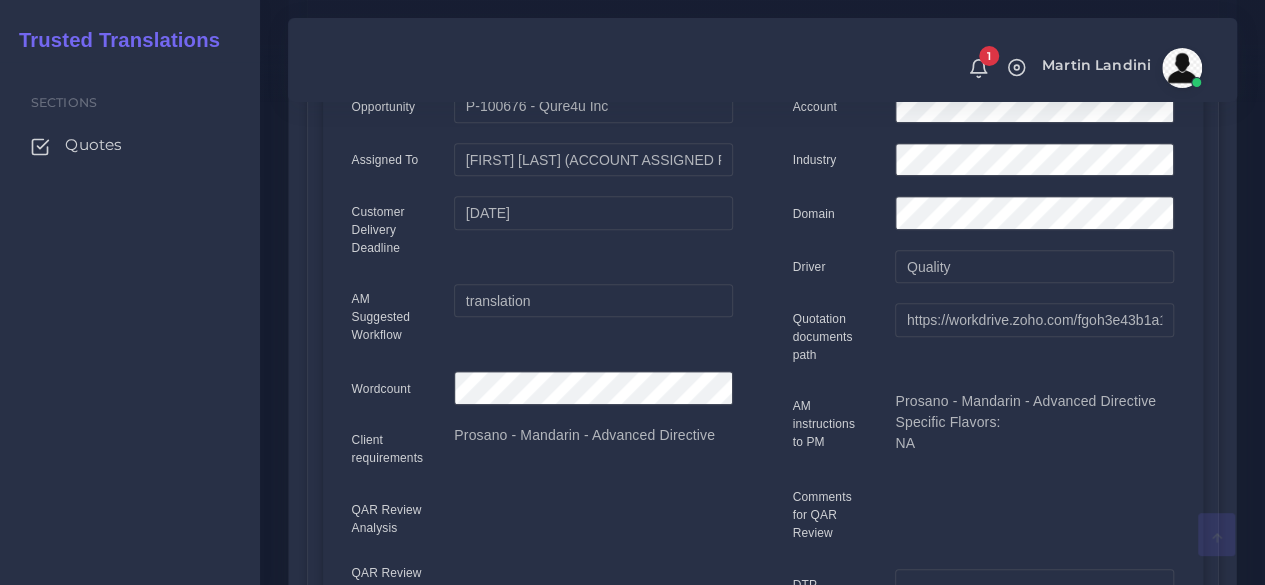 scroll, scrollTop: 0, scrollLeft: 0, axis: both 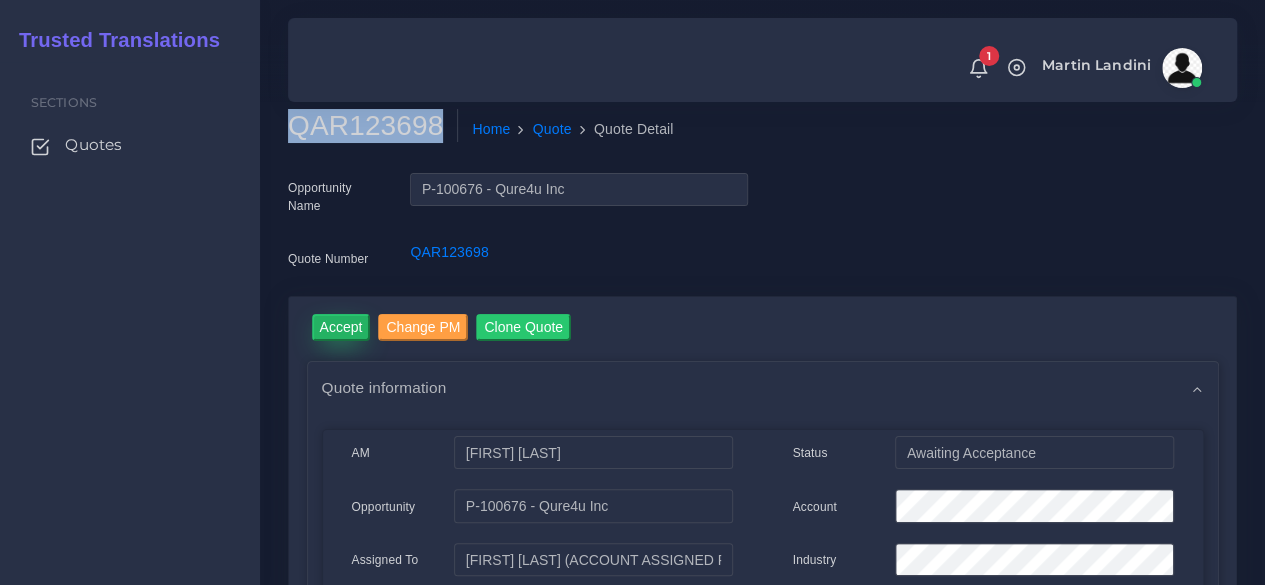 click on "Accept" at bounding box center [341, 327] 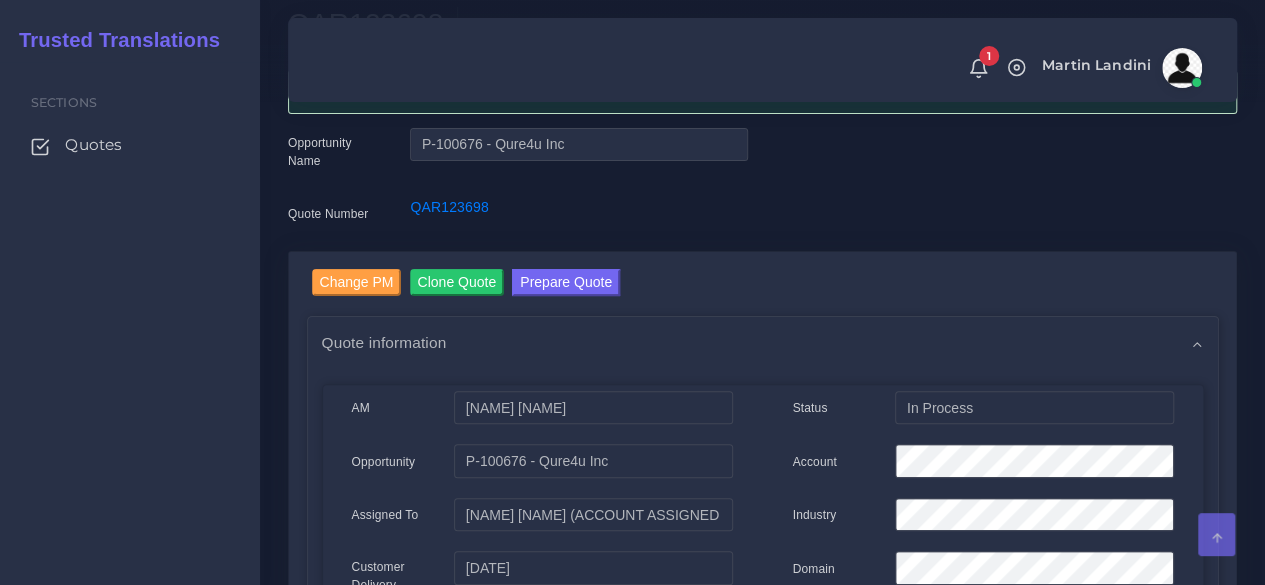 scroll, scrollTop: 200, scrollLeft: 0, axis: vertical 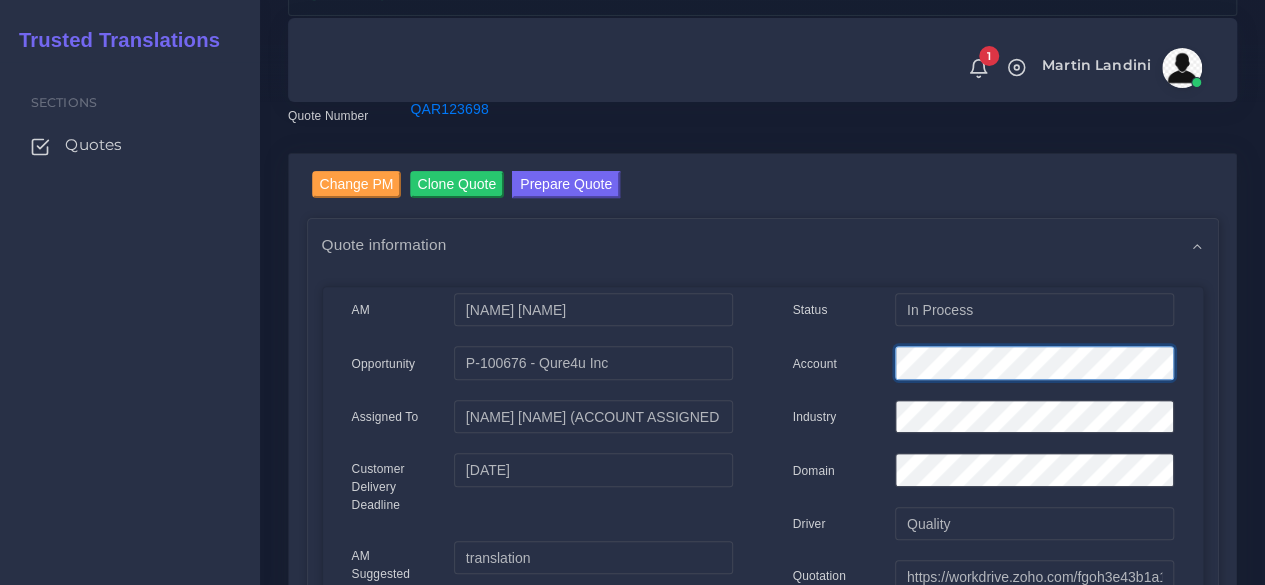 click on "Account" at bounding box center [983, 366] 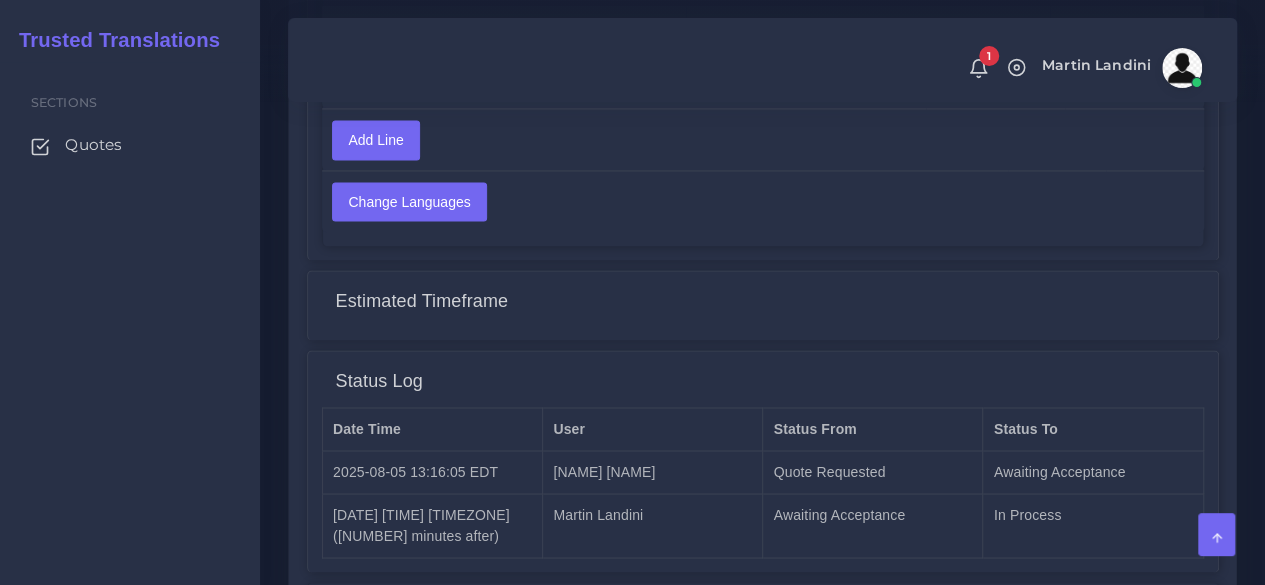 scroll, scrollTop: 1682, scrollLeft: 0, axis: vertical 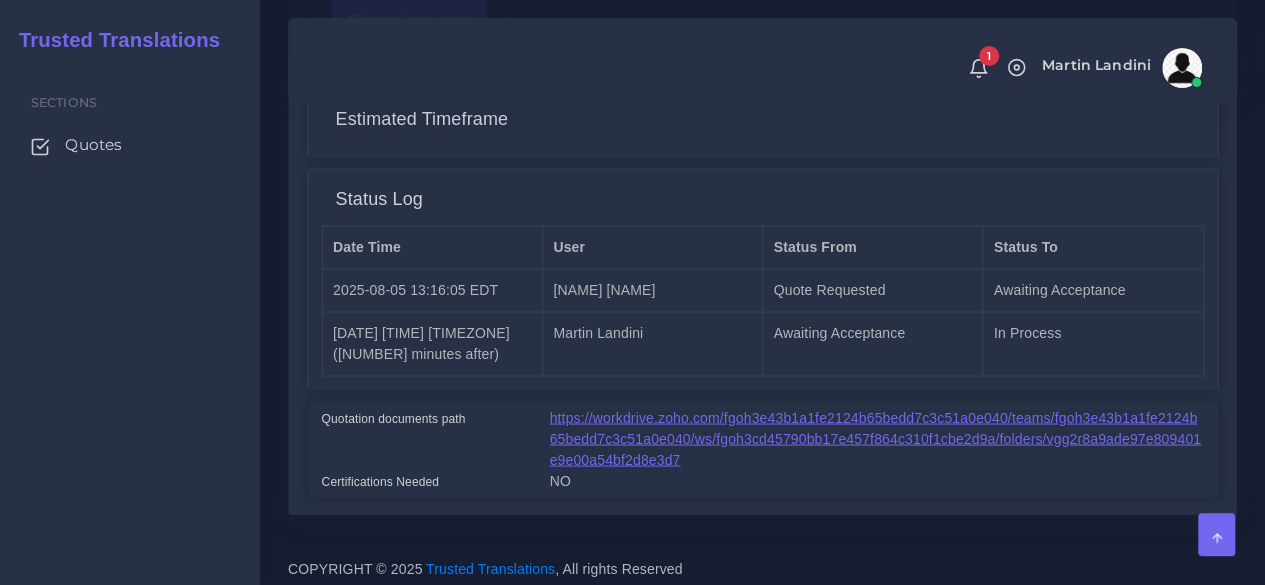 click on "https://workdrive.zoho.com/fgoh3e43b1a1fe2124b65bedd7c3c51a0e040/teams/fgoh3e43b1a1fe2124b65bedd7c3c51a0e040/ws/fgoh3cd45790bb17e457f864c310f1cbe2d9a/folders/vgg2r8a9ade97e809401e9e00a54bf2d8e3d7" at bounding box center (875, 438) 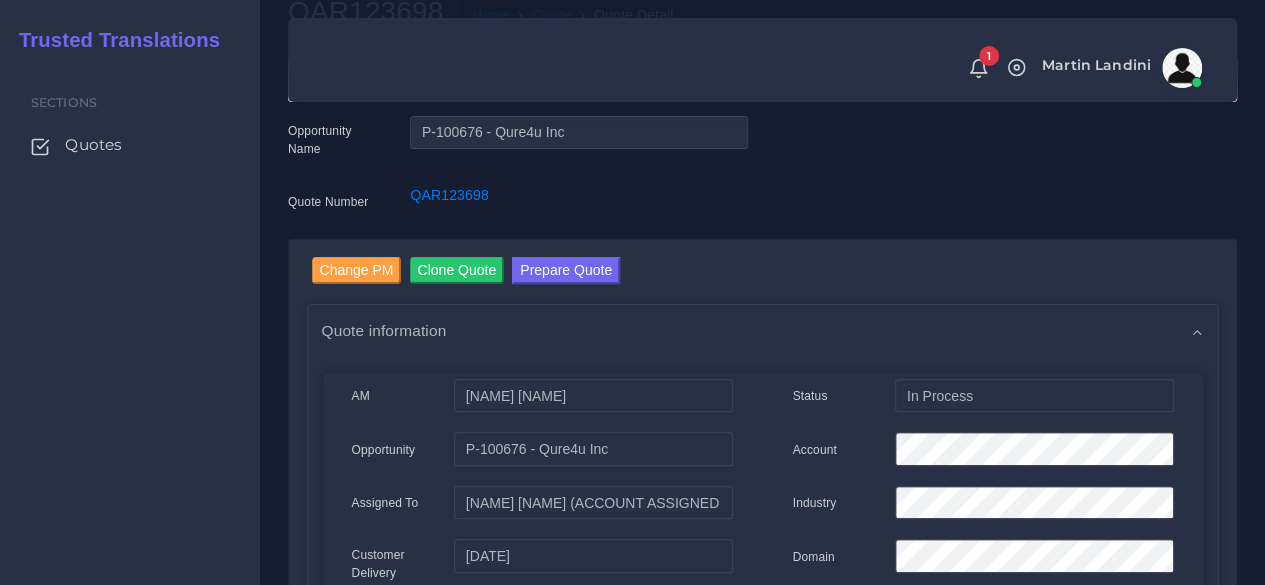 scroll, scrollTop: 0, scrollLeft: 0, axis: both 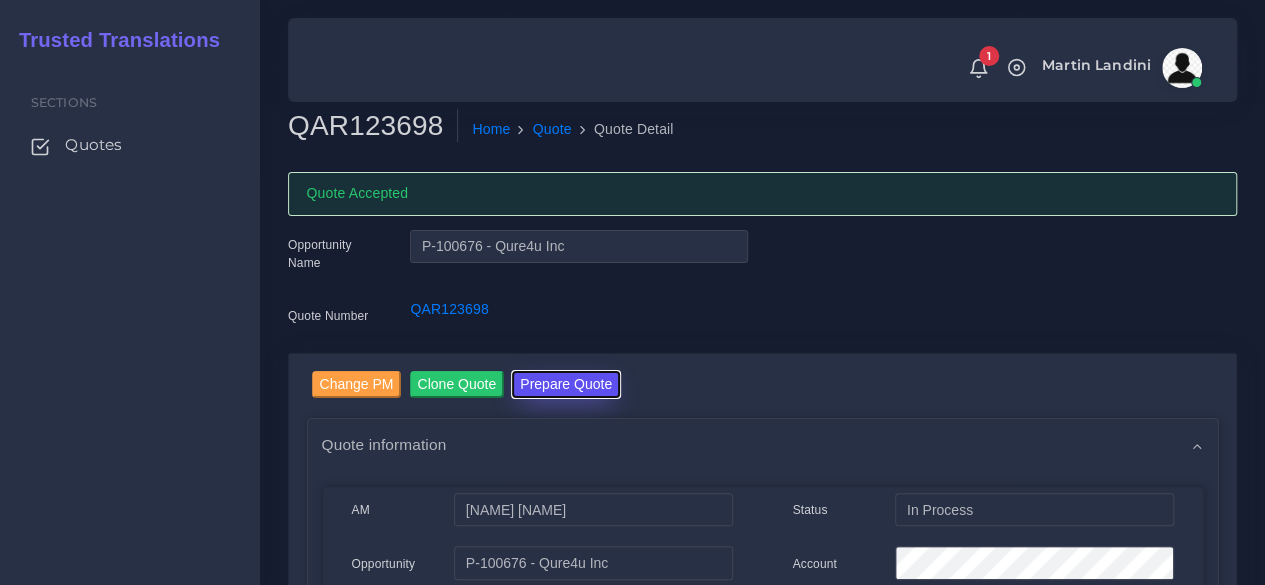 click on "Prepare Quote" at bounding box center (566, 384) 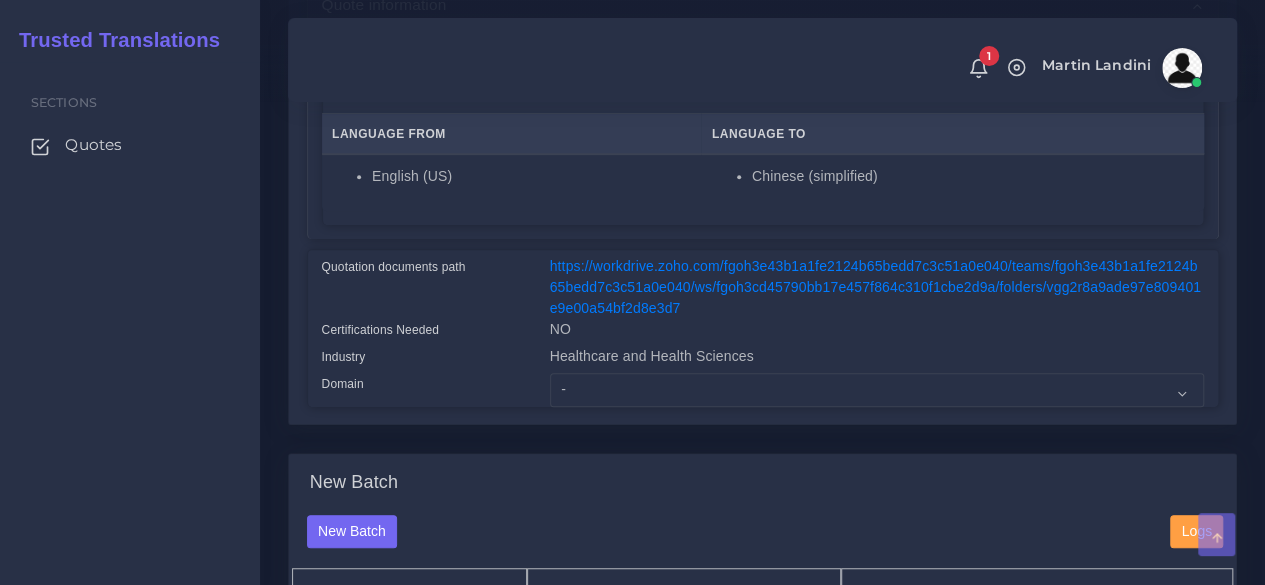 scroll, scrollTop: 500, scrollLeft: 0, axis: vertical 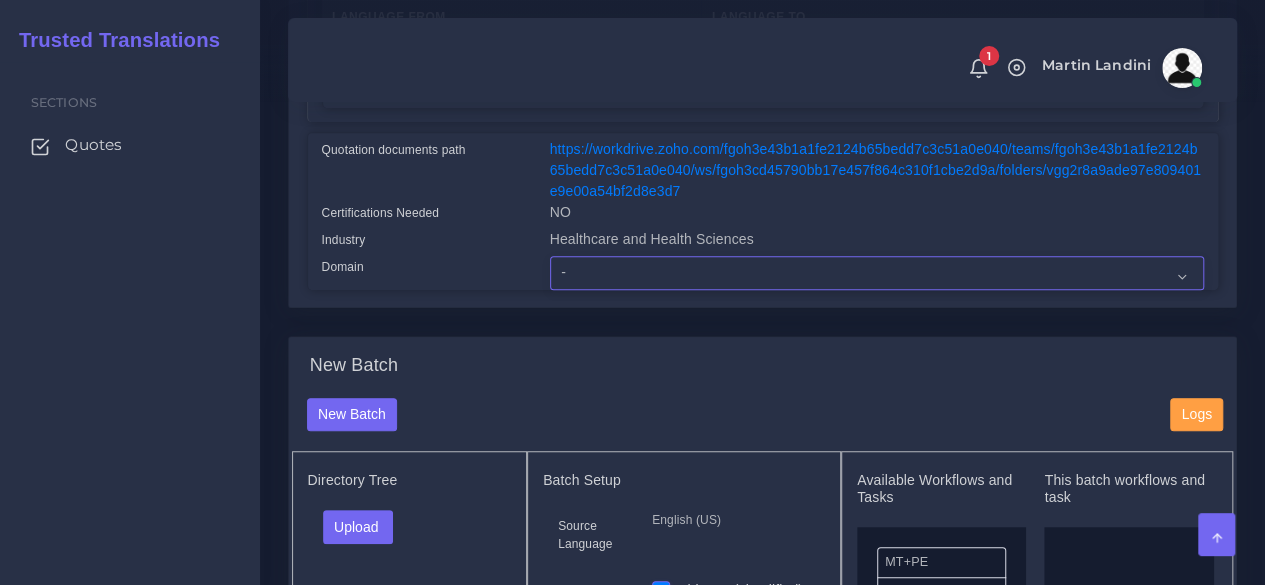 click on "-
Advertising and Media
Agriculture, Forestry and Fishing
Architecture, Building and Construction
Automotive
Chemicals
Computer Hardware
Computer Software
Consumer Electronics - Home appliances
Education
Energy, Water, Transportation and Utilities
Finance - Banking
Food Manufacturing and Services
Healthcare and Health Sciences
Hospitality, Leisure, Tourism and Arts
Human Resources - HR
Industrial Electronics
Industrial Manufacturing Insurance" at bounding box center [877, 273] 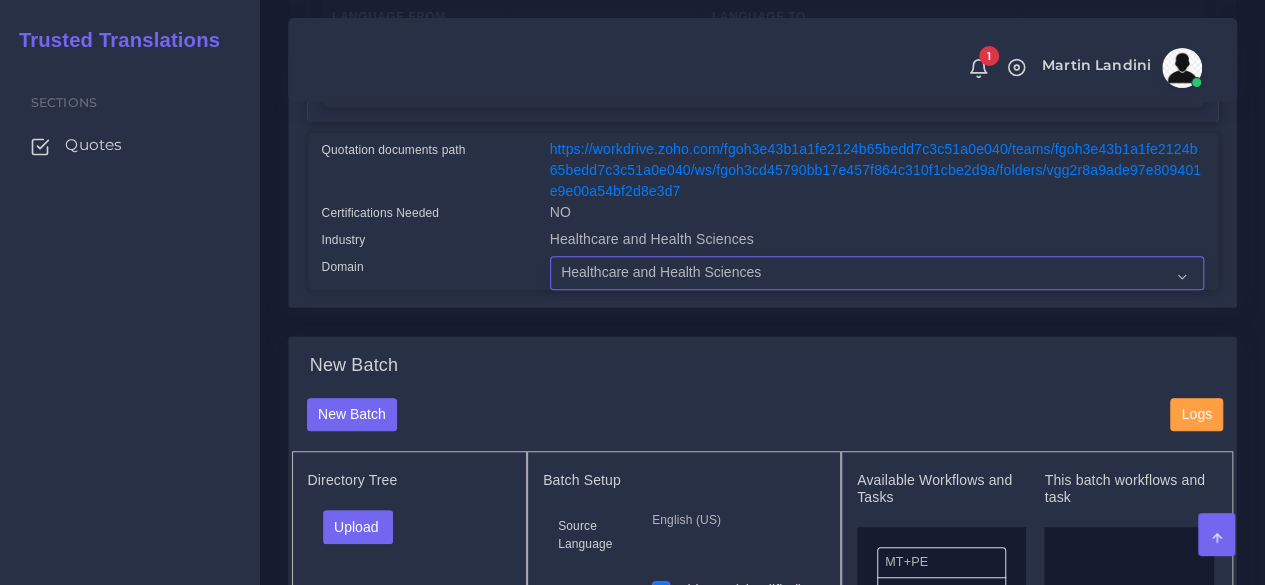 click on "-
Advertising and Media
Agriculture, Forestry and Fishing
Architecture, Building and Construction
Automotive
Chemicals
Computer Hardware
Computer Software
Consumer Electronics - Home appliances
Education
Energy, Water, Transportation and Utilities
Finance - Banking
Food Manufacturing and Services
Healthcare and Health Sciences
Hospitality, Leisure, Tourism and Arts
Human Resources - HR
Industrial Electronics
Industrial Manufacturing Insurance" at bounding box center [877, 273] 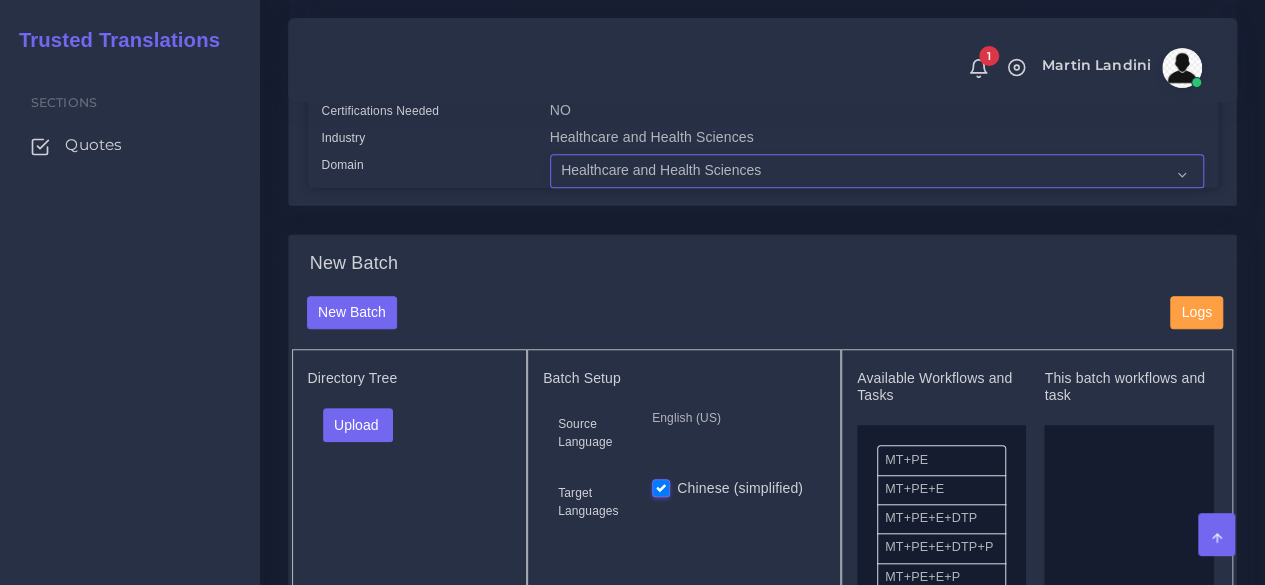 scroll, scrollTop: 700, scrollLeft: 0, axis: vertical 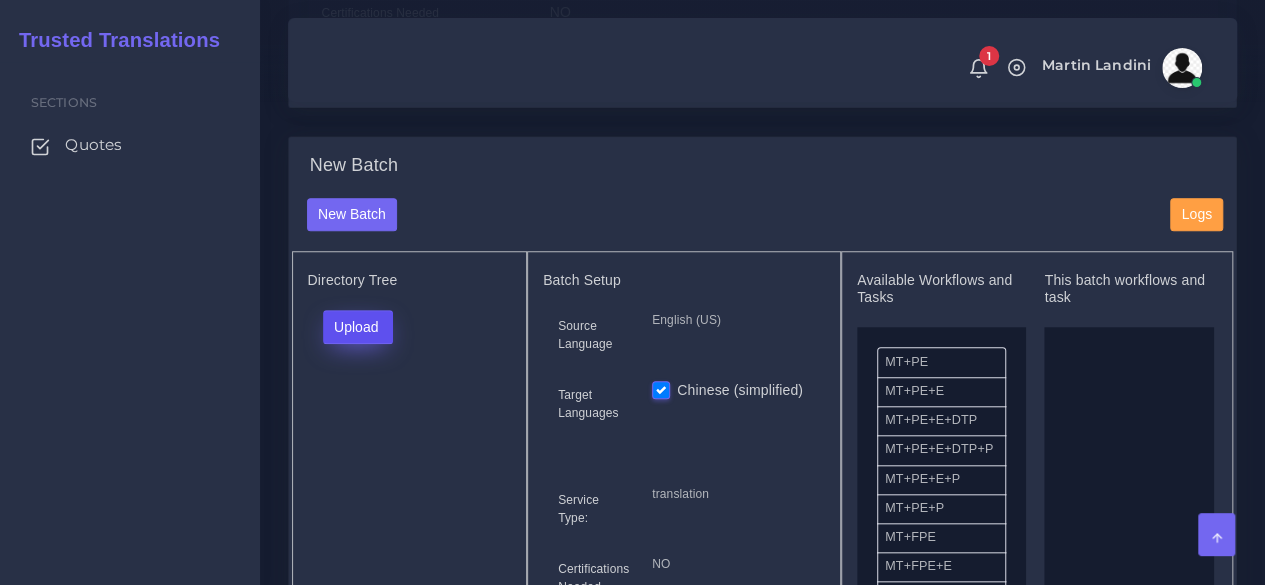 click on "Upload" at bounding box center [358, 327] 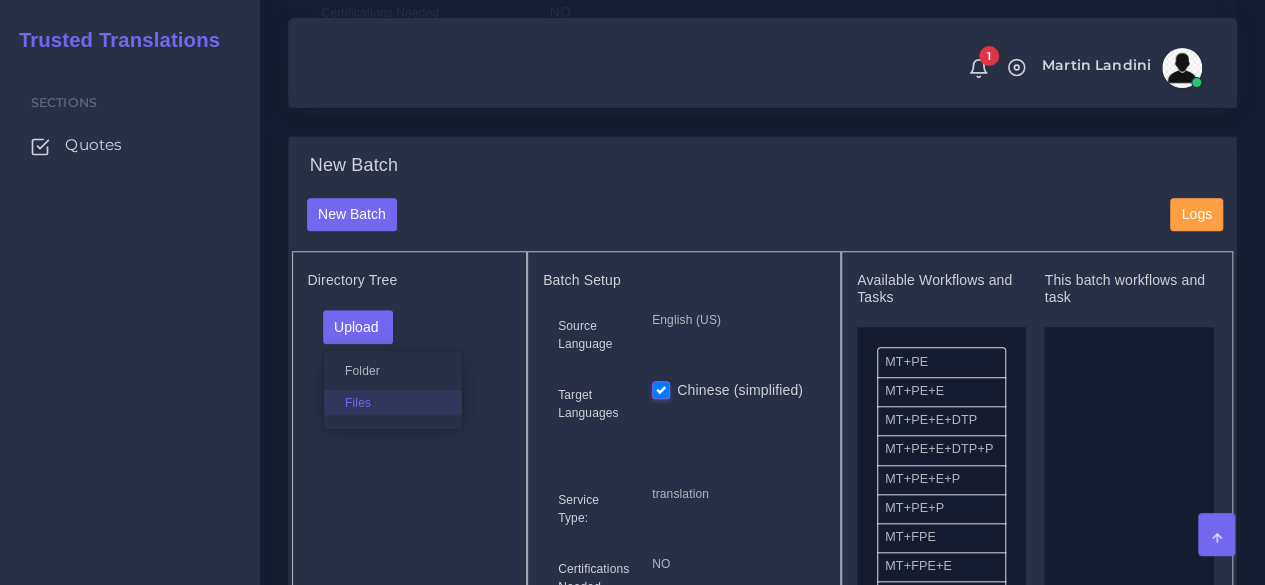 click on "Files" at bounding box center [393, 402] 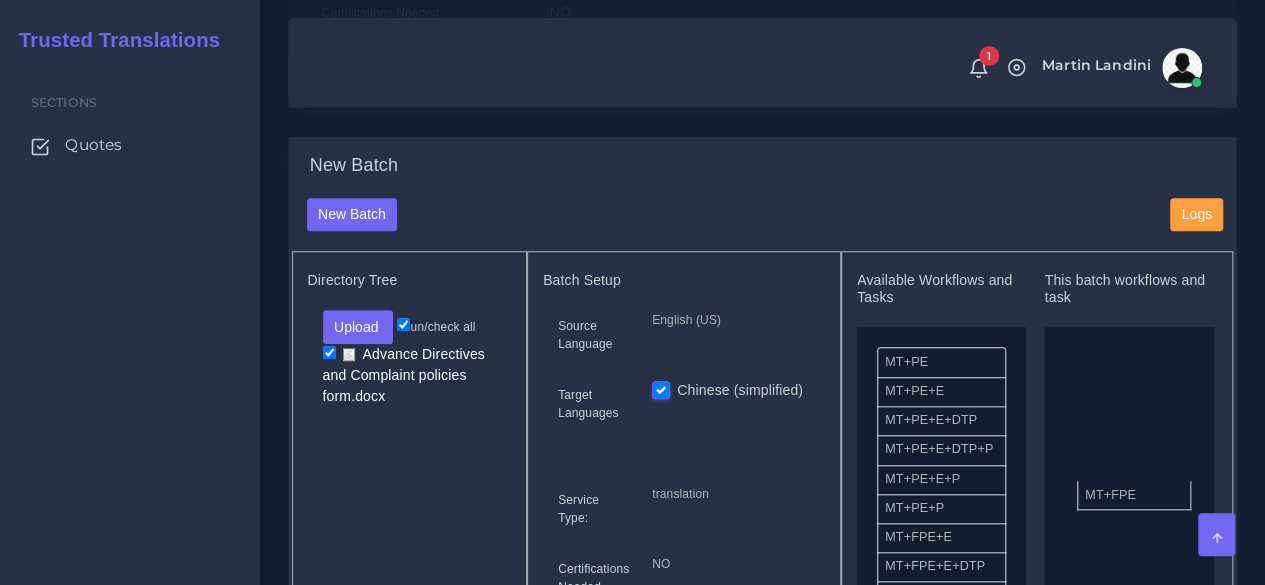 drag, startPoint x: 902, startPoint y: 540, endPoint x: 1096, endPoint y: 481, distance: 202.77327 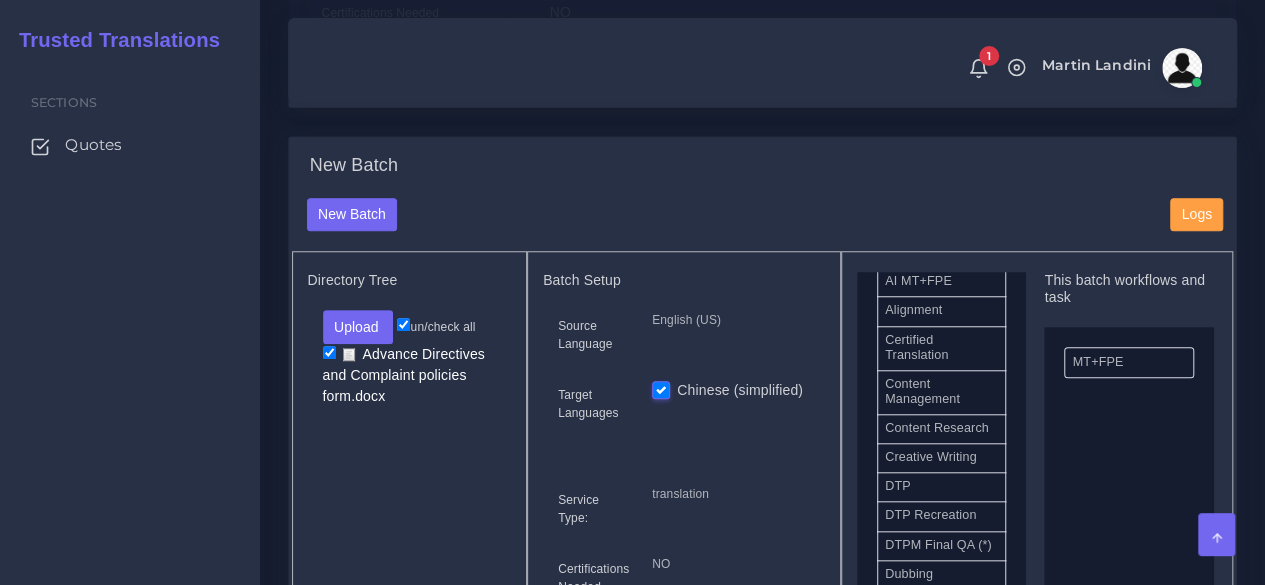 scroll, scrollTop: 600, scrollLeft: 0, axis: vertical 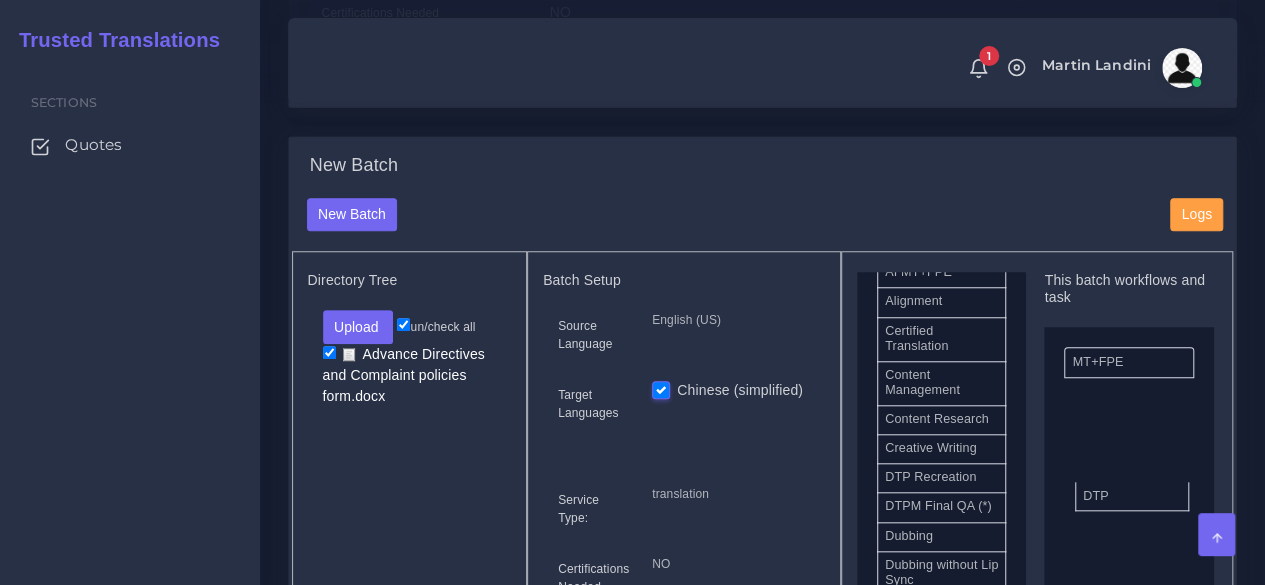 drag, startPoint x: 946, startPoint y: 497, endPoint x: 1022, endPoint y: 479, distance: 78.10249 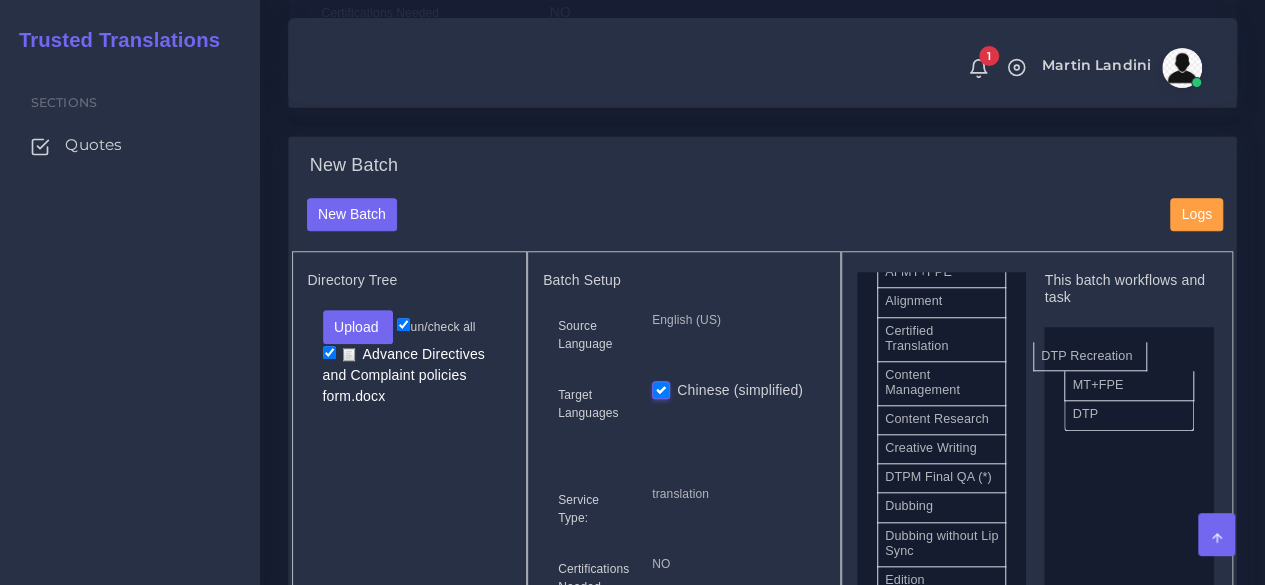 drag, startPoint x: 960, startPoint y: 495, endPoint x: 1108, endPoint y: 350, distance: 207.19315 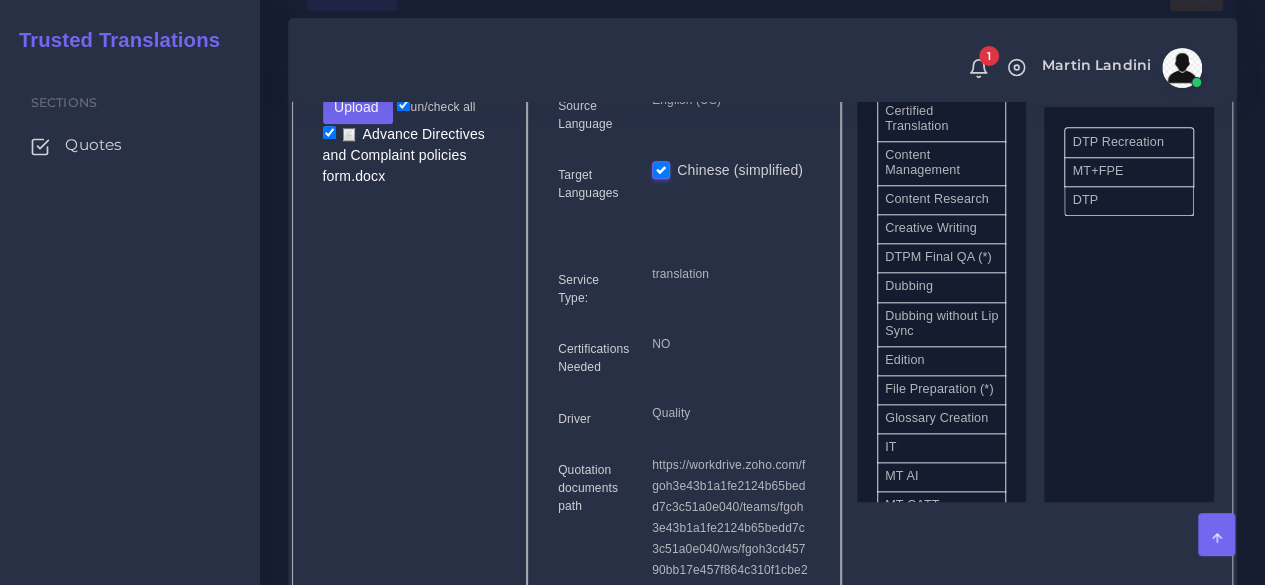 scroll, scrollTop: 1100, scrollLeft: 0, axis: vertical 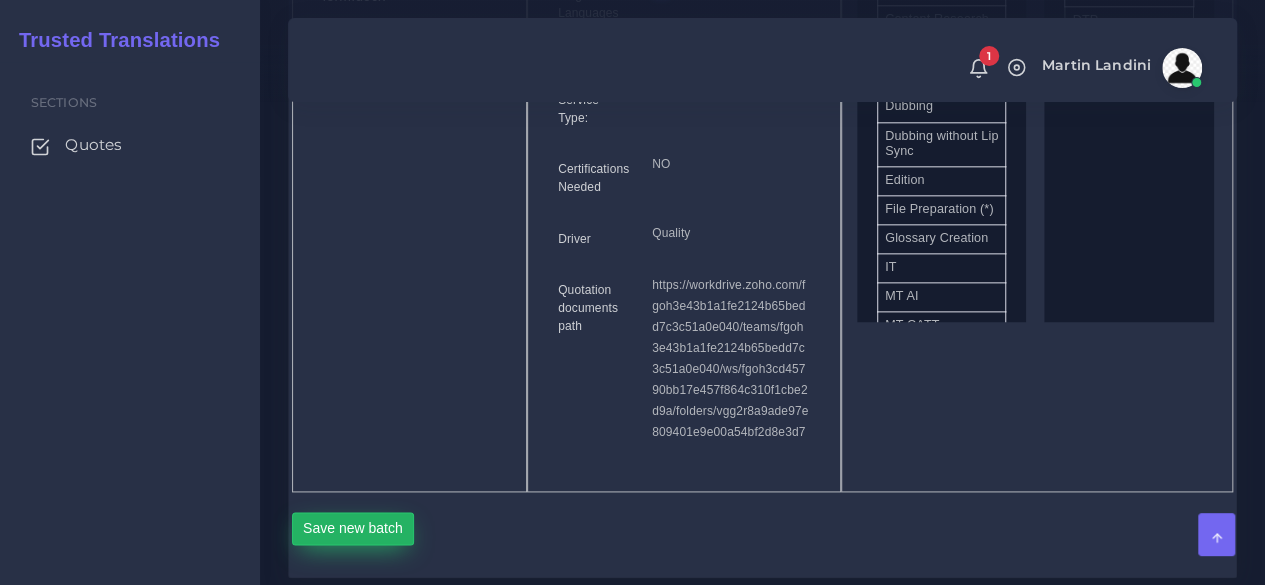 click on "Save new batch" at bounding box center [353, 529] 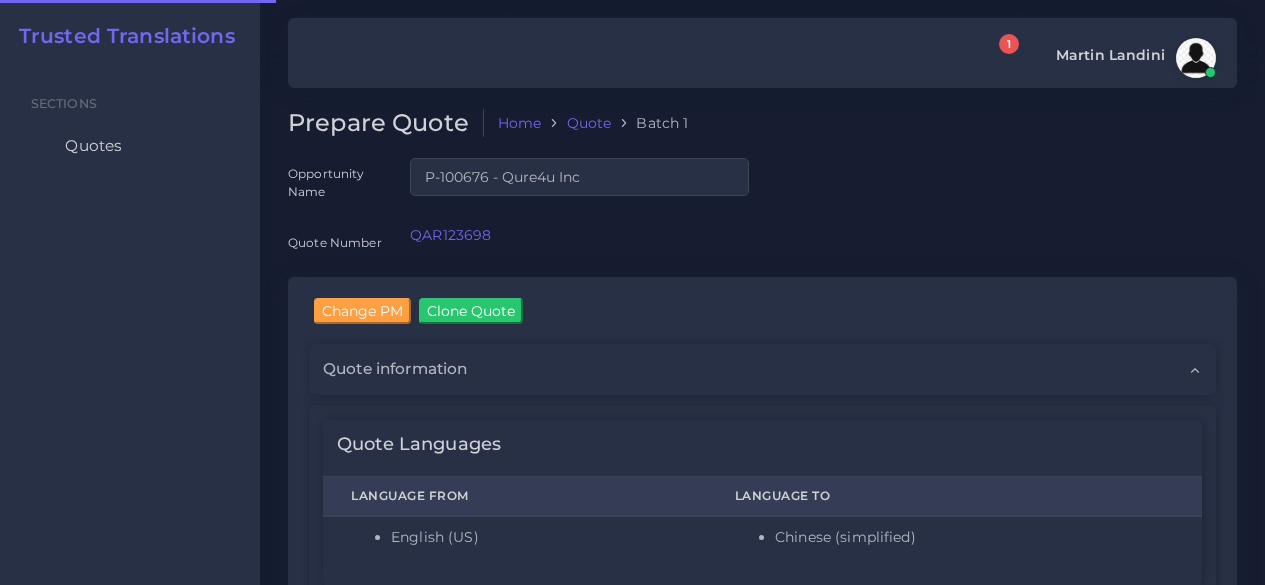 scroll, scrollTop: 0, scrollLeft: 0, axis: both 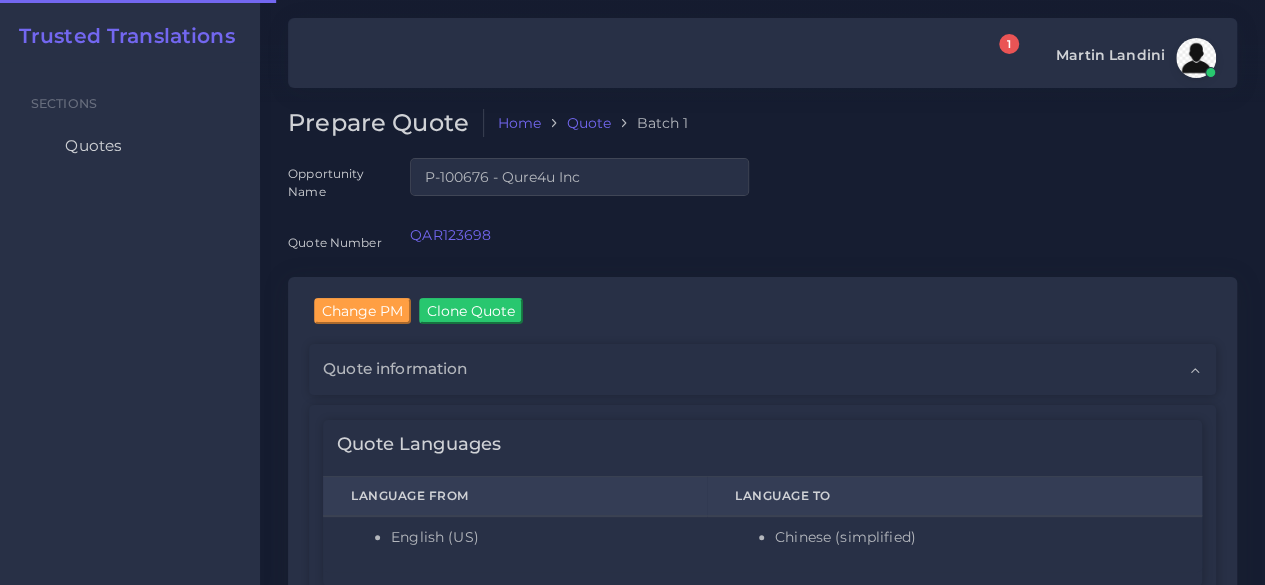 type 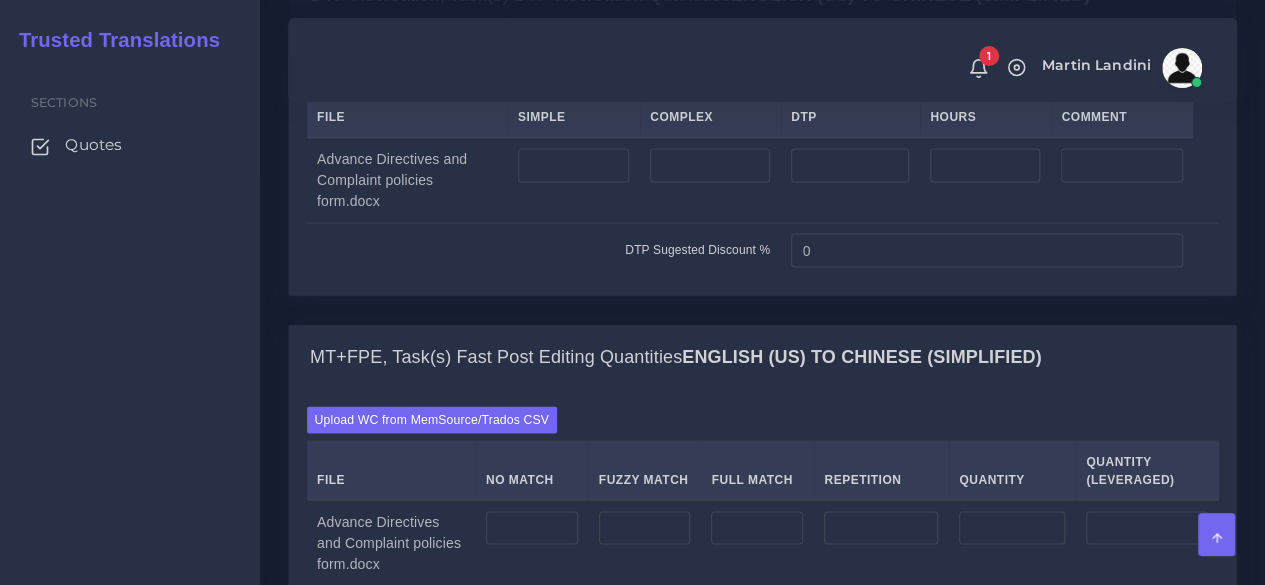 scroll, scrollTop: 1800, scrollLeft: 0, axis: vertical 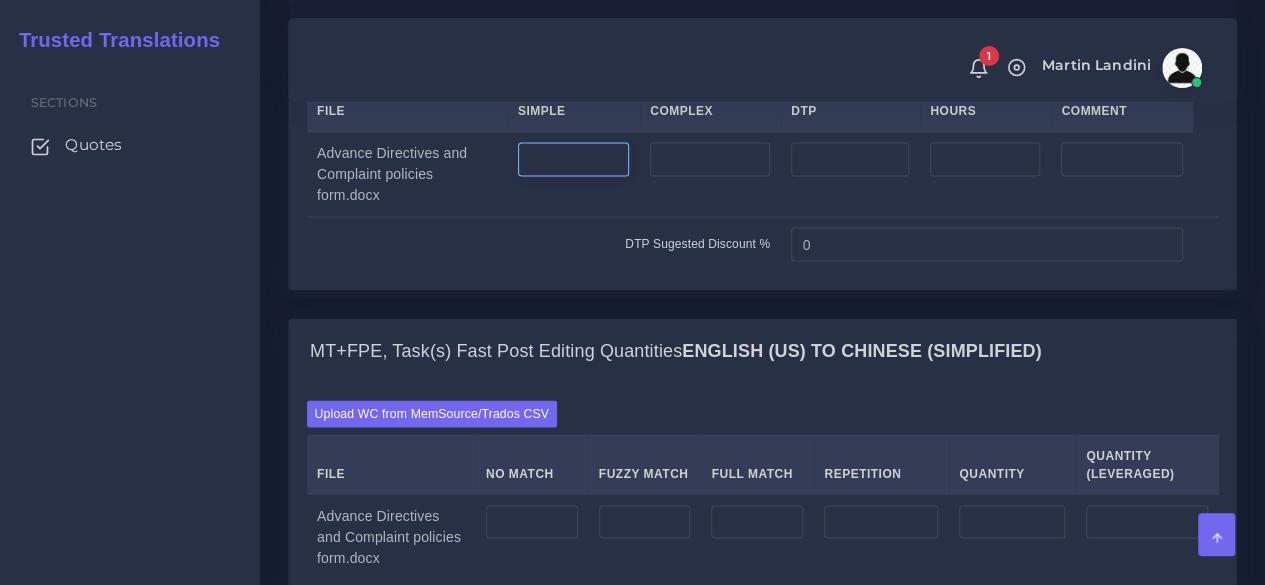 click at bounding box center [573, 159] 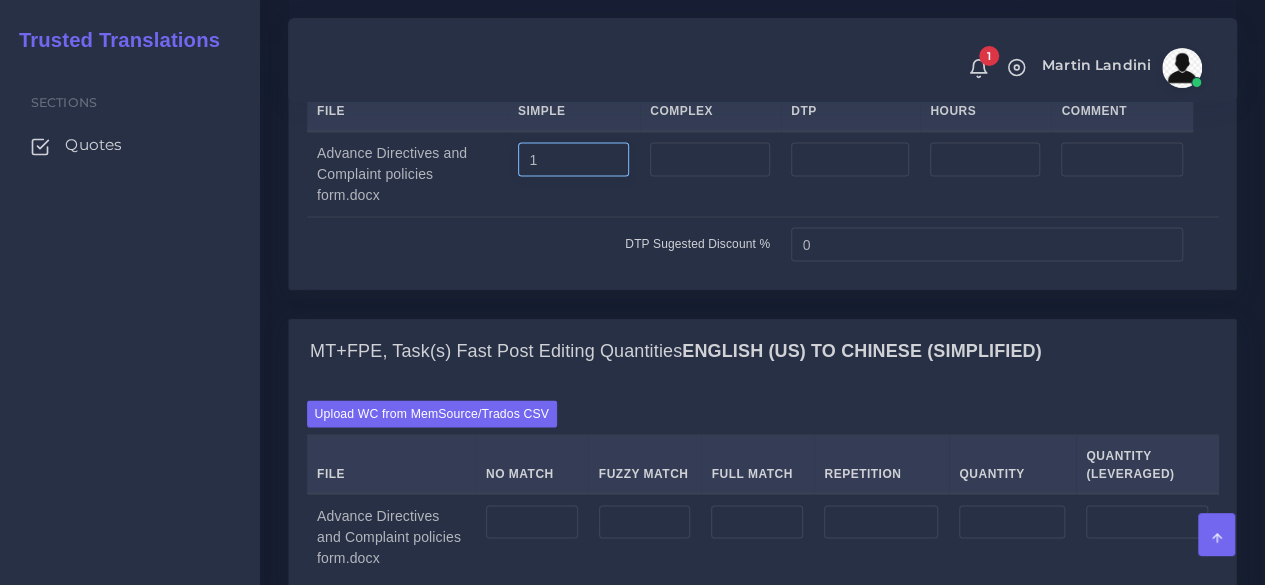 type on "1" 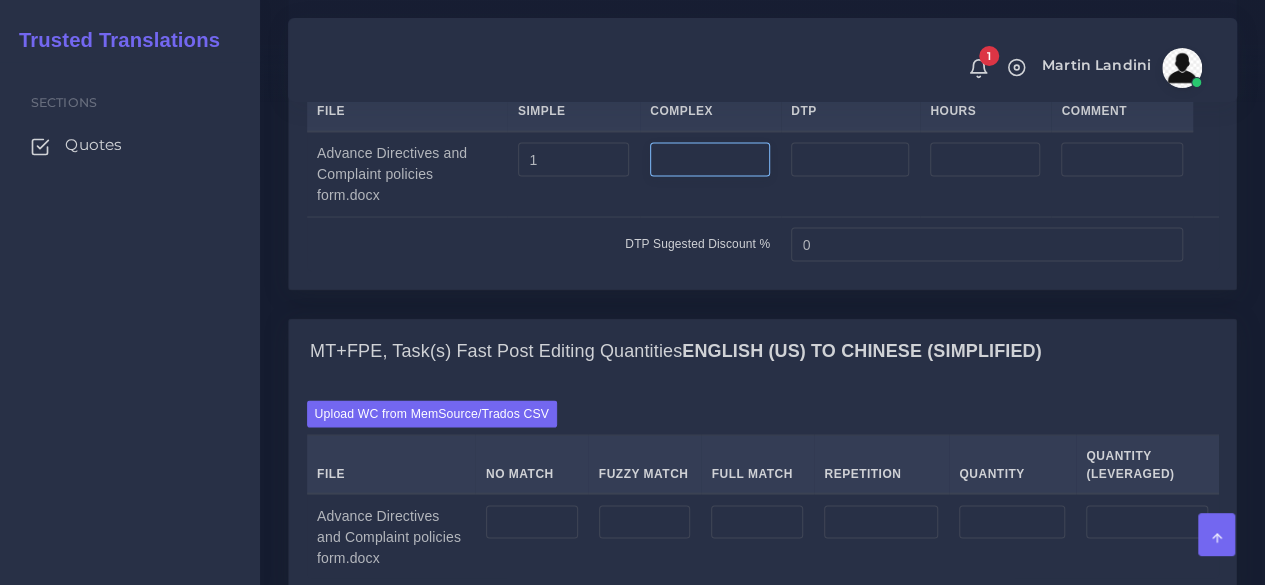 click at bounding box center [710, 159] 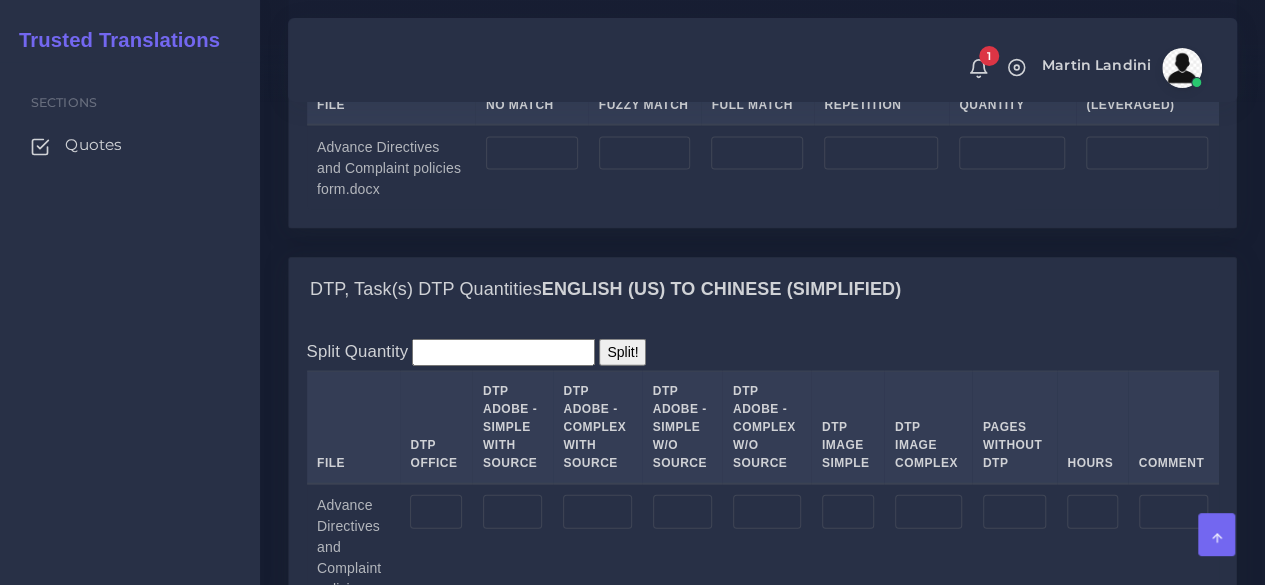 scroll, scrollTop: 2200, scrollLeft: 0, axis: vertical 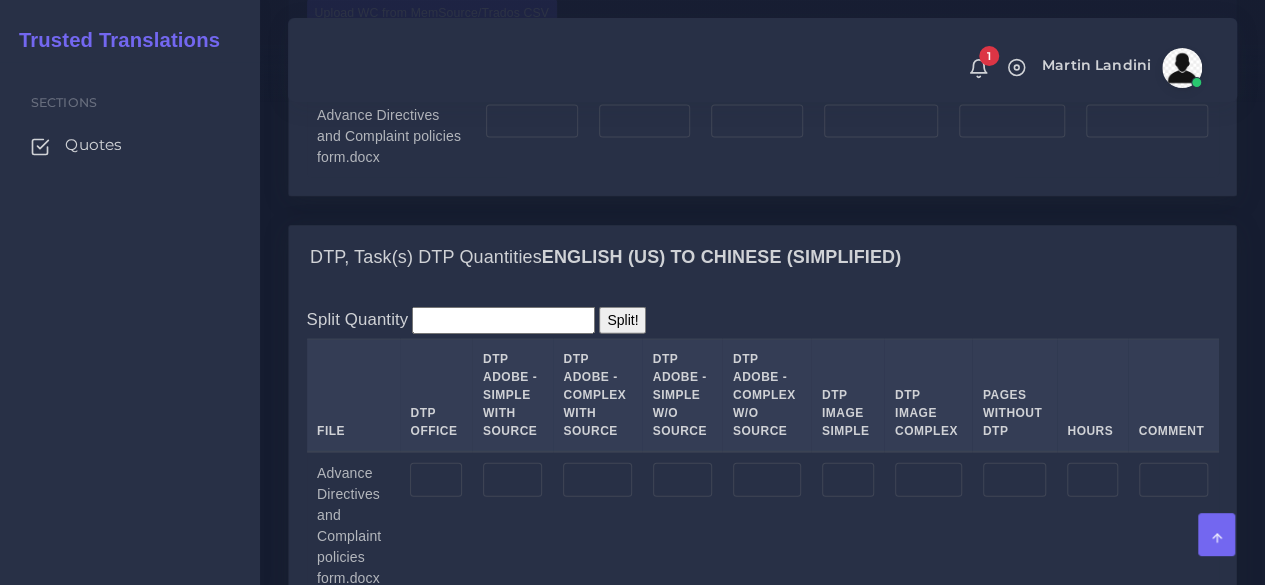 type on "1" 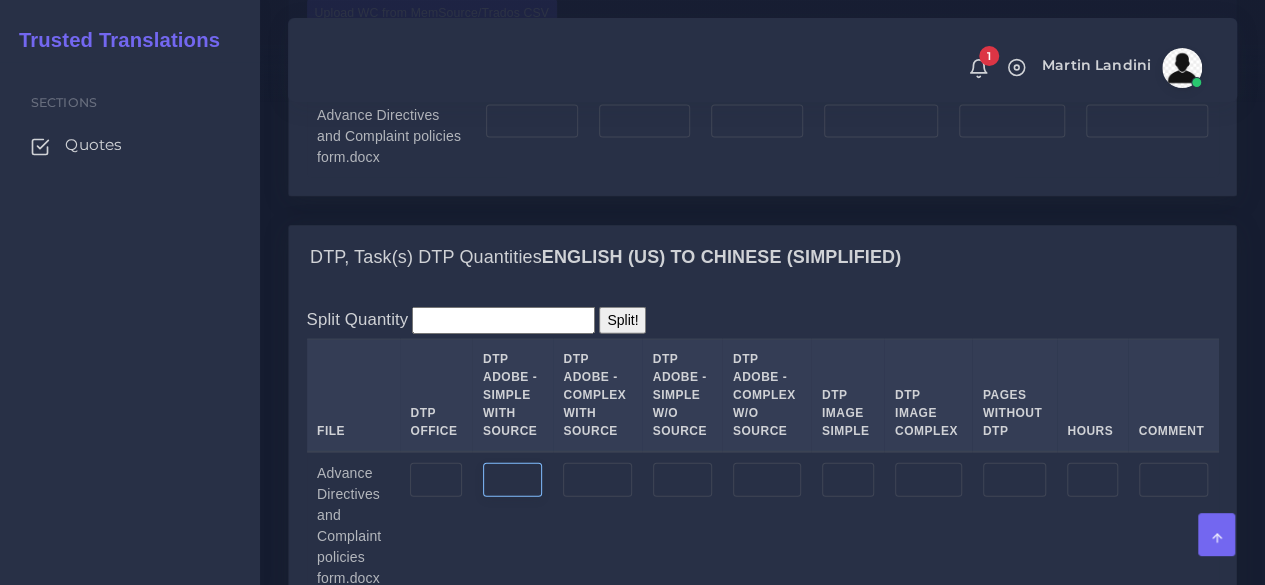 click at bounding box center (512, 480) 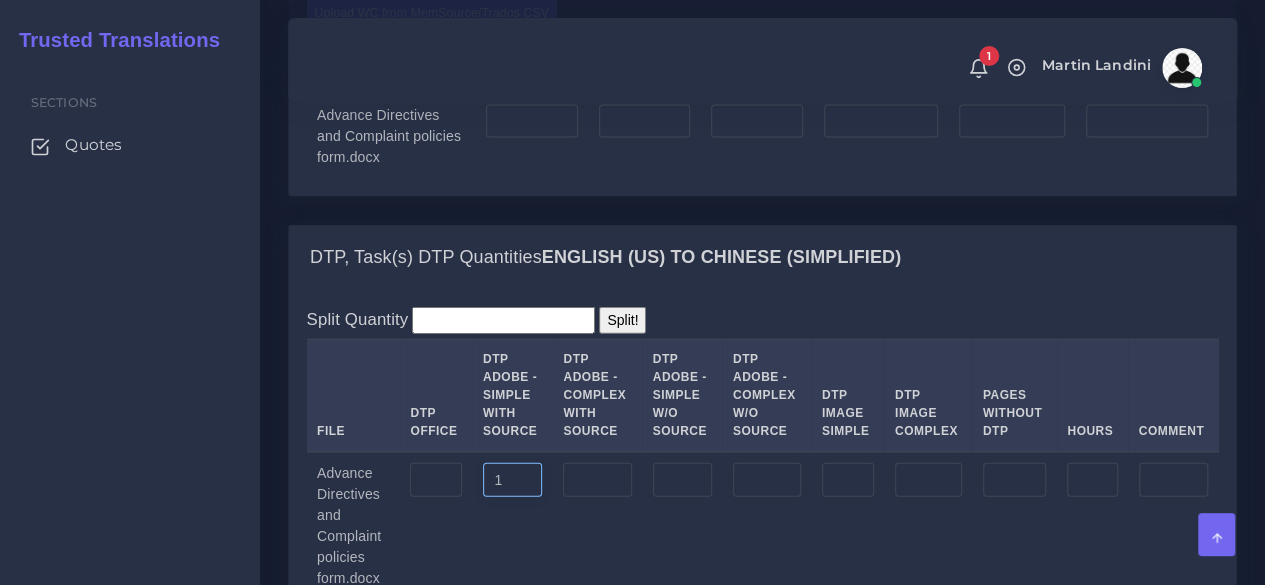 type on "1" 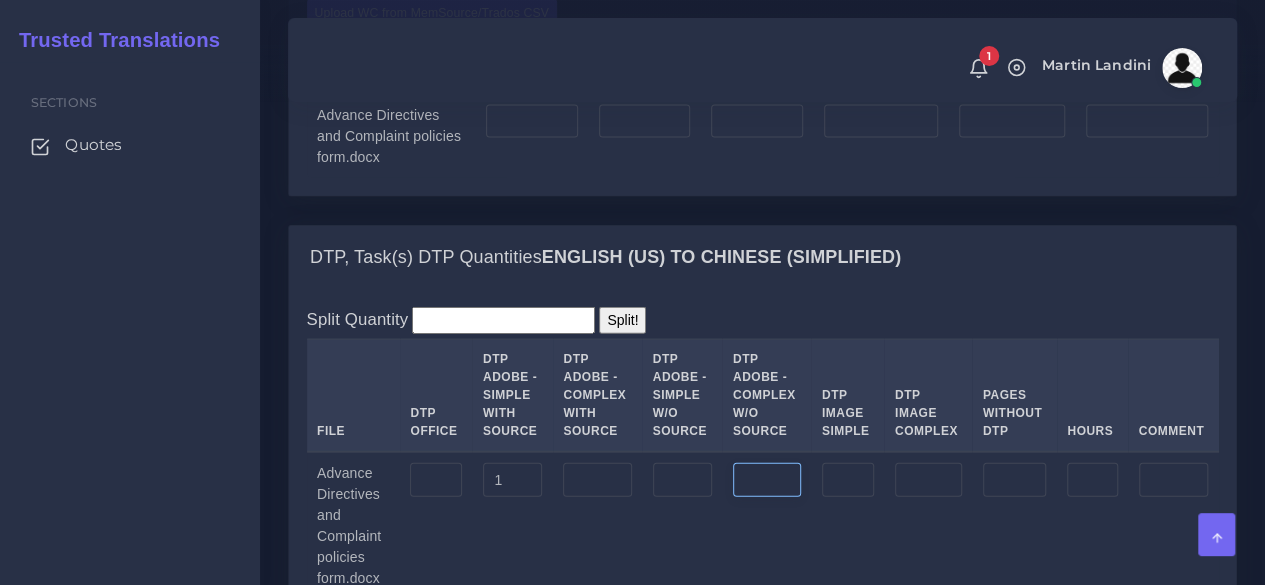 click at bounding box center [767, 480] 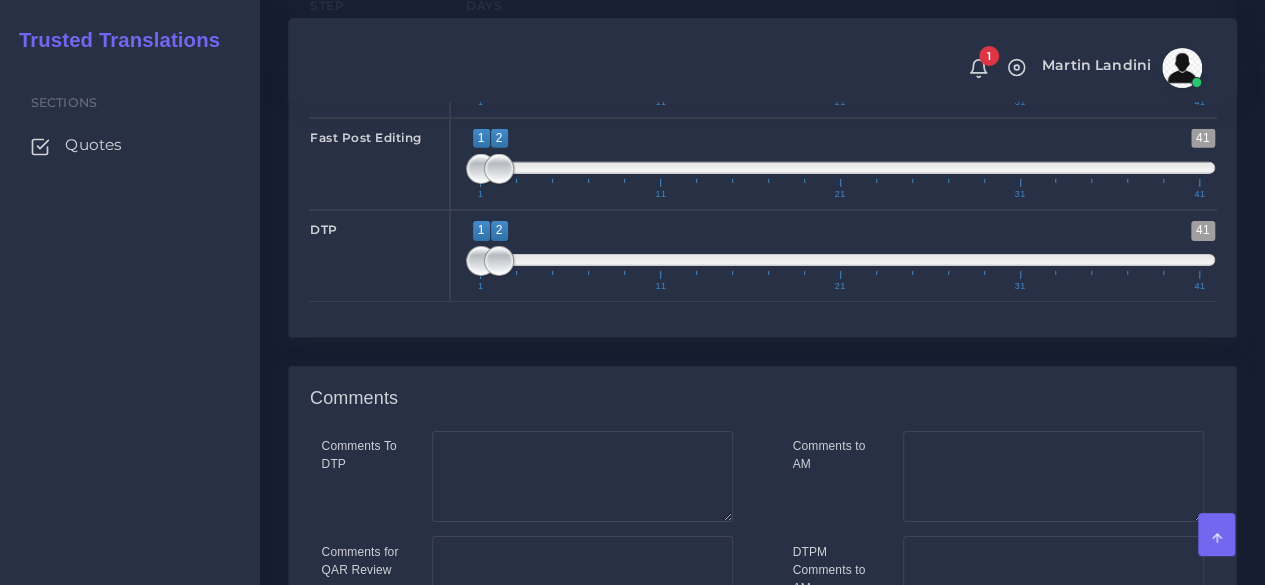 scroll, scrollTop: 3344, scrollLeft: 0, axis: vertical 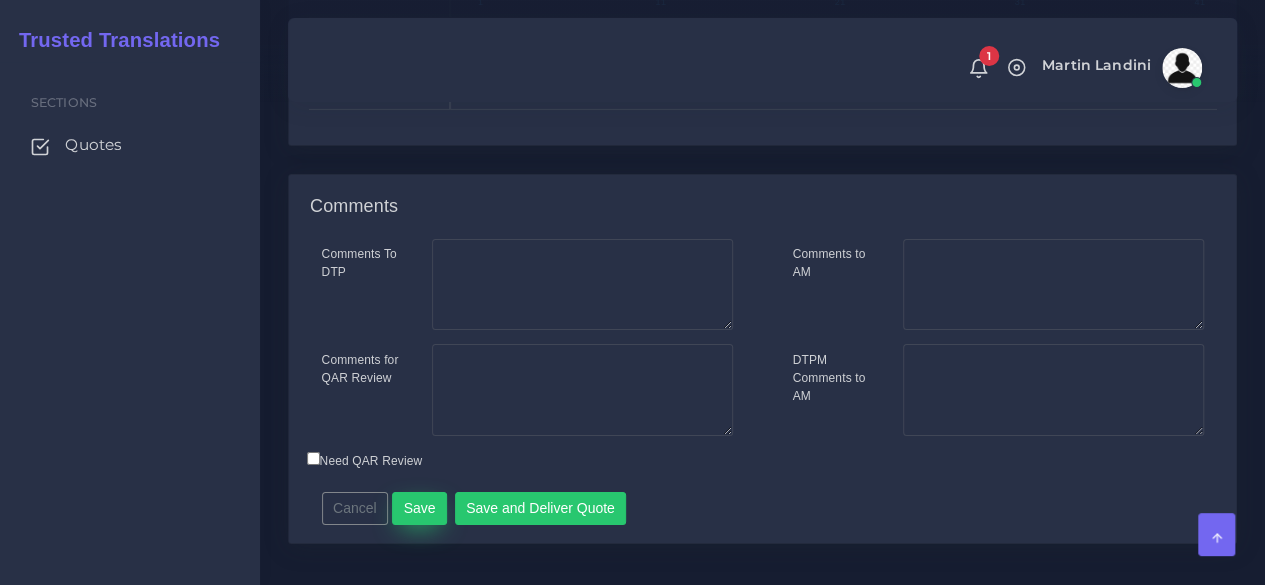 type on "1" 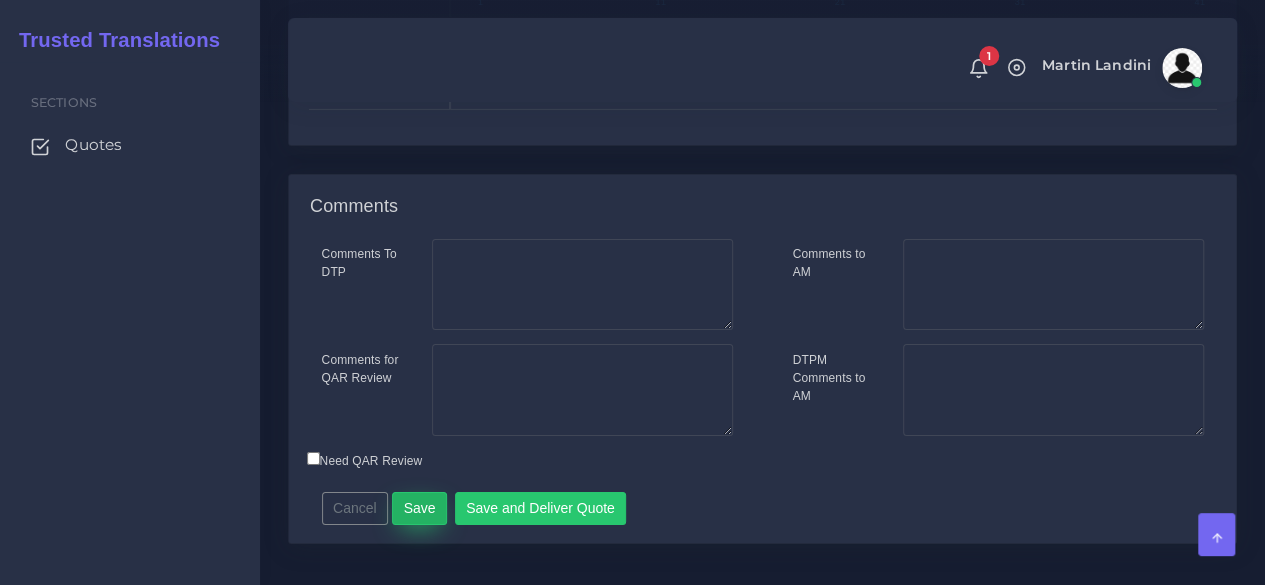 click on "Save" at bounding box center [419, 509] 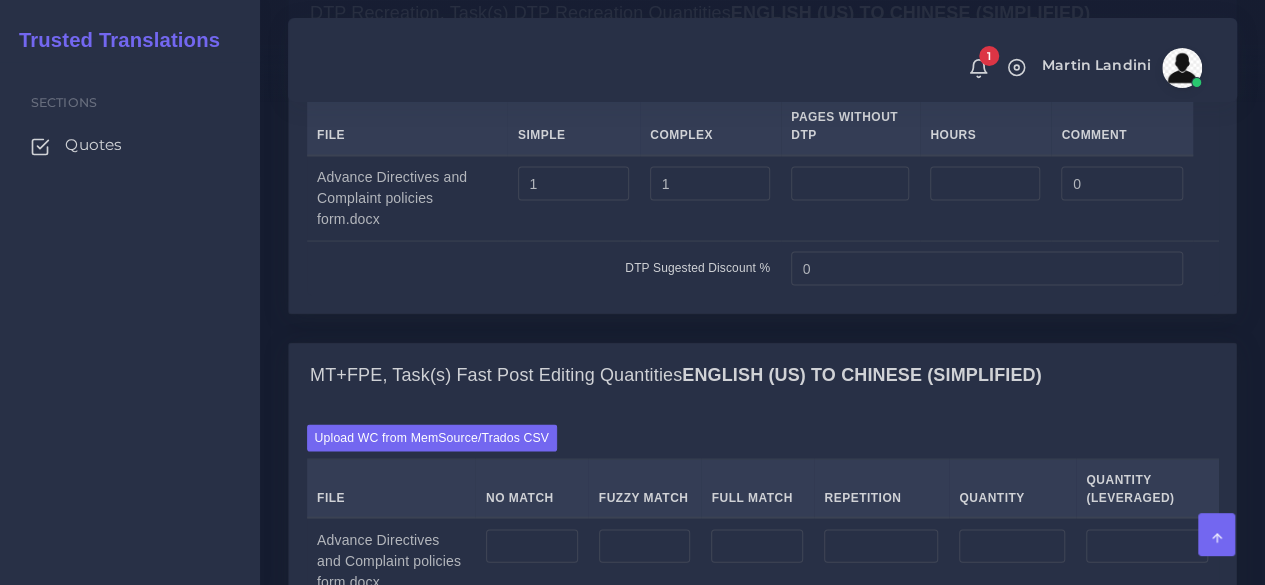 scroll, scrollTop: 2000, scrollLeft: 0, axis: vertical 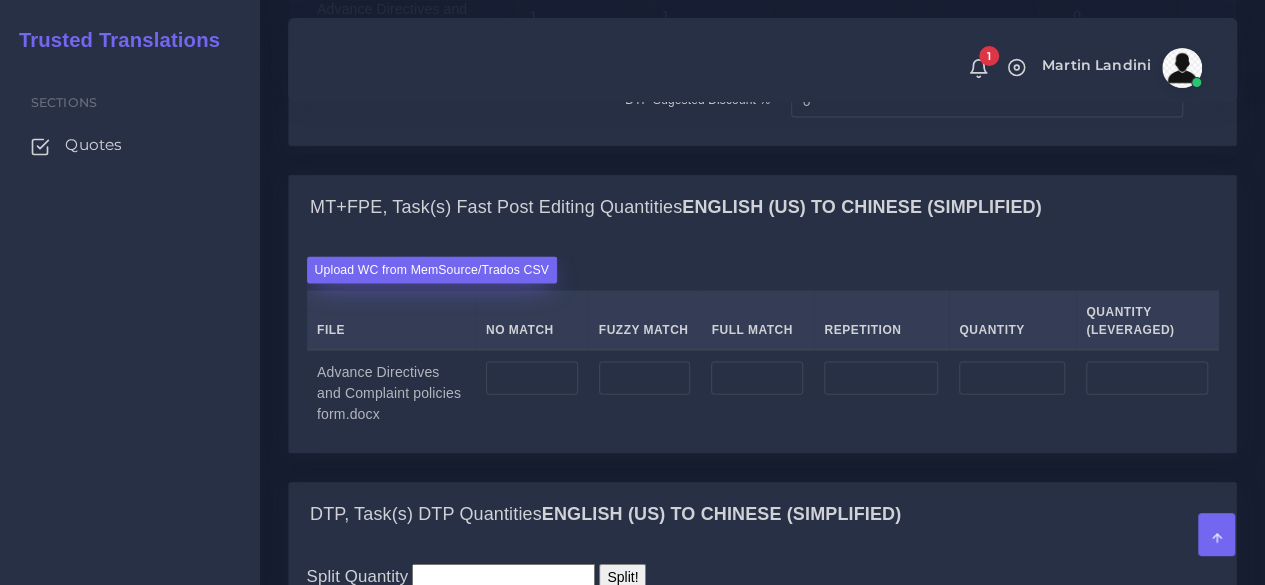 click on "Upload WC from MemSource/Trados CSV" at bounding box center (432, 270) 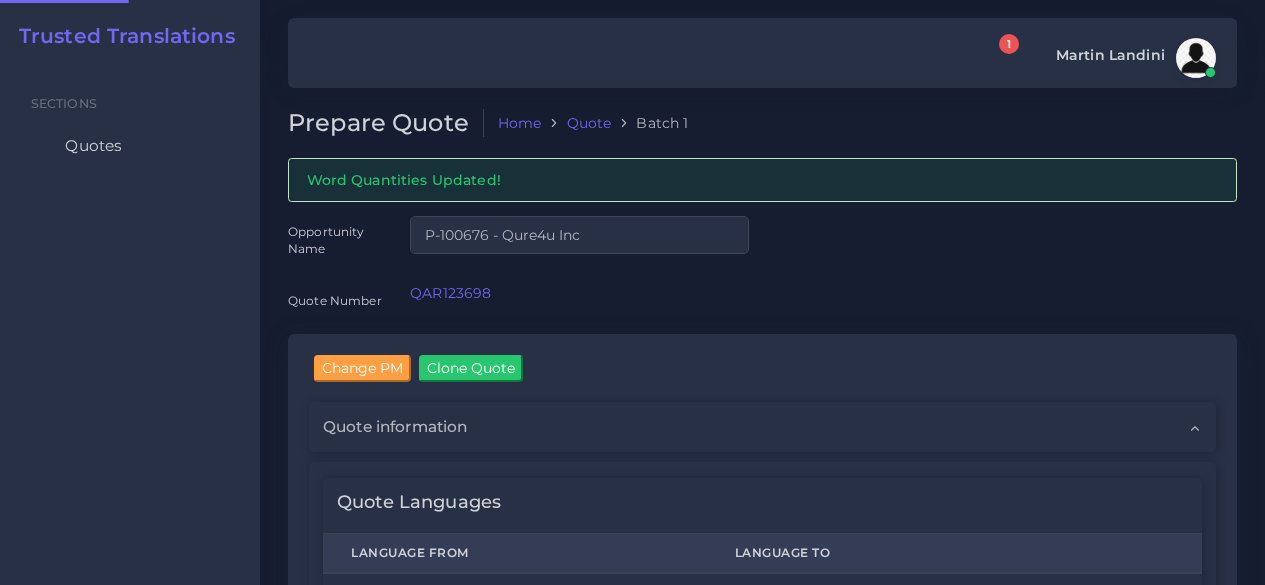 scroll, scrollTop: 0, scrollLeft: 0, axis: both 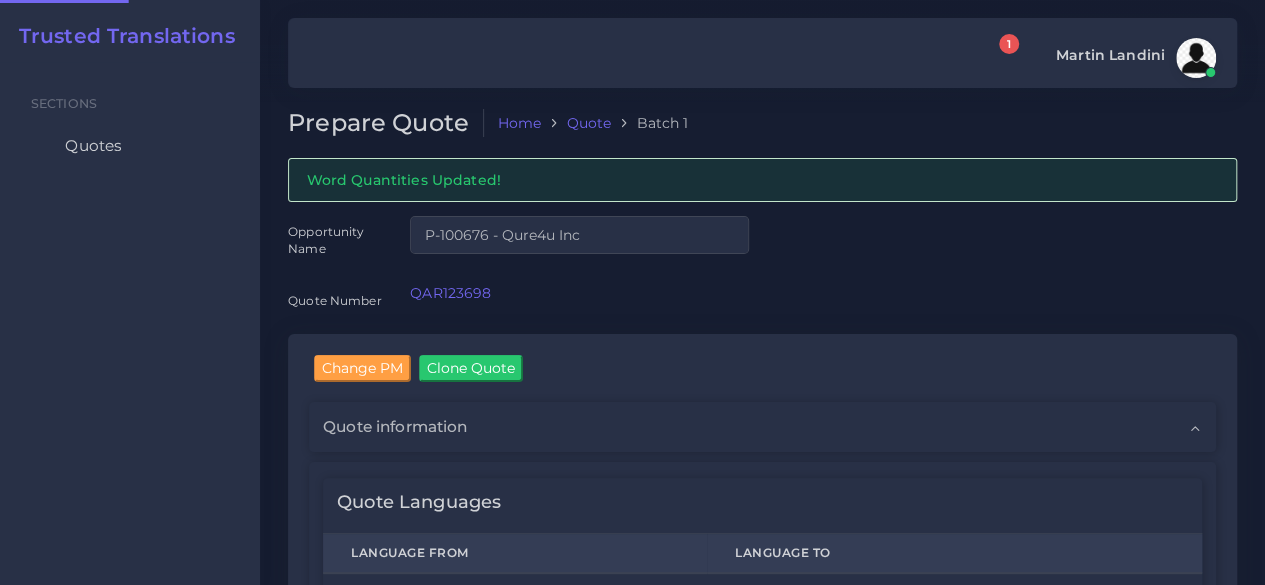 type 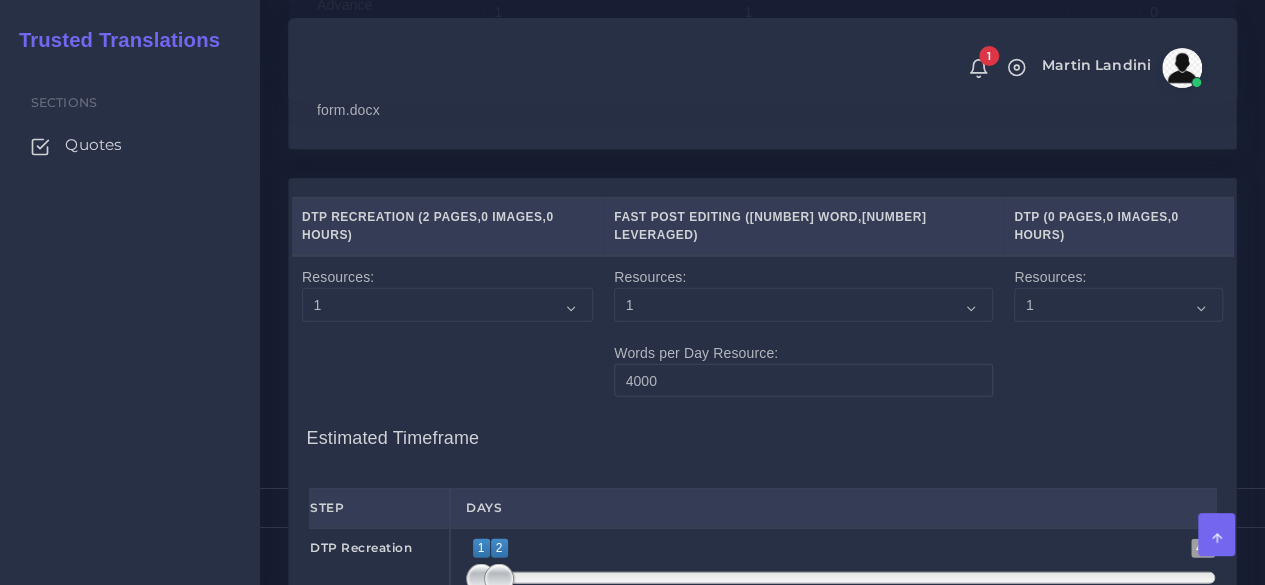 scroll, scrollTop: 3000, scrollLeft: 0, axis: vertical 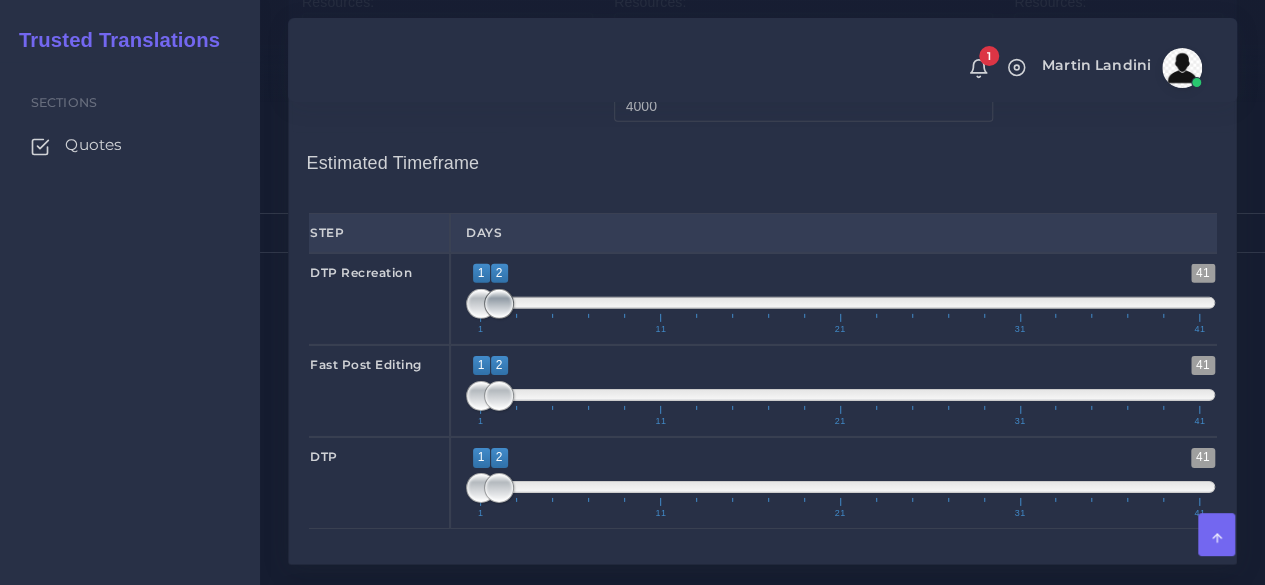 type on "1;1" 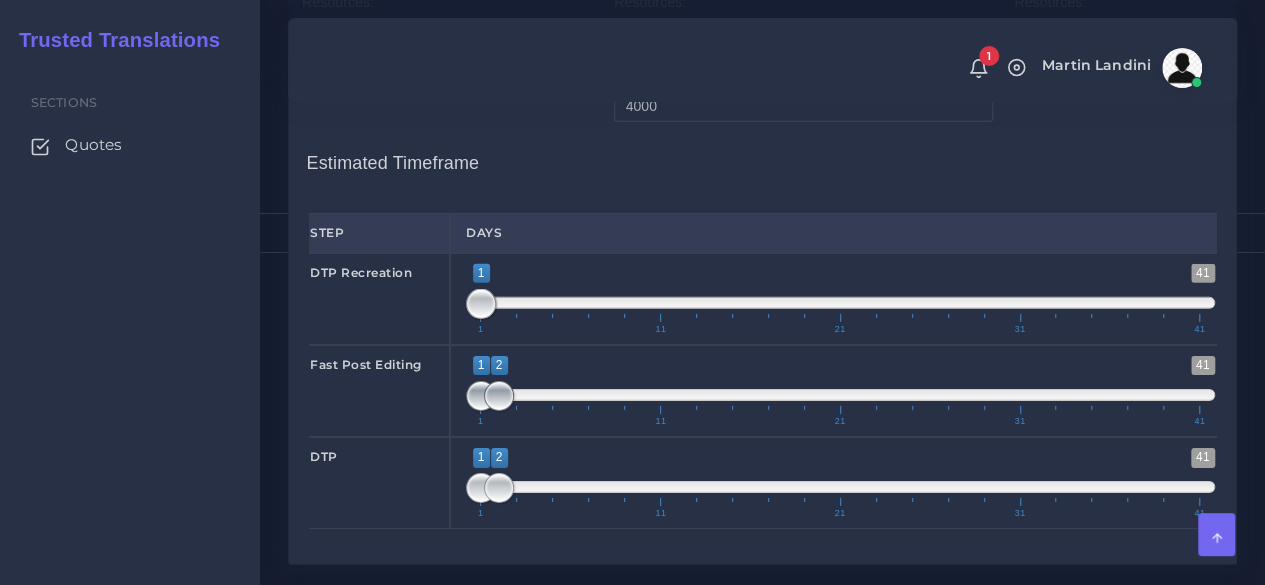 type on "1;1" 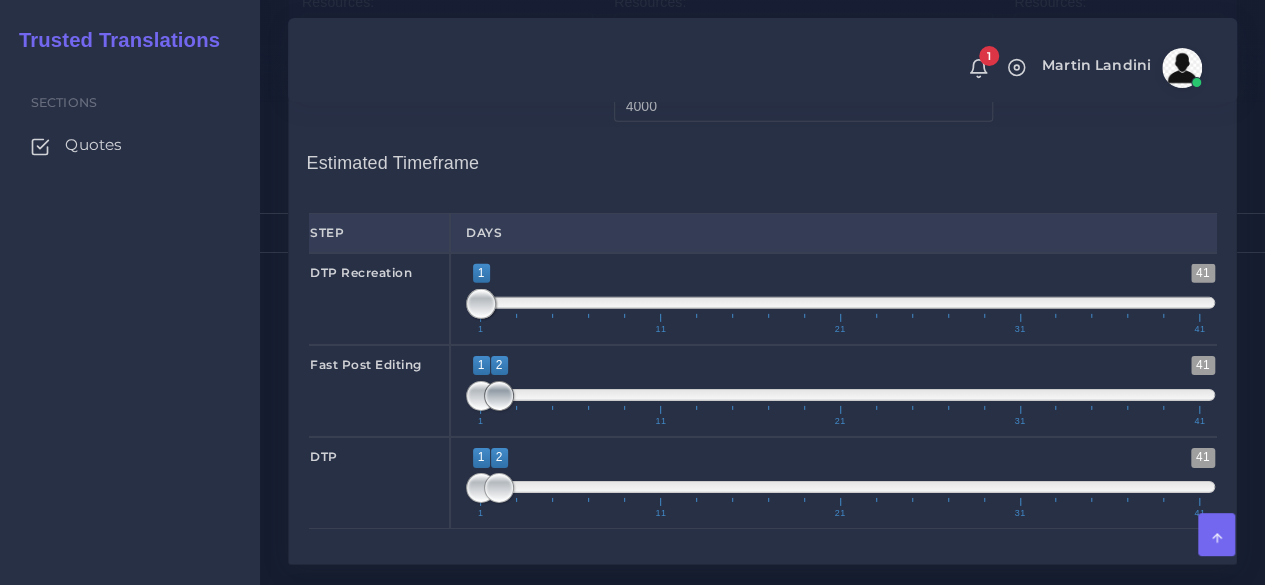 drag, startPoint x: 498, startPoint y: 346, endPoint x: 431, endPoint y: 355, distance: 67.601776 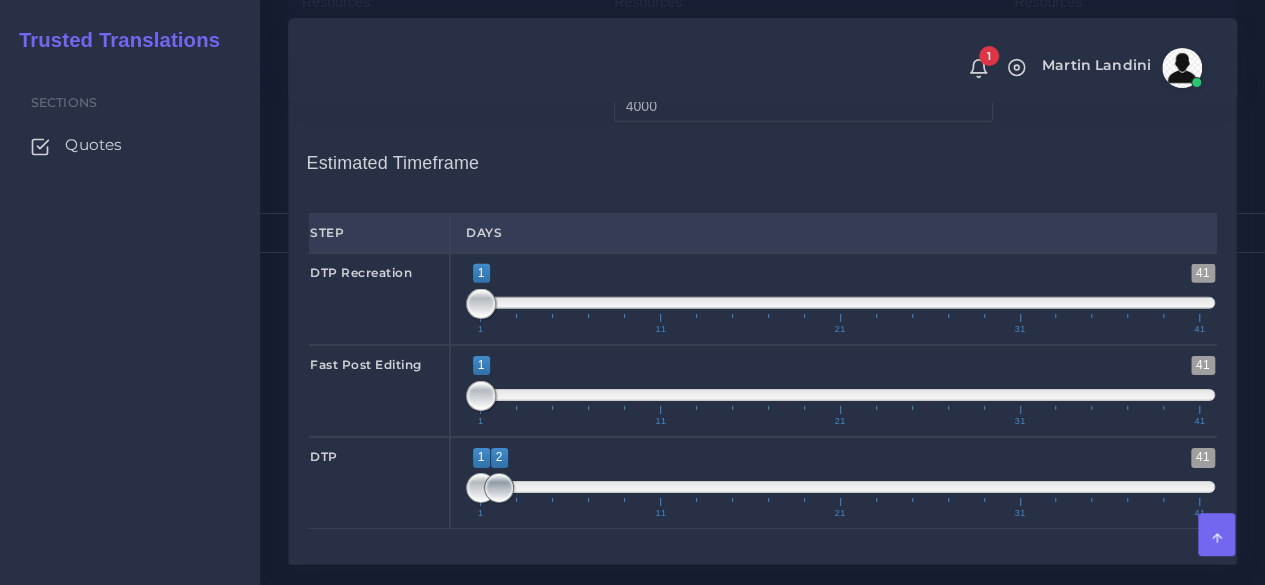 type on "1;1" 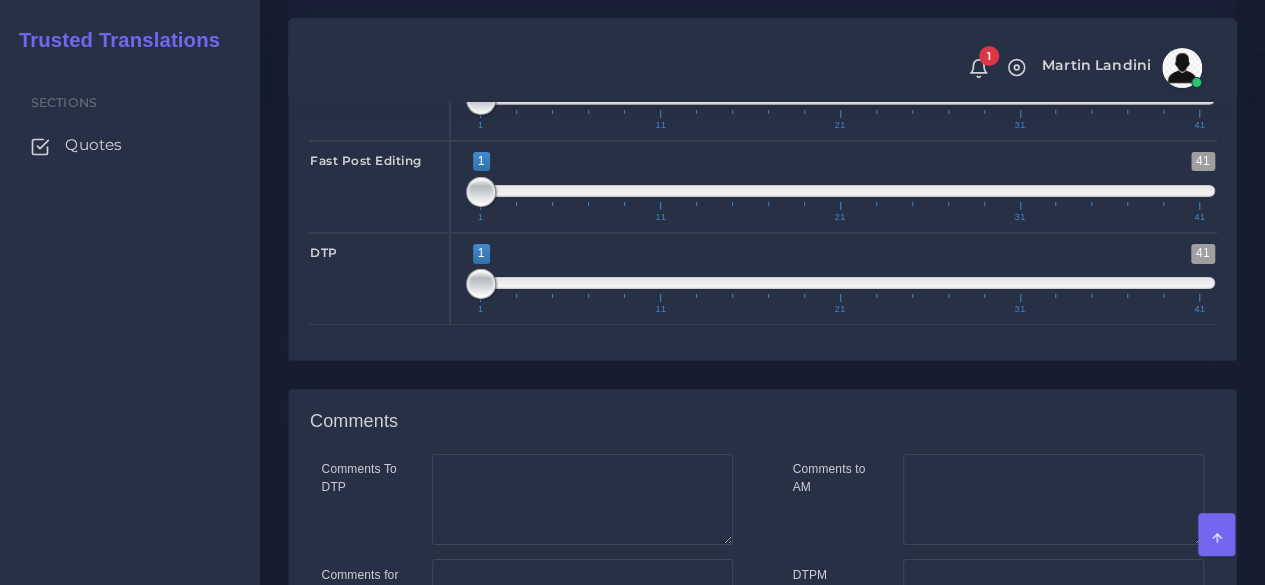 scroll, scrollTop: 3400, scrollLeft: 0, axis: vertical 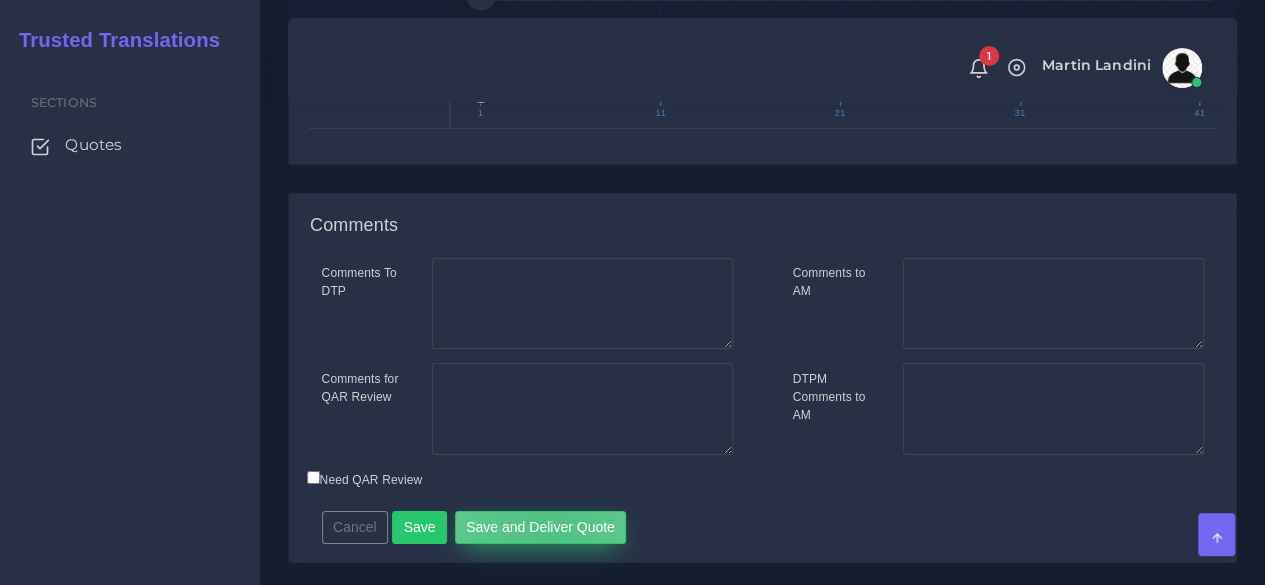 click on "Save and  Deliver Quote" at bounding box center (541, 528) 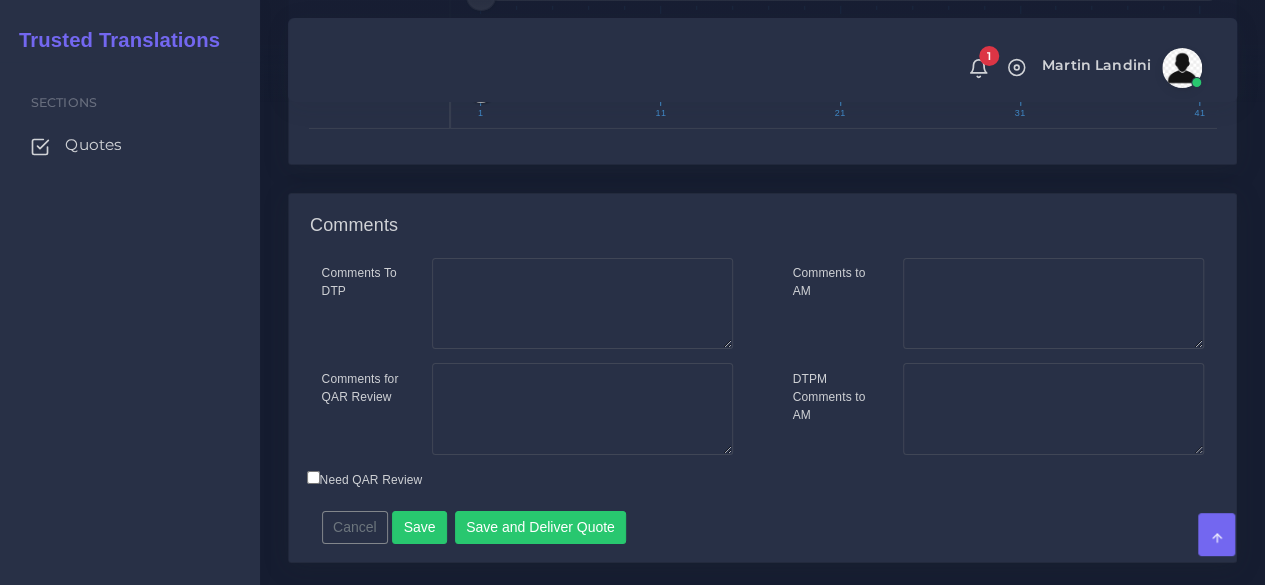click on "Sections
Quotes" at bounding box center (130, 323) 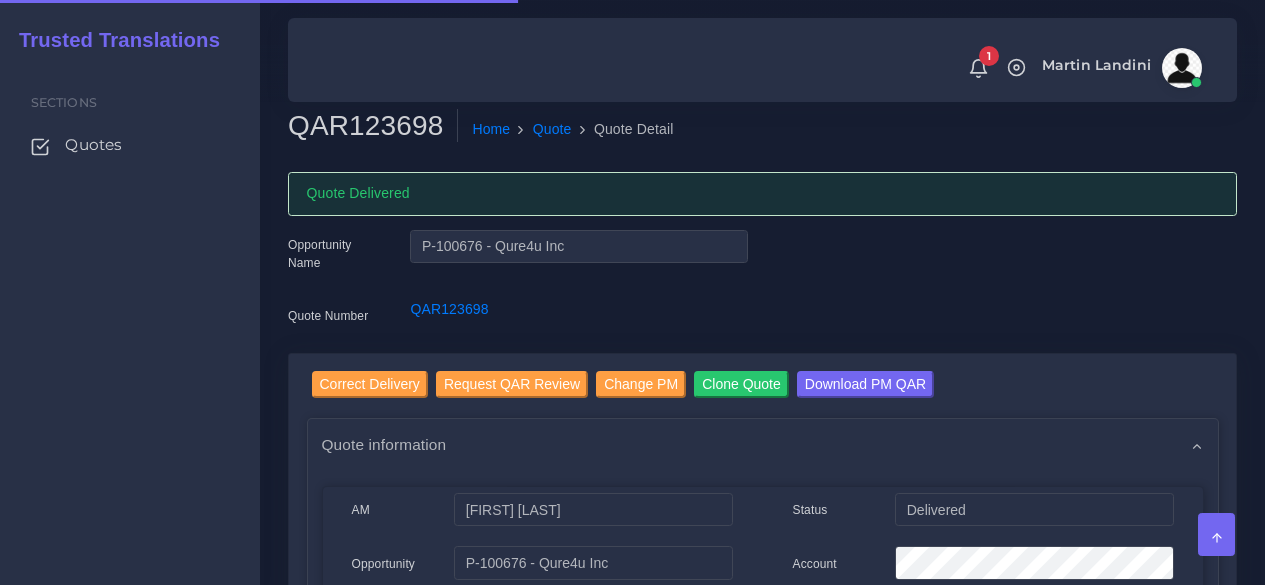 scroll, scrollTop: 0, scrollLeft: 0, axis: both 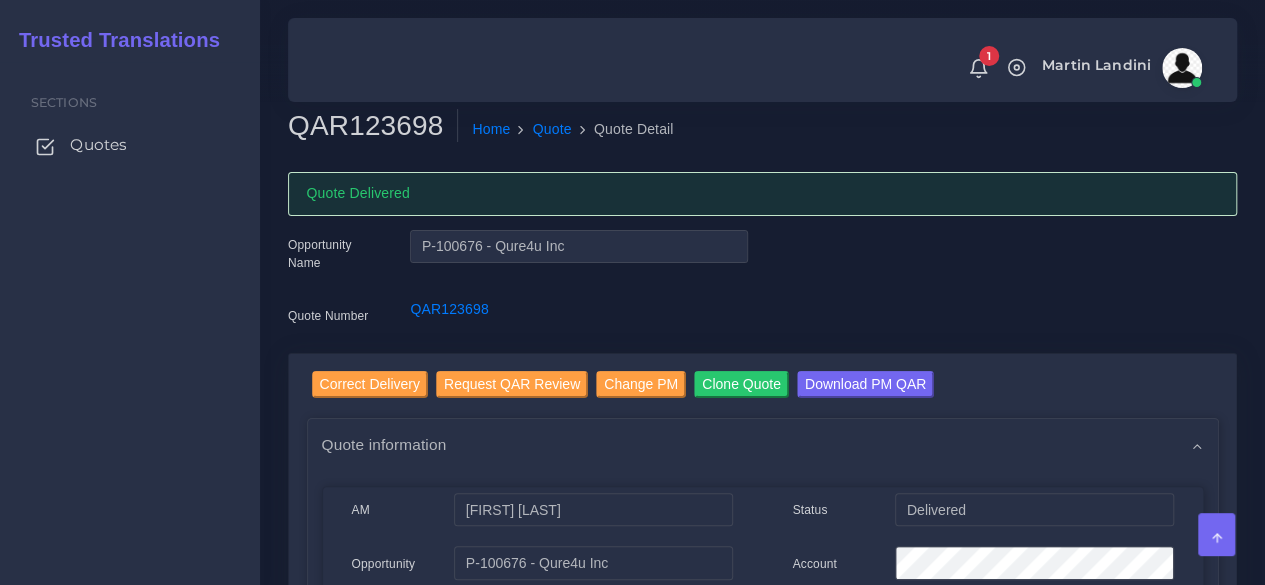 click on "Quotes" at bounding box center (98, 145) 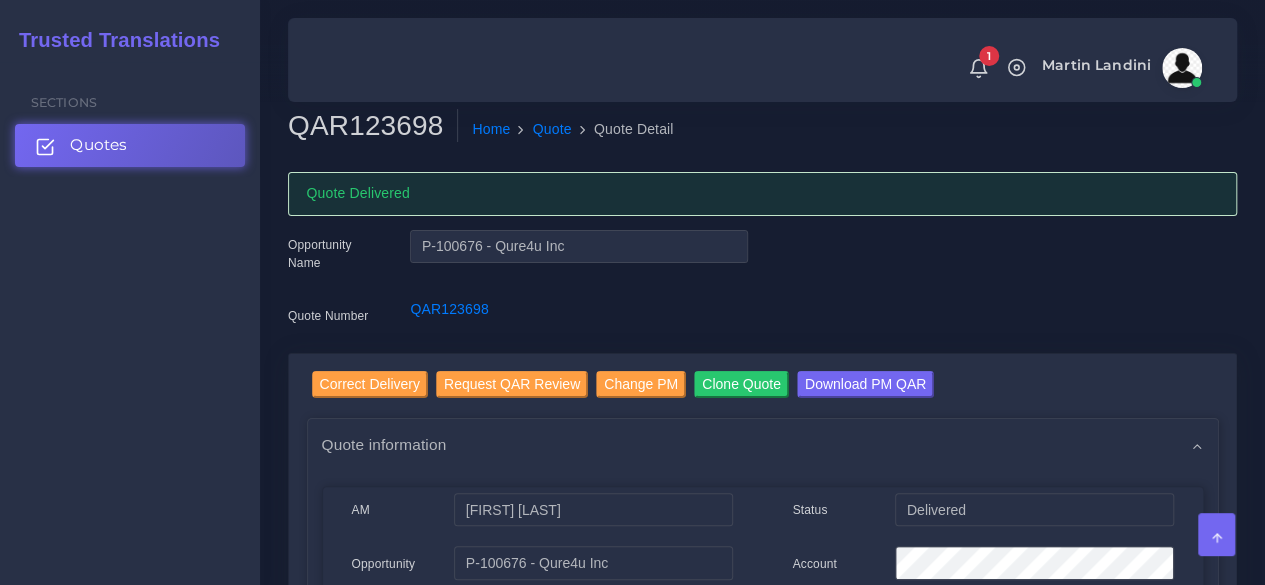 click on "Quotes" at bounding box center (130, 145) 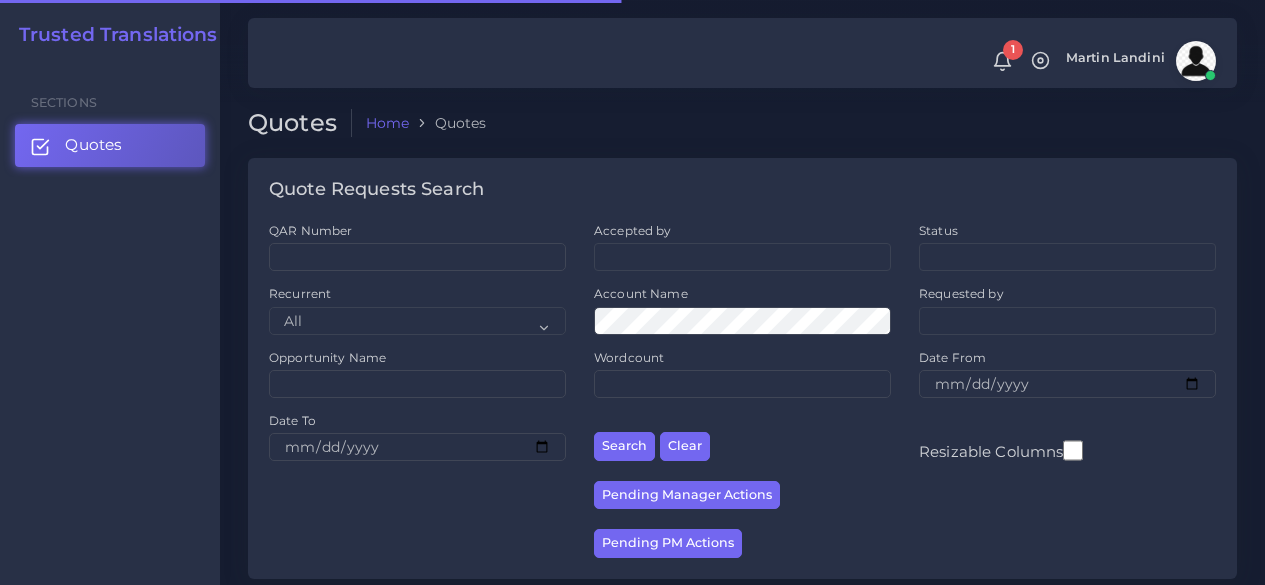 scroll, scrollTop: 0, scrollLeft: 0, axis: both 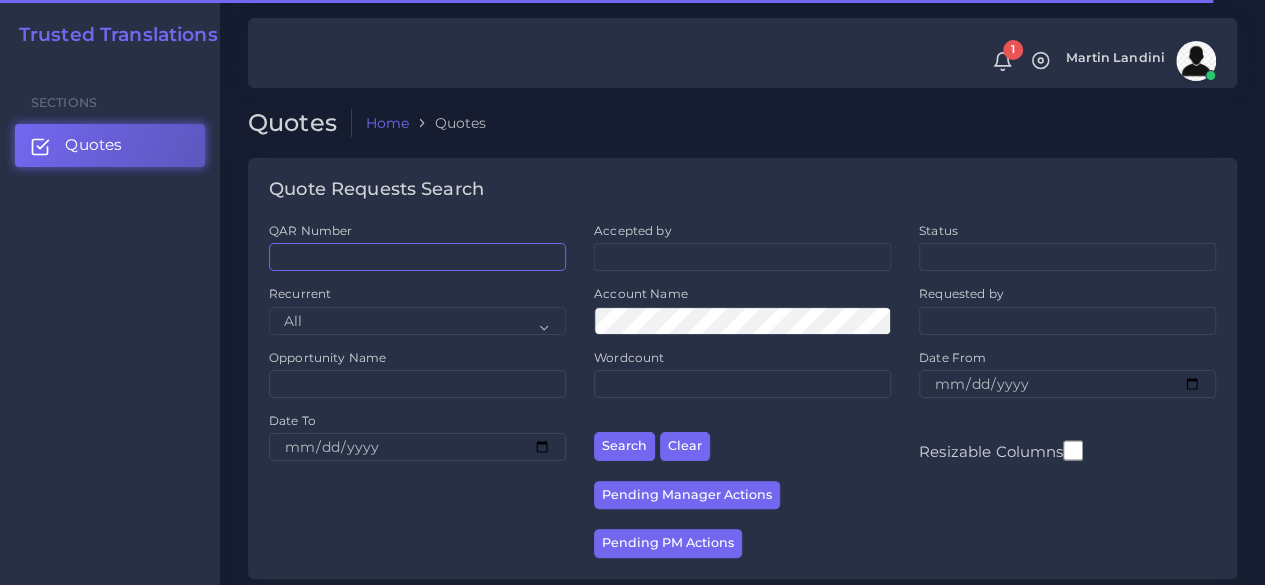 click on "QAR Number" at bounding box center [417, 257] 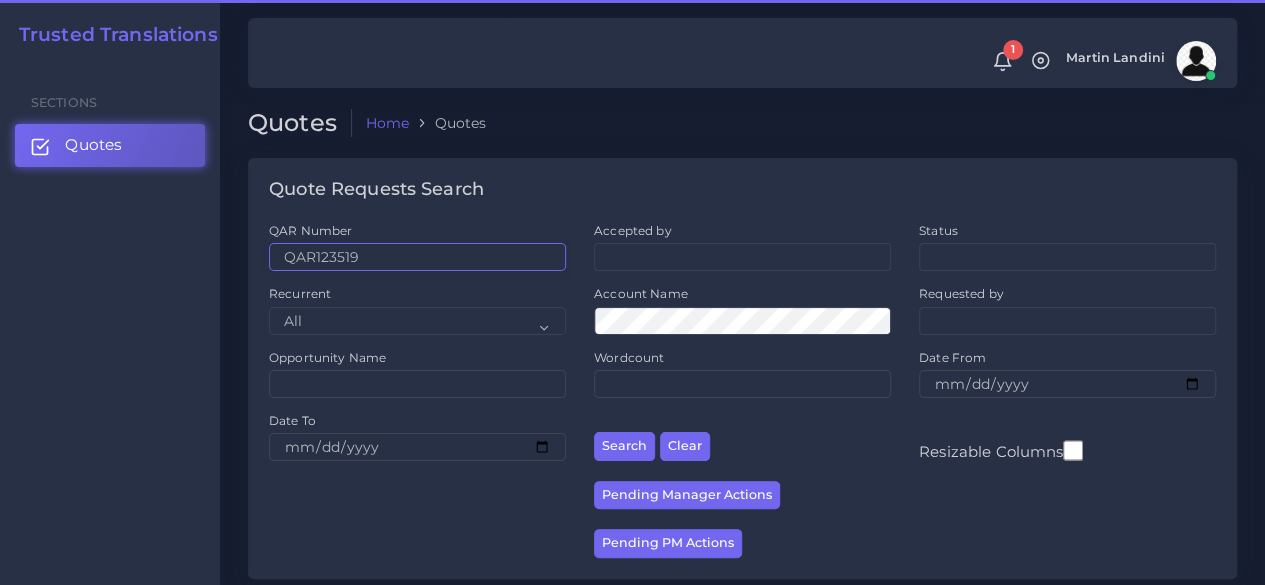 type on "QAR123519" 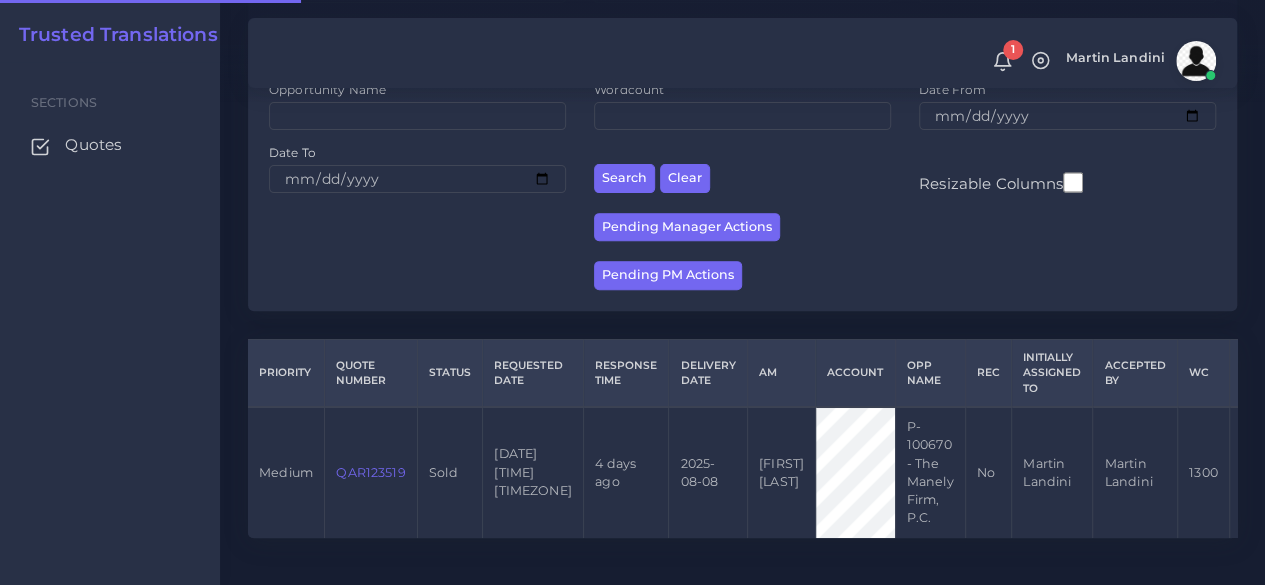 scroll, scrollTop: 310, scrollLeft: 0, axis: vertical 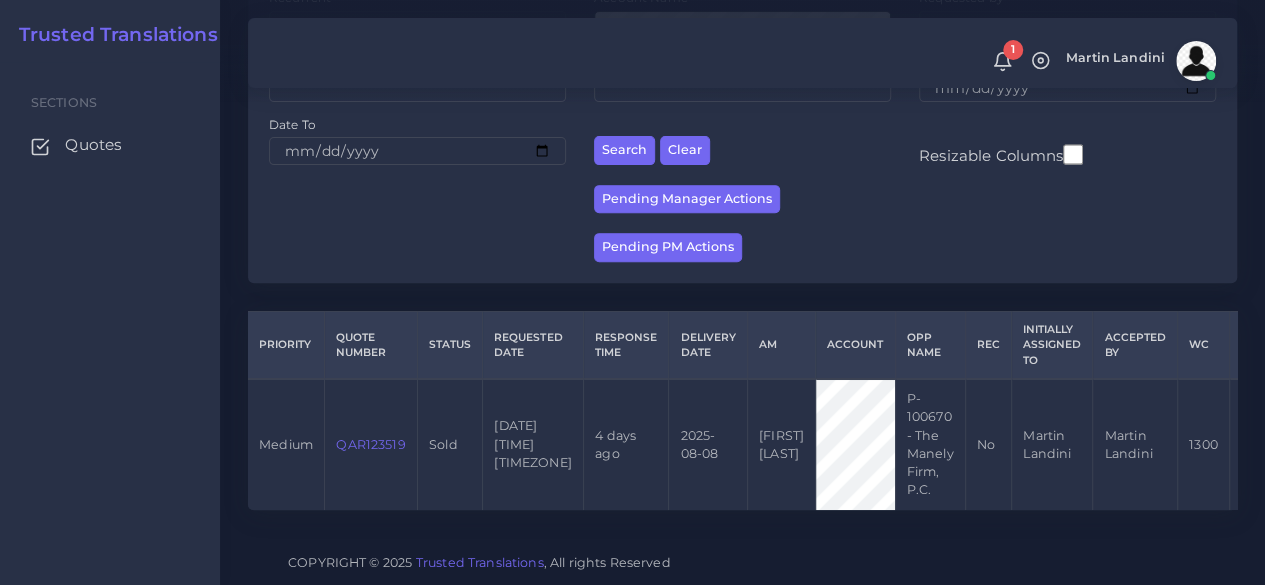 click on "QAR123519" at bounding box center (370, 444) 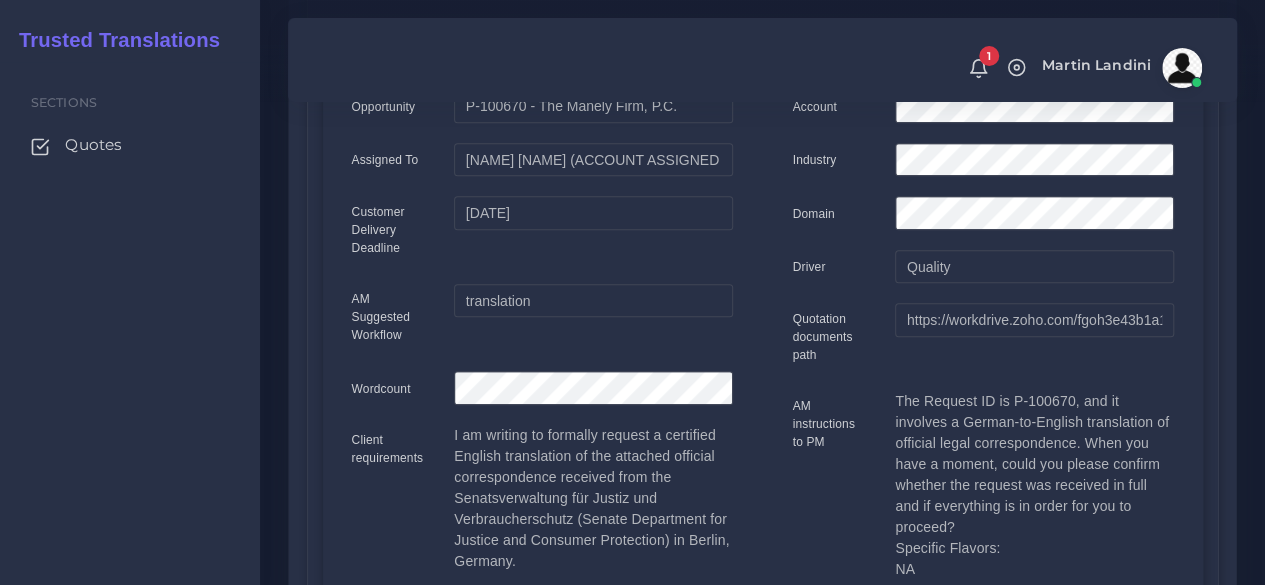 scroll, scrollTop: 0, scrollLeft: 0, axis: both 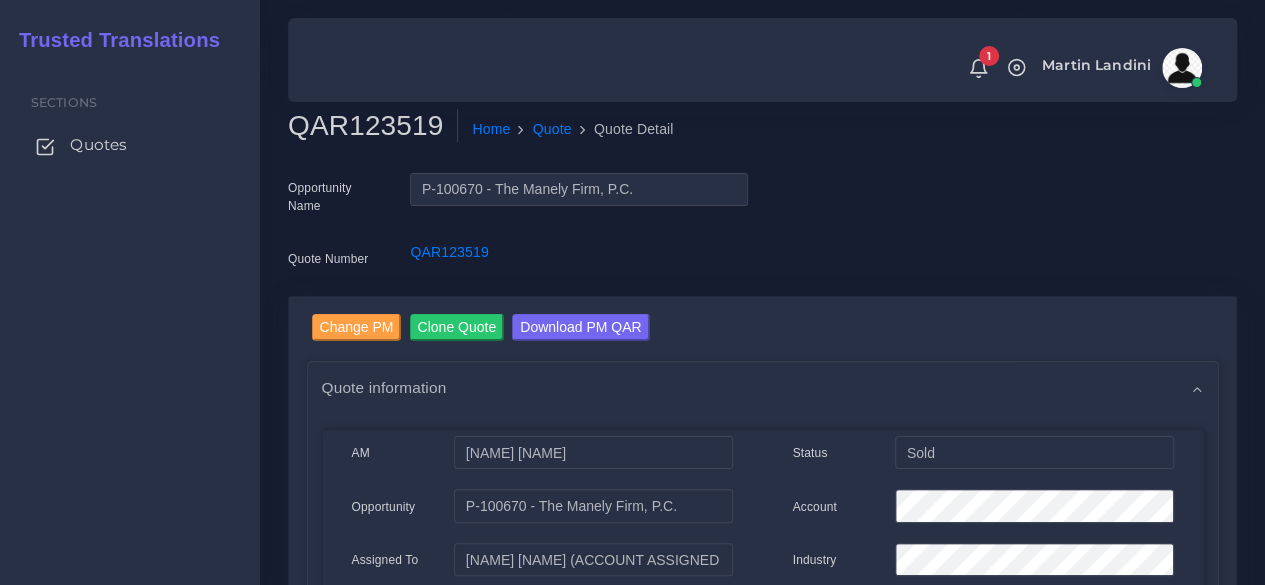 click on "Quotes" at bounding box center [98, 145] 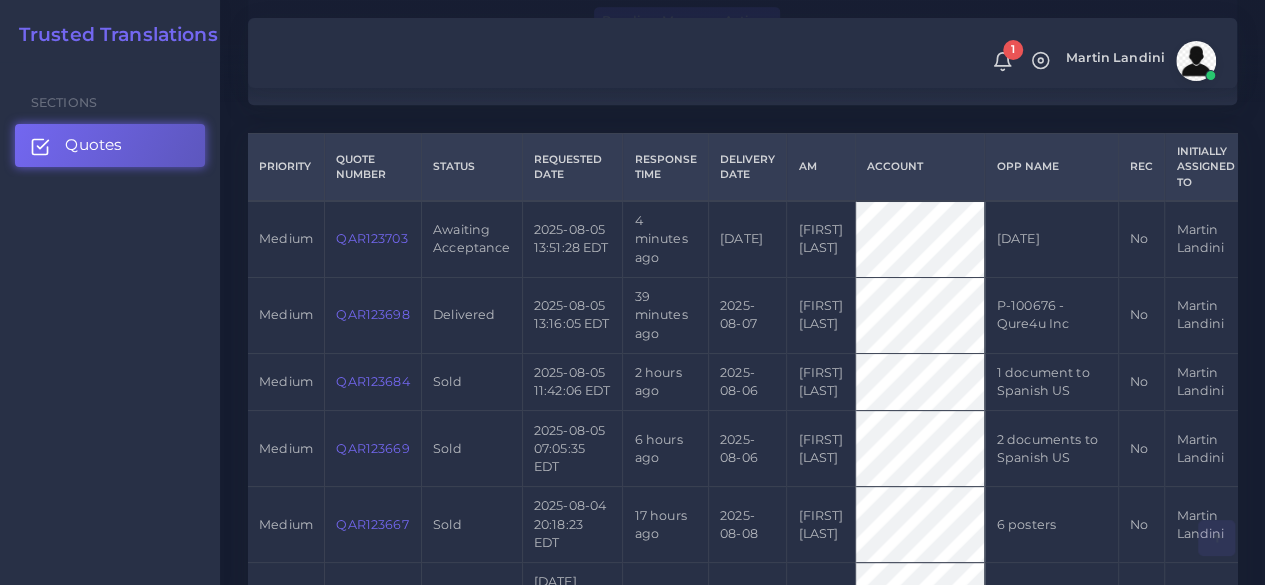 scroll, scrollTop: 500, scrollLeft: 0, axis: vertical 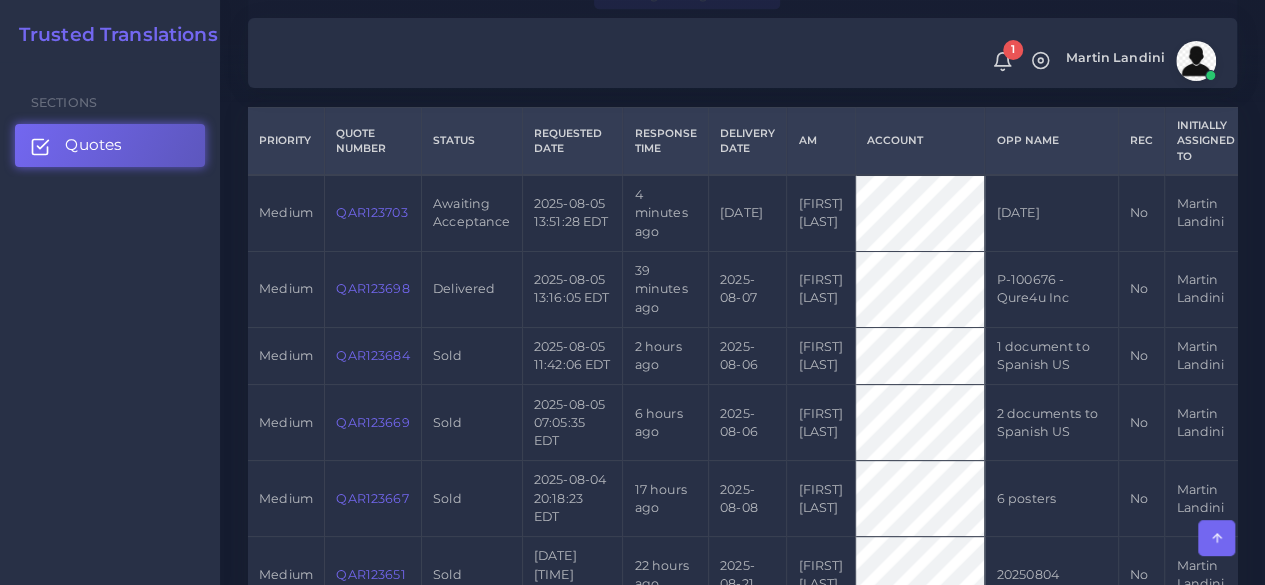 click on "QAR123703" at bounding box center [371, 212] 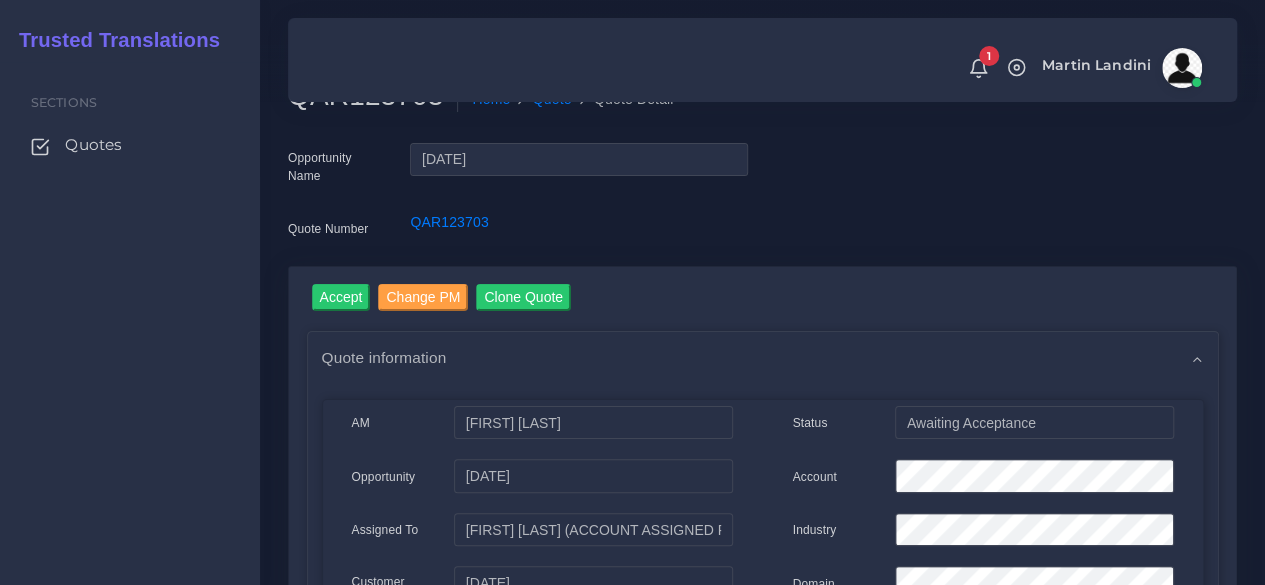scroll, scrollTop: 0, scrollLeft: 0, axis: both 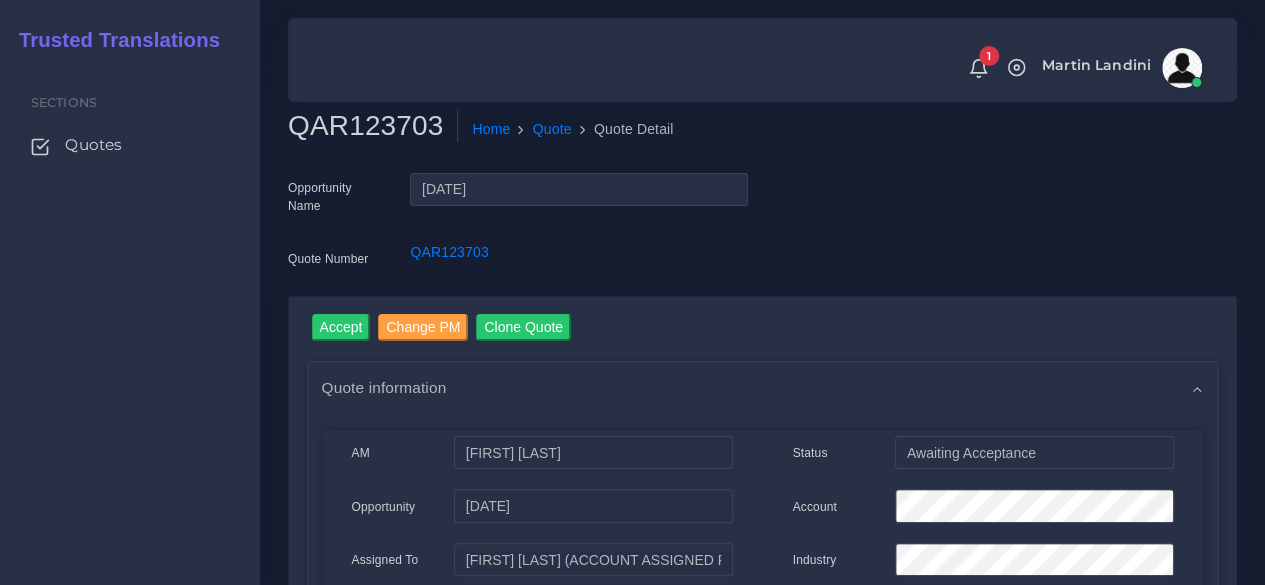 click on "QAR123703" at bounding box center [373, 126] 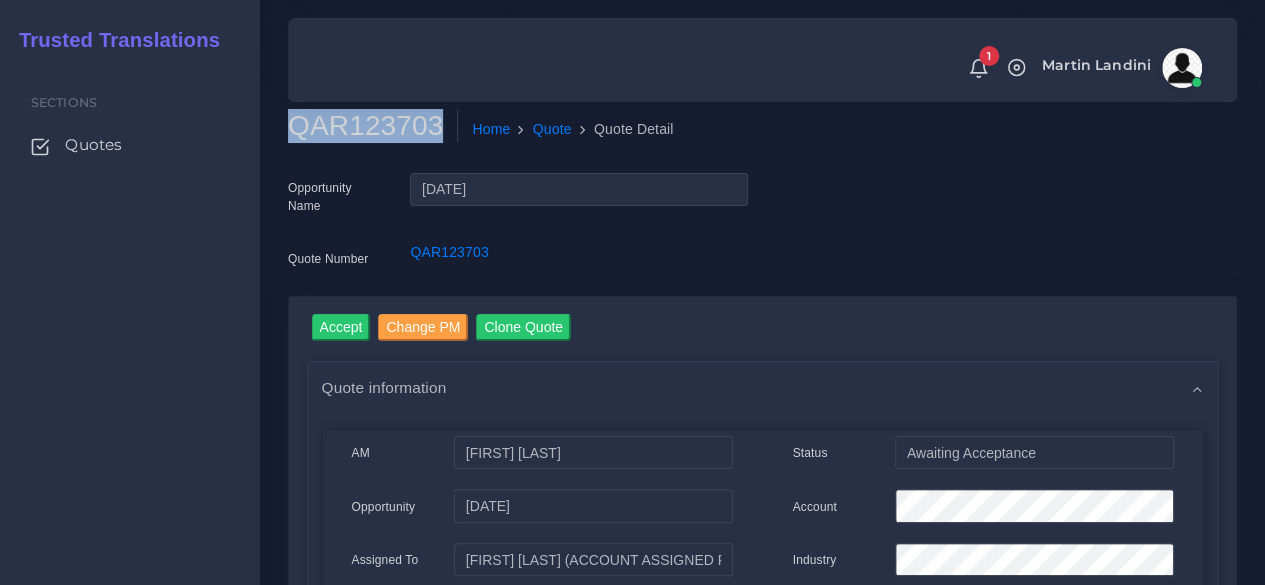 click on "QAR123703" at bounding box center [373, 126] 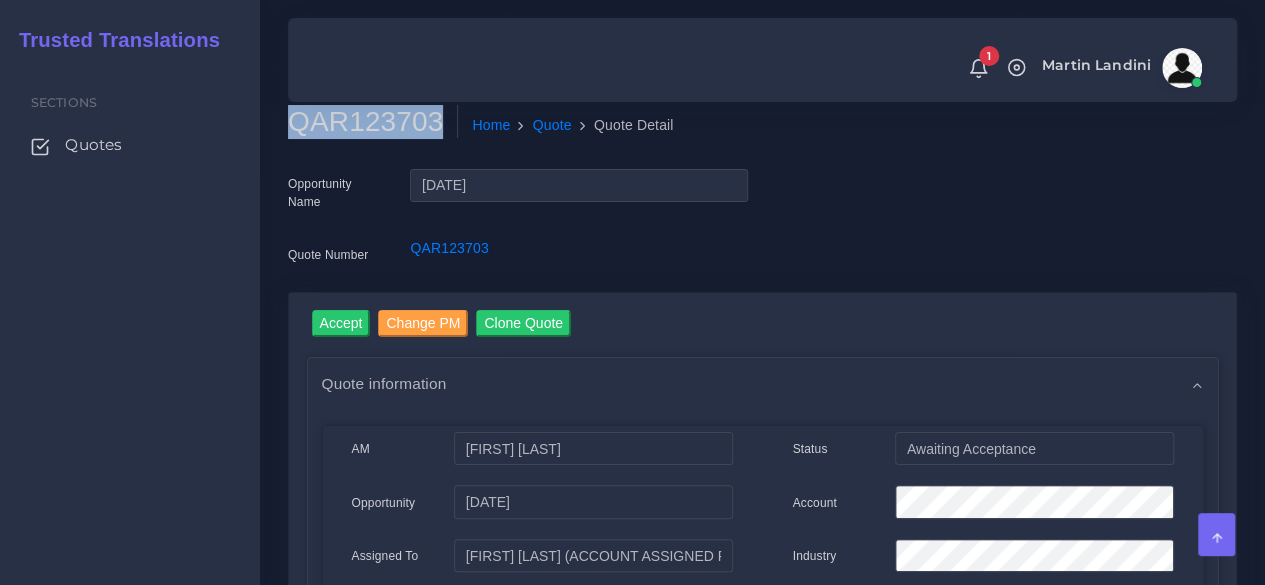 scroll, scrollTop: 0, scrollLeft: 0, axis: both 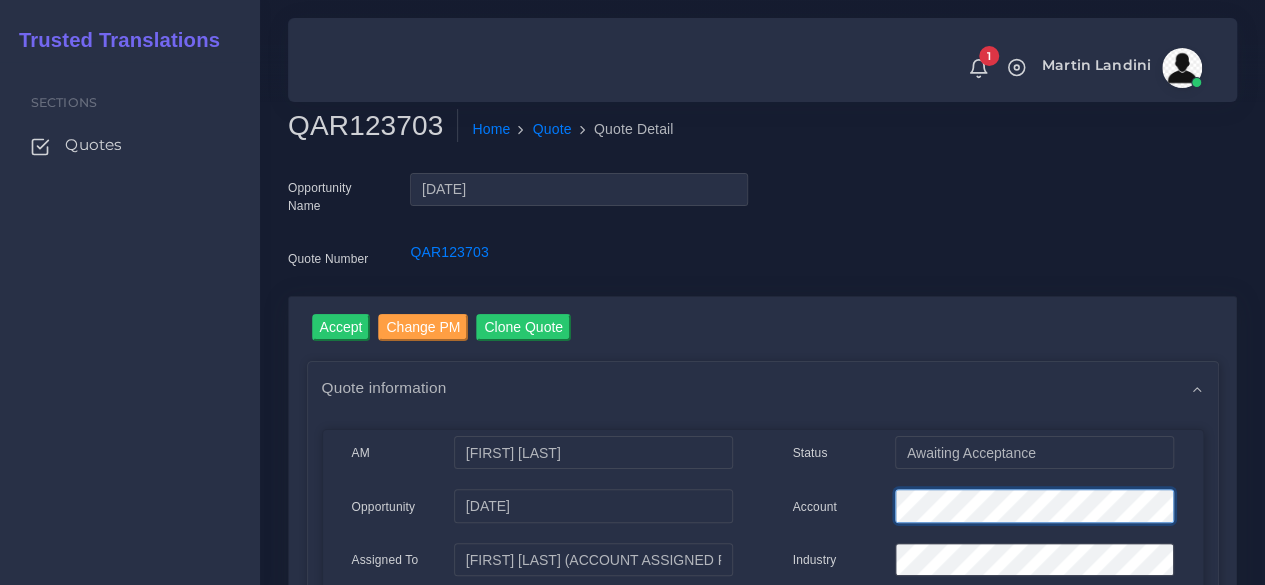 click on "Status
Awaiting Acceptance
Account
Industry
Domain
Driver" at bounding box center [983, 810] 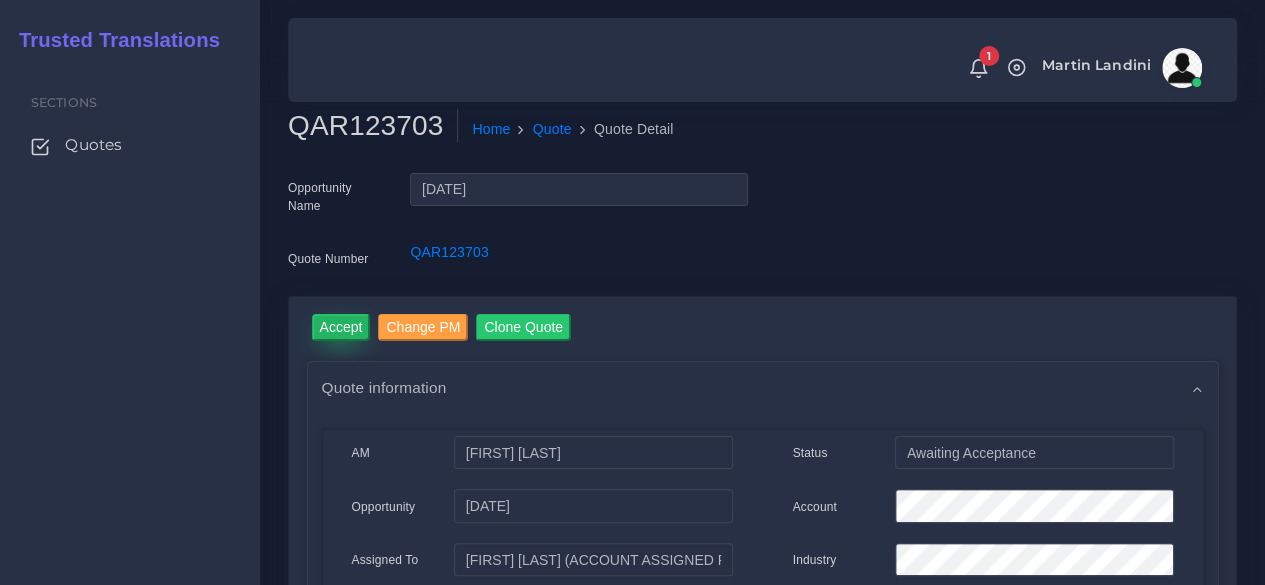 click on "Accept" at bounding box center (341, 327) 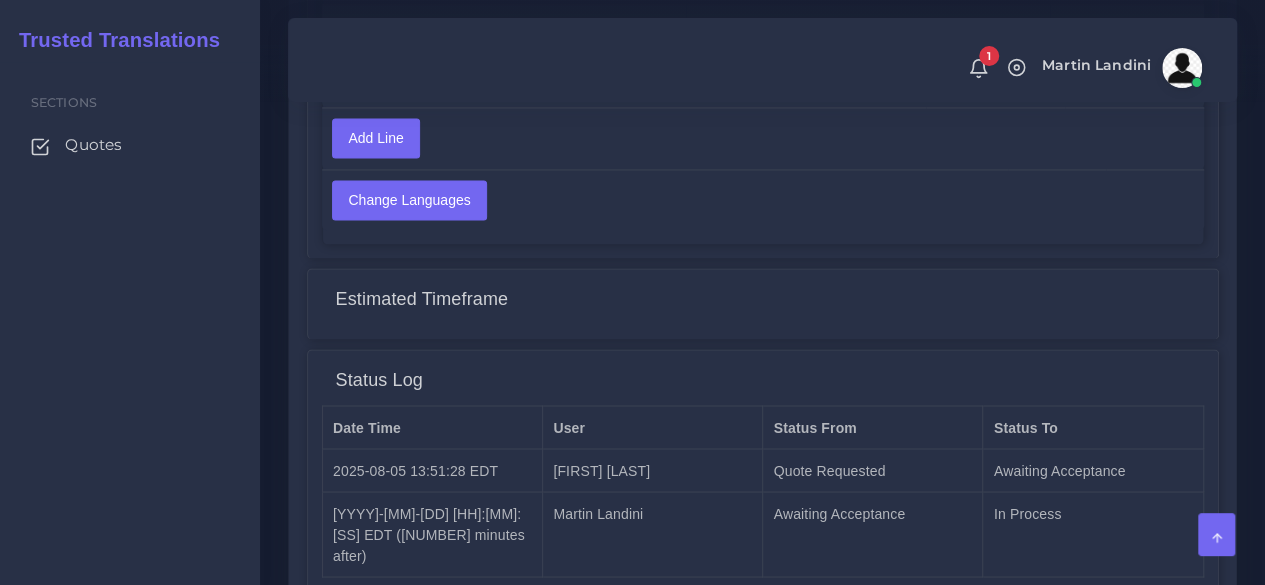 scroll, scrollTop: 1600, scrollLeft: 0, axis: vertical 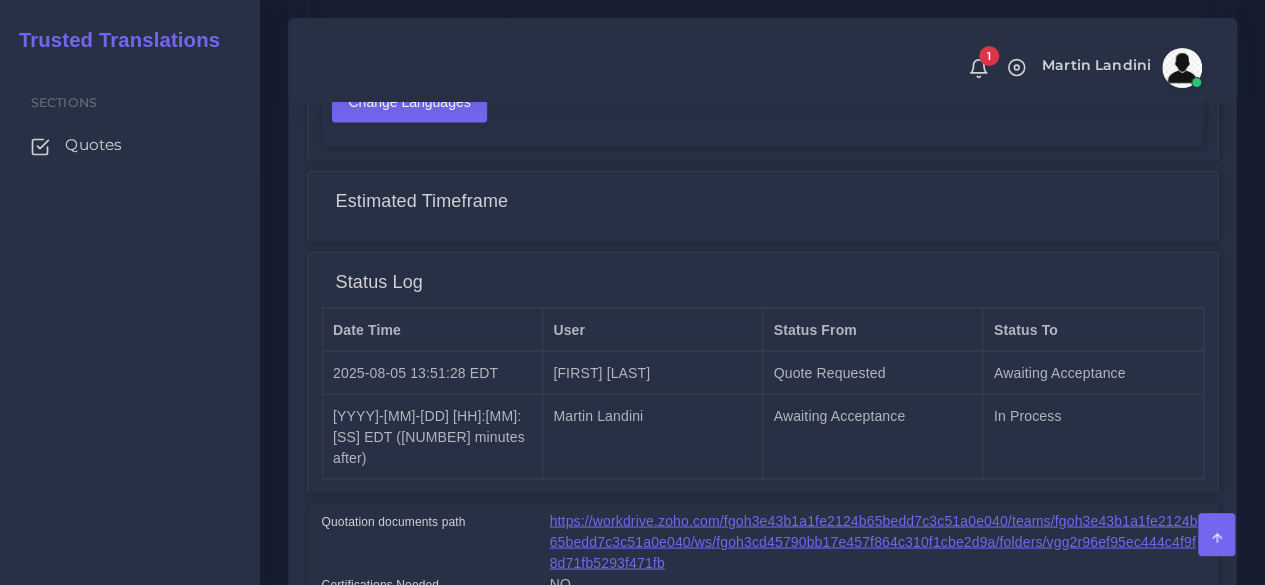 click on "https://workdrive.zoho.com/fgoh3e43b1a1fe2124b65bedd7c3c51a0e040/teams/fgoh3e43b1a1fe2124b65bedd7c3c51a0e040/ws/fgoh3cd45790bb17e457f864c310f1cbe2d9a/folders/vgg2r96ef95ec444c4f9f8d71fb5293f471fb" at bounding box center (874, 541) 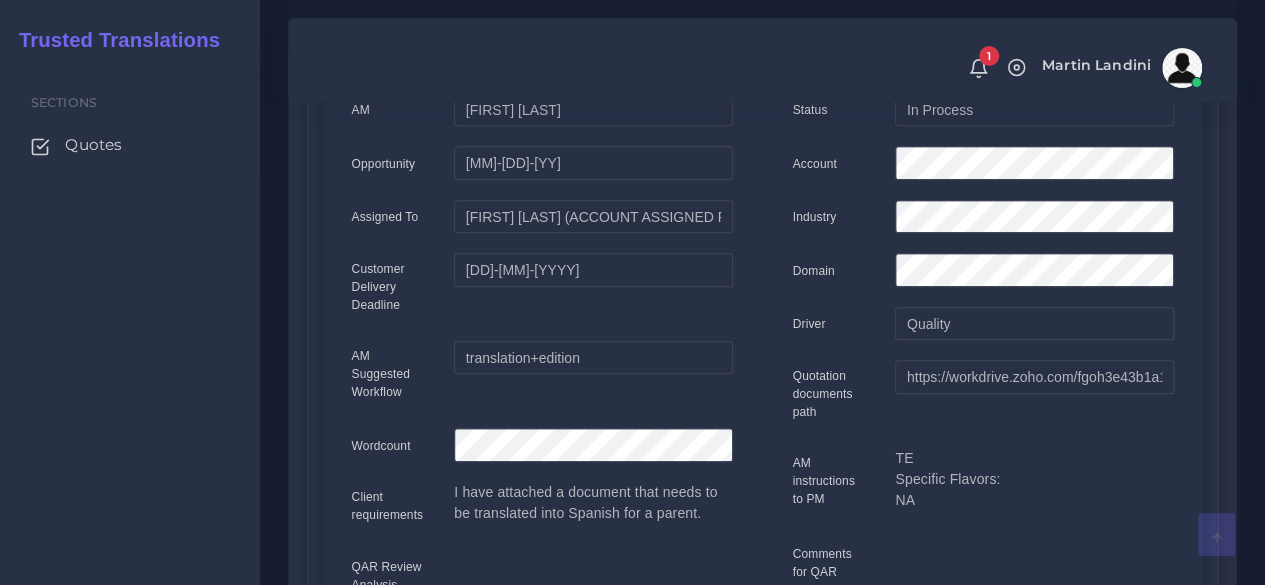 scroll, scrollTop: 0, scrollLeft: 0, axis: both 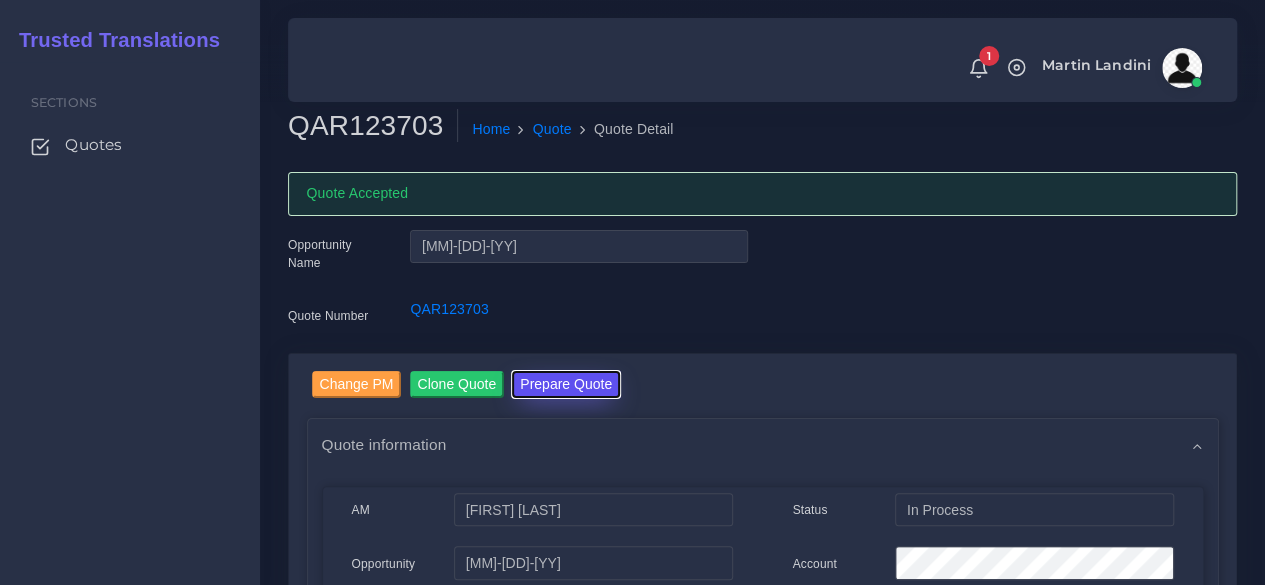 click on "Prepare Quote" at bounding box center (566, 384) 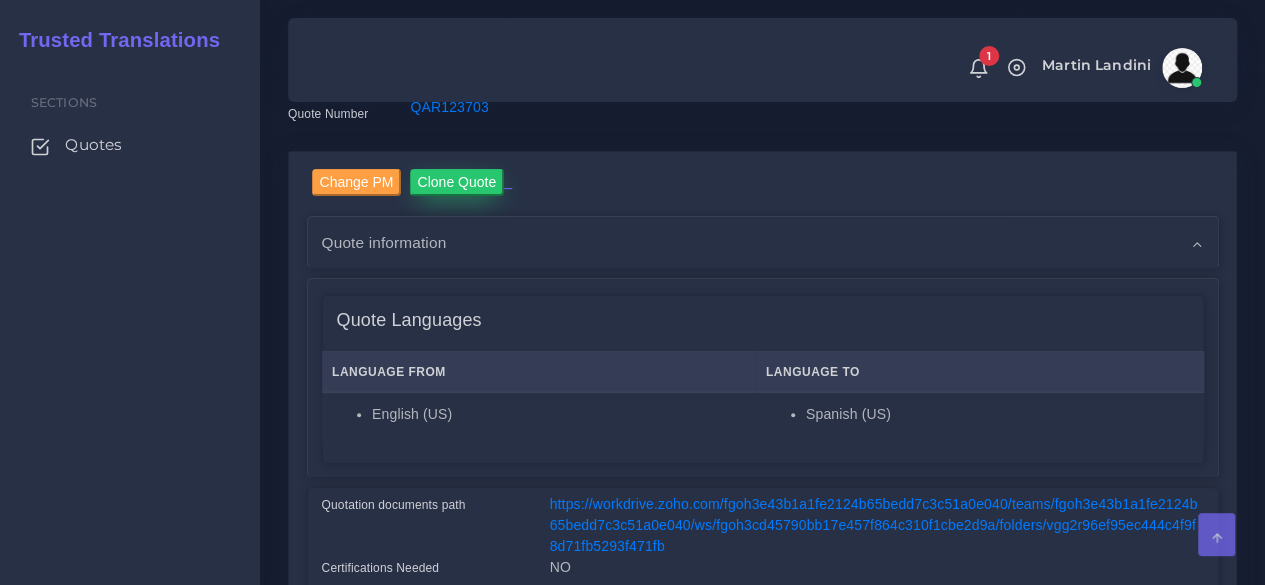 scroll, scrollTop: 600, scrollLeft: 0, axis: vertical 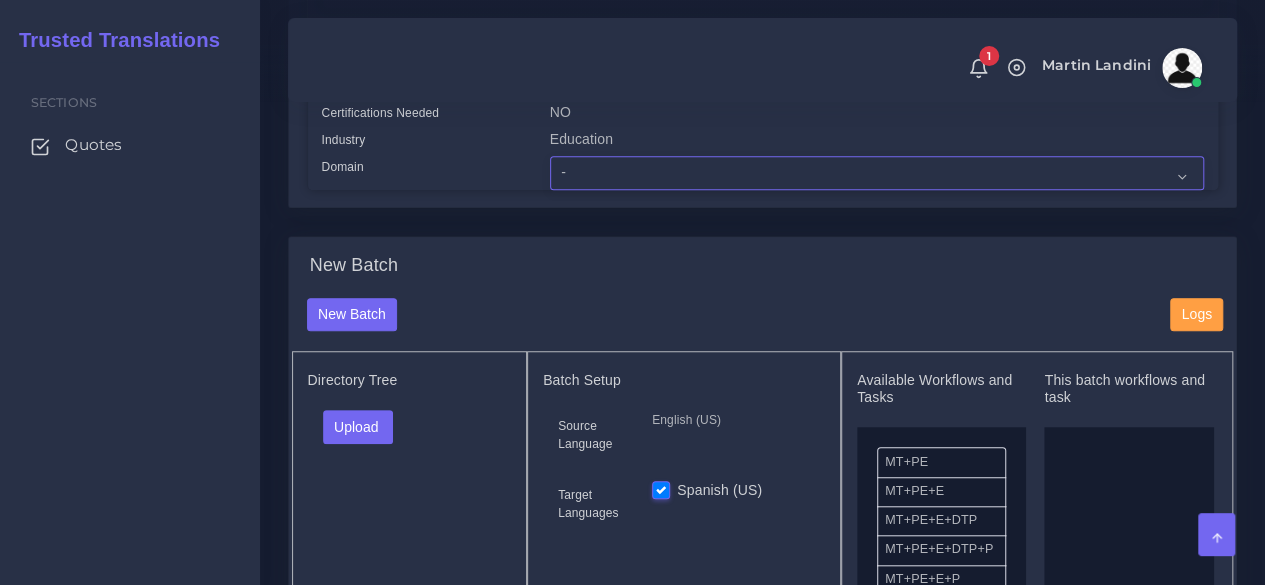 click on "-
Advertising and Media
Agriculture, Forestry and Fishing
Architecture, Building and Construction
Automotive
Chemicals
Computer Hardware
Computer Software
Consumer Electronics - Home appliances
Education
Energy, Water, Transportation and Utilities
Finance - Banking
Food Manufacturing and Services
Healthcare and Health Sciences
Hospitality, Leisure, Tourism and Arts
Human Resources - HR
Industrial Electronics
Industrial Manufacturing Insurance" at bounding box center (877, 173) 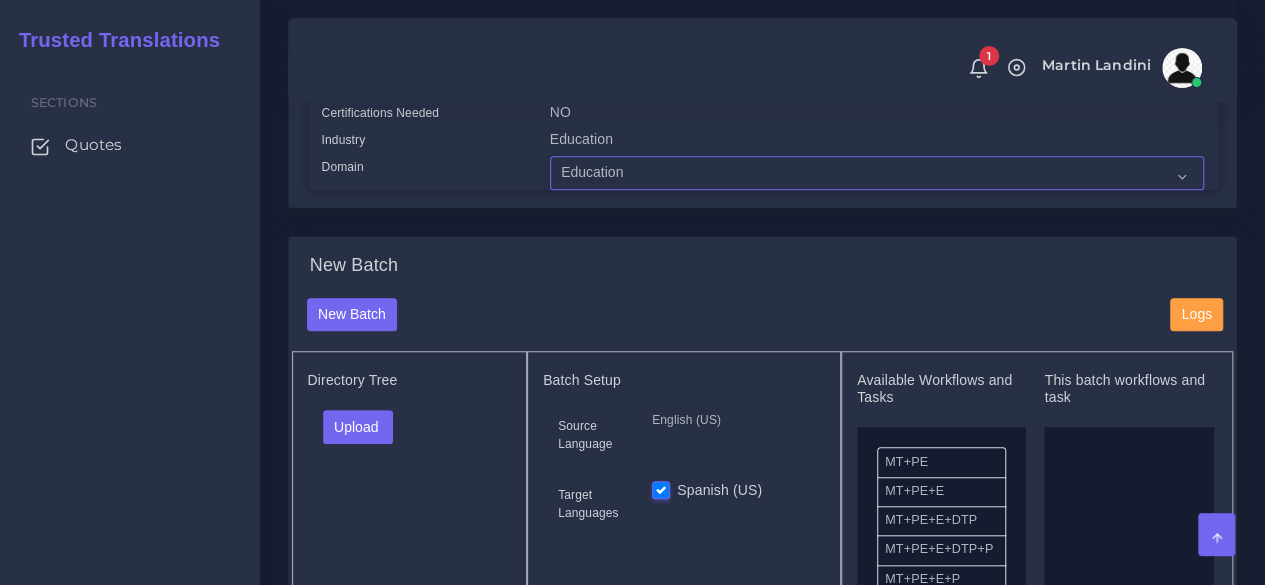 click on "-
Advertising and Media
Agriculture, Forestry and Fishing
Architecture, Building and Construction
Automotive
Chemicals
Computer Hardware
Computer Software
Consumer Electronics - Home appliances
Education
Energy, Water, Transportation and Utilities
Finance - Banking
Food Manufacturing and Services
Healthcare and Health Sciences
Hospitality, Leisure, Tourism and Arts
Human Resources - HR
Industrial Electronics
Industrial Manufacturing Insurance" at bounding box center [877, 173] 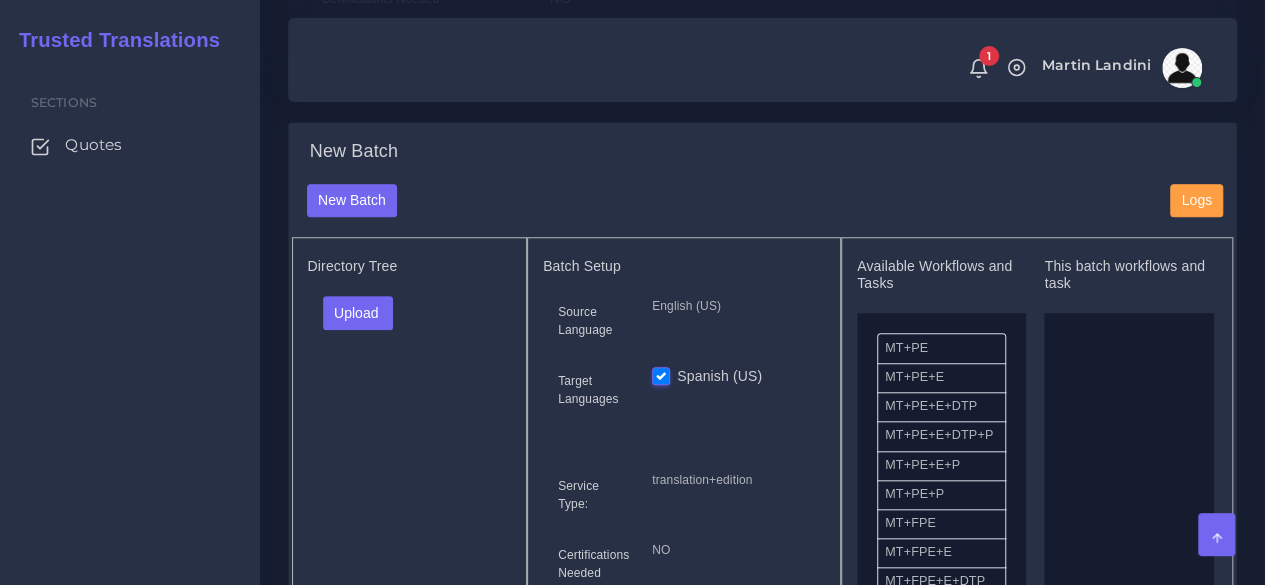 scroll, scrollTop: 900, scrollLeft: 0, axis: vertical 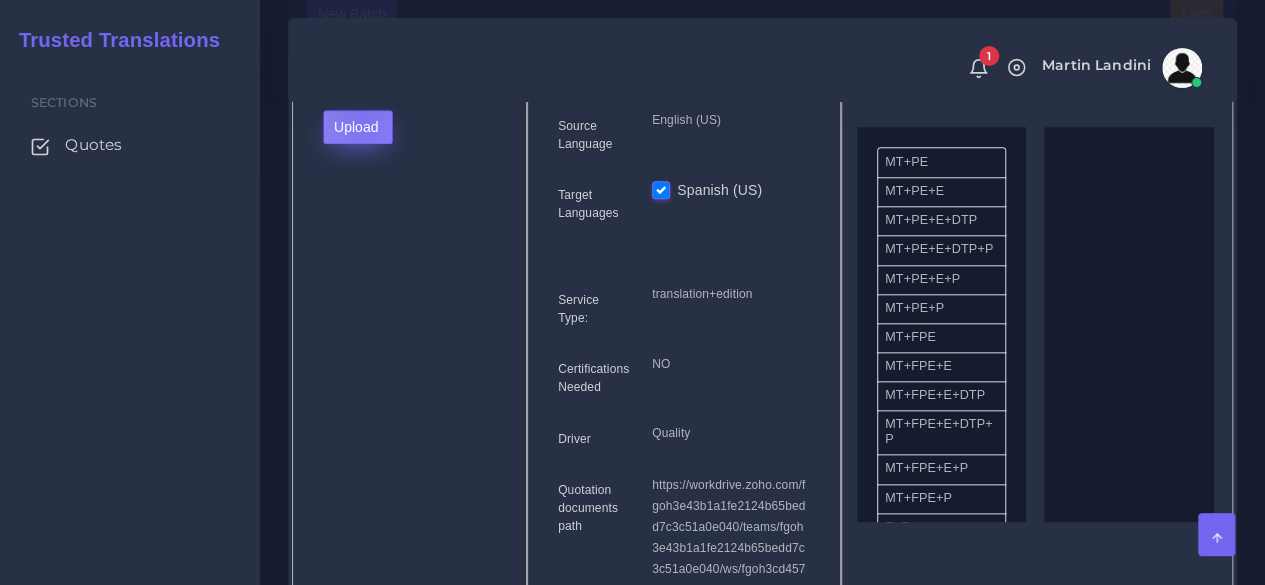 click on "Upload" at bounding box center (358, 127) 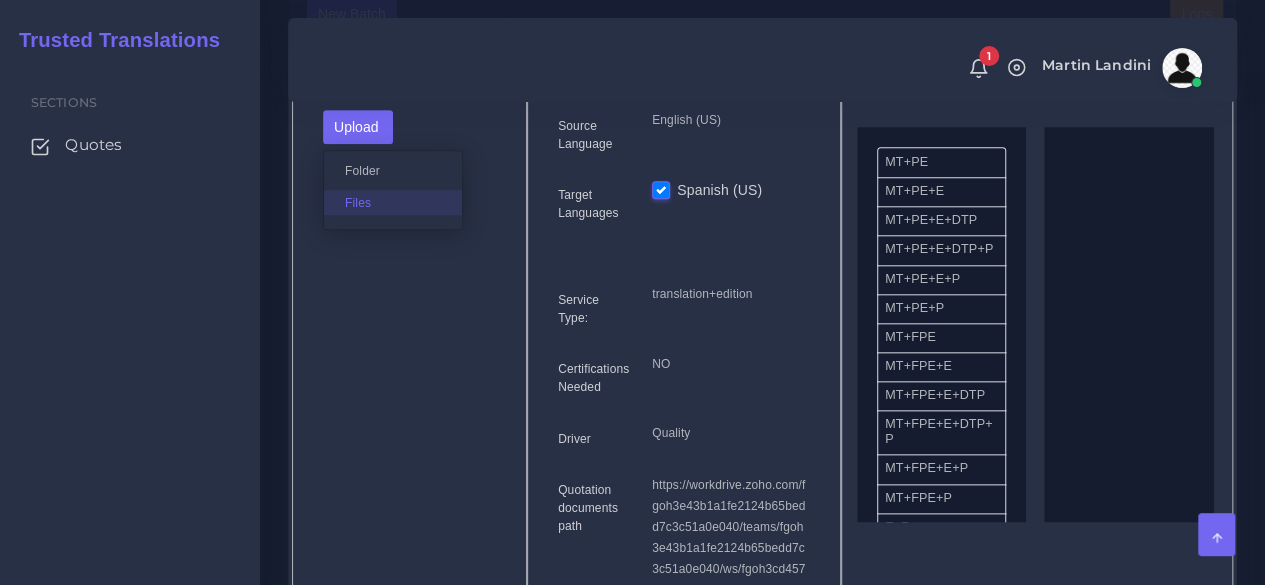 click on "Files" at bounding box center (393, 202) 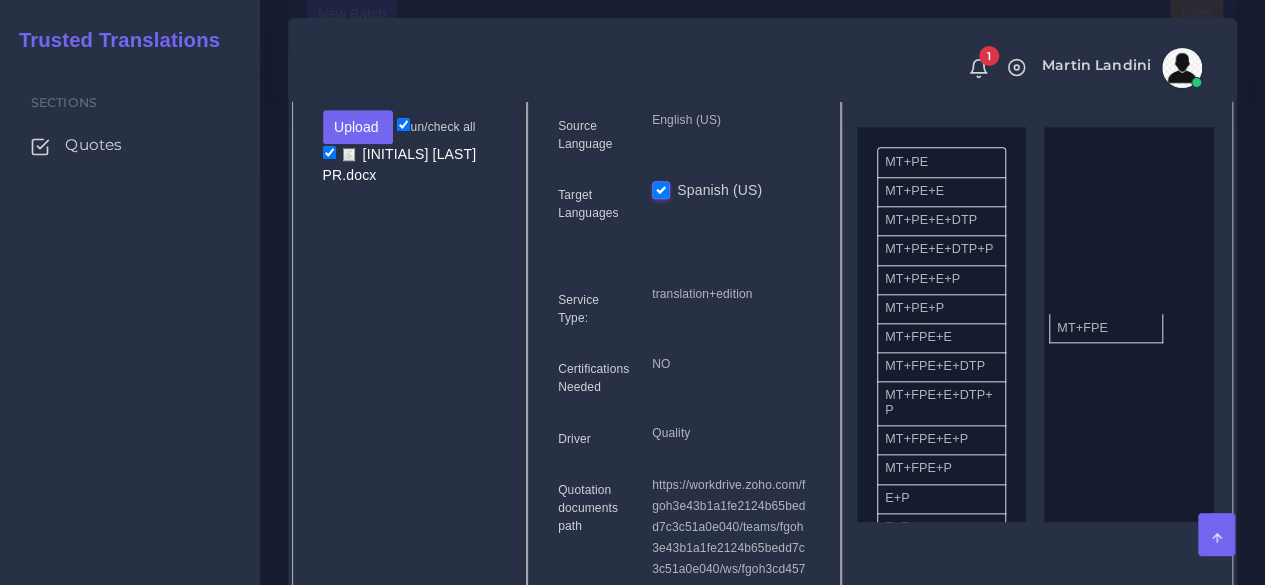 drag, startPoint x: 938, startPoint y: 347, endPoint x: 1111, endPoint y: 325, distance: 174.39323 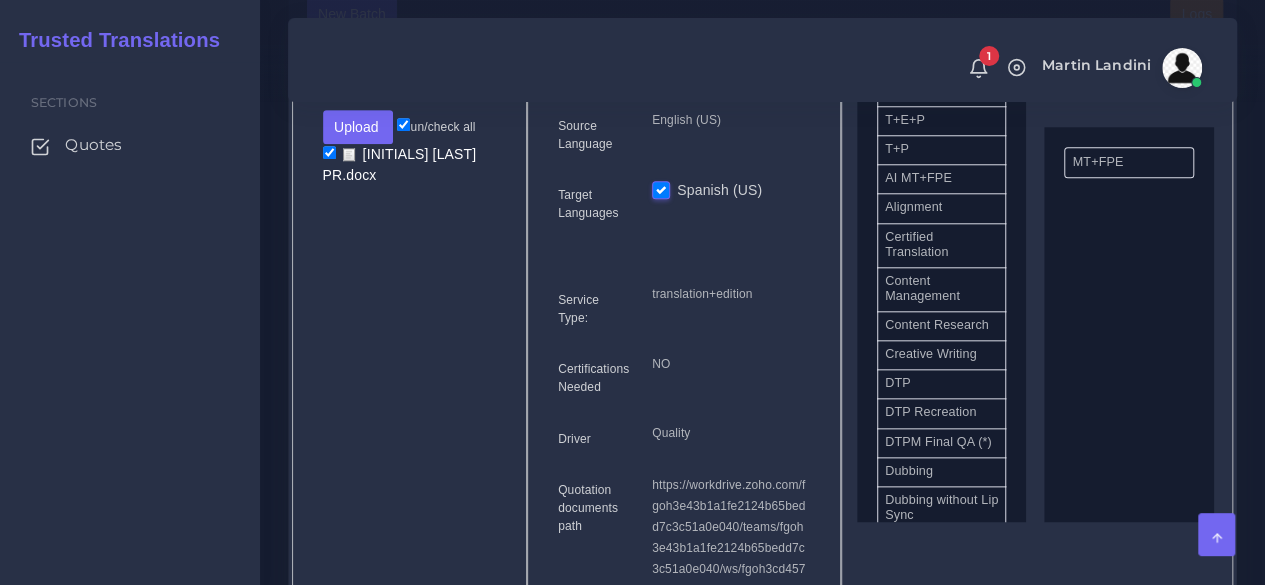 scroll, scrollTop: 500, scrollLeft: 0, axis: vertical 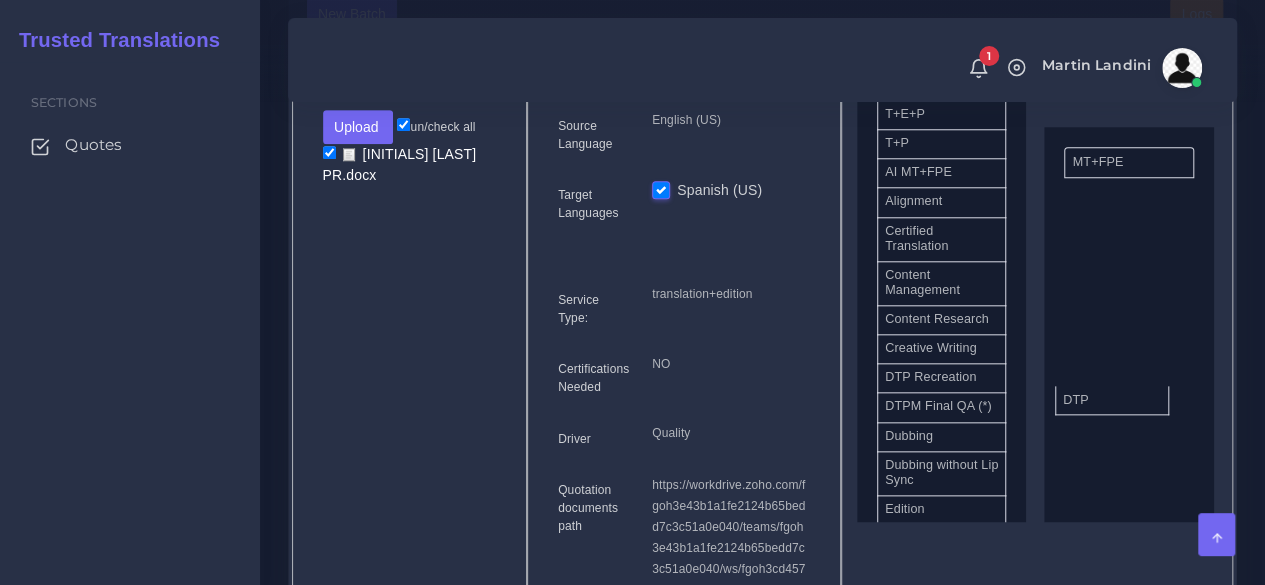 drag, startPoint x: 950, startPoint y: 397, endPoint x: 1128, endPoint y: 397, distance: 178 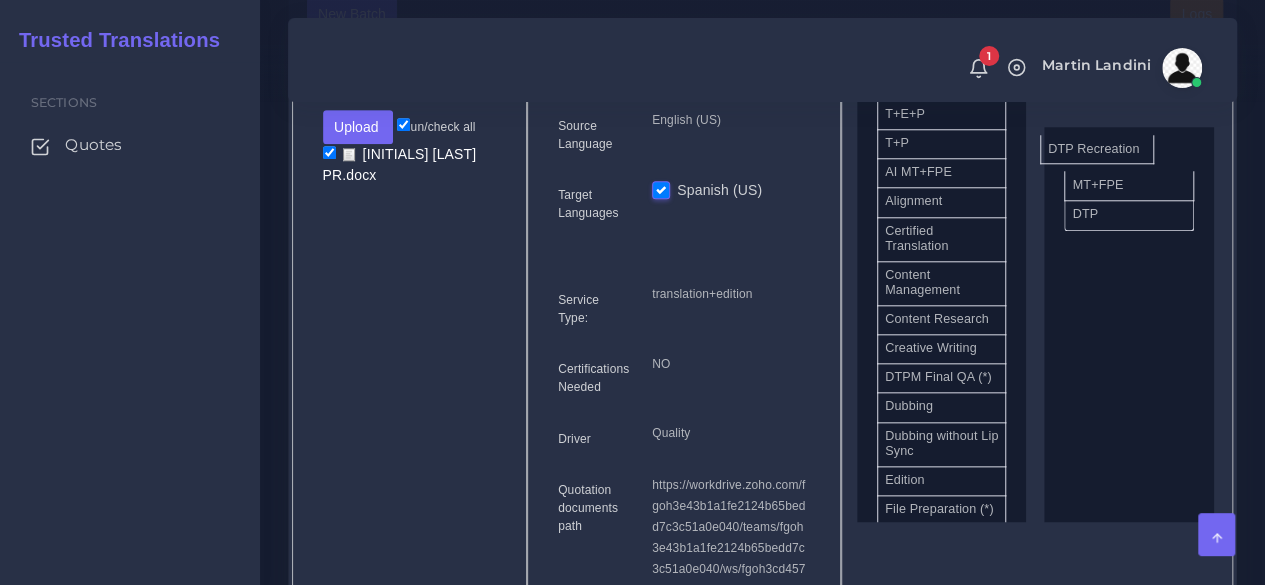 drag, startPoint x: 969, startPoint y: 398, endPoint x: 1132, endPoint y: 147, distance: 299.28247 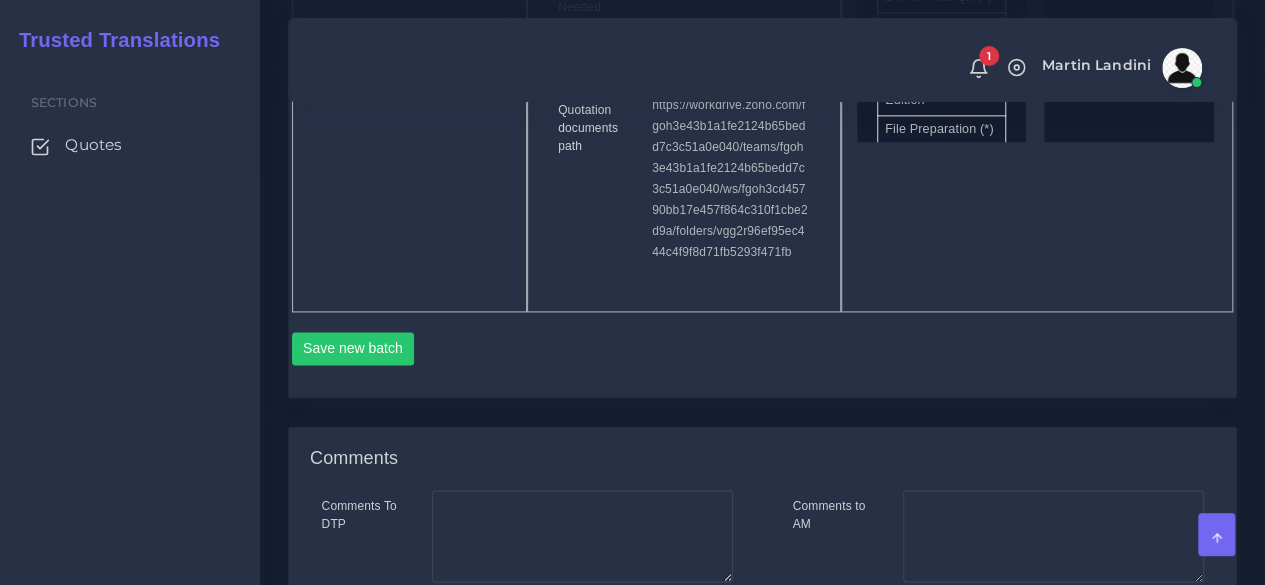 scroll, scrollTop: 1300, scrollLeft: 0, axis: vertical 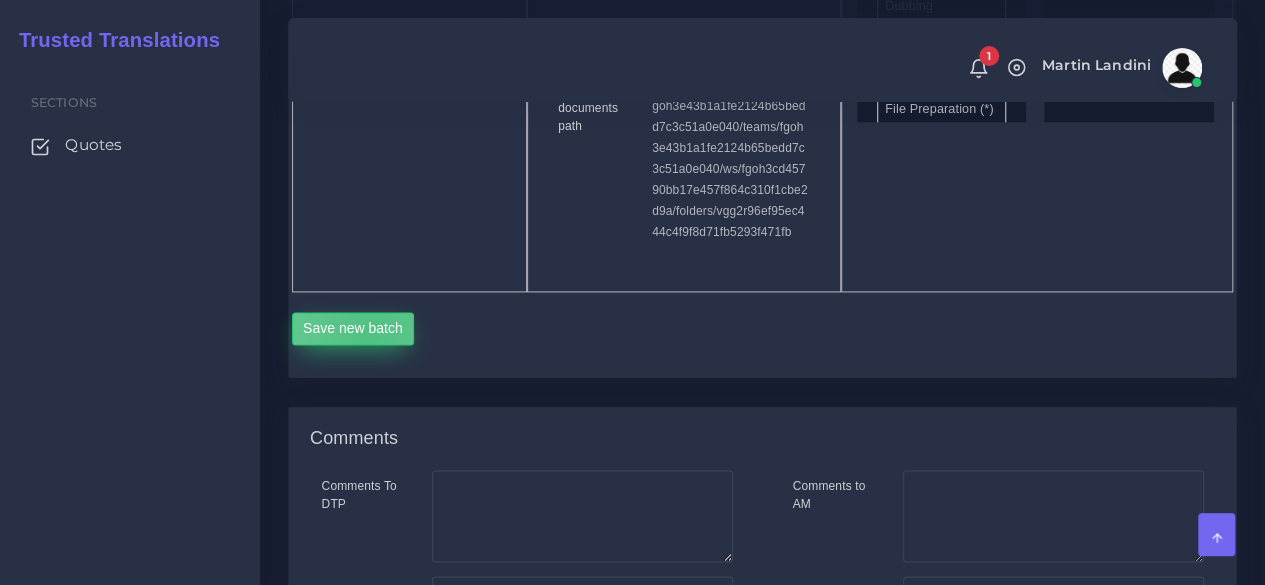 click on "Save new batch" at bounding box center (353, 329) 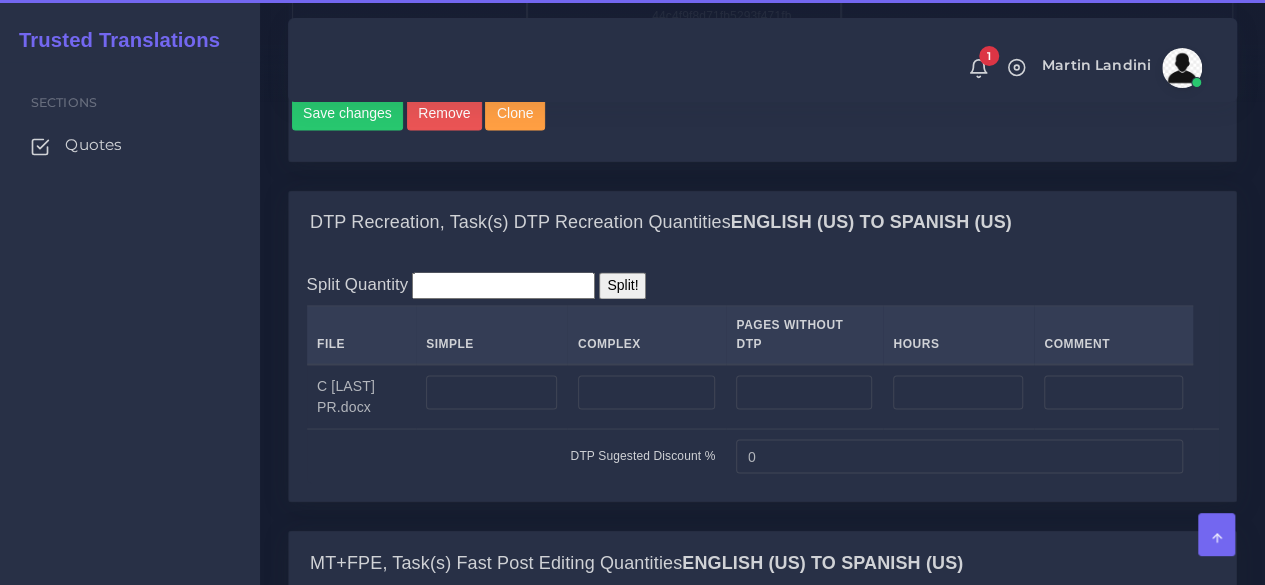 scroll, scrollTop: 1600, scrollLeft: 0, axis: vertical 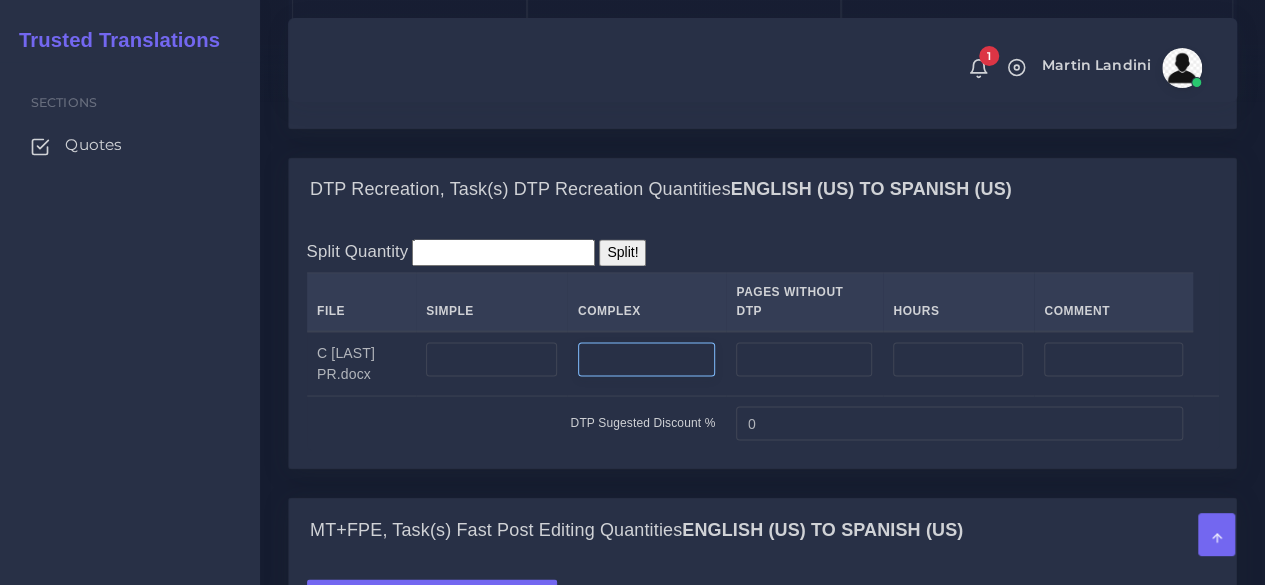 click at bounding box center (647, 359) 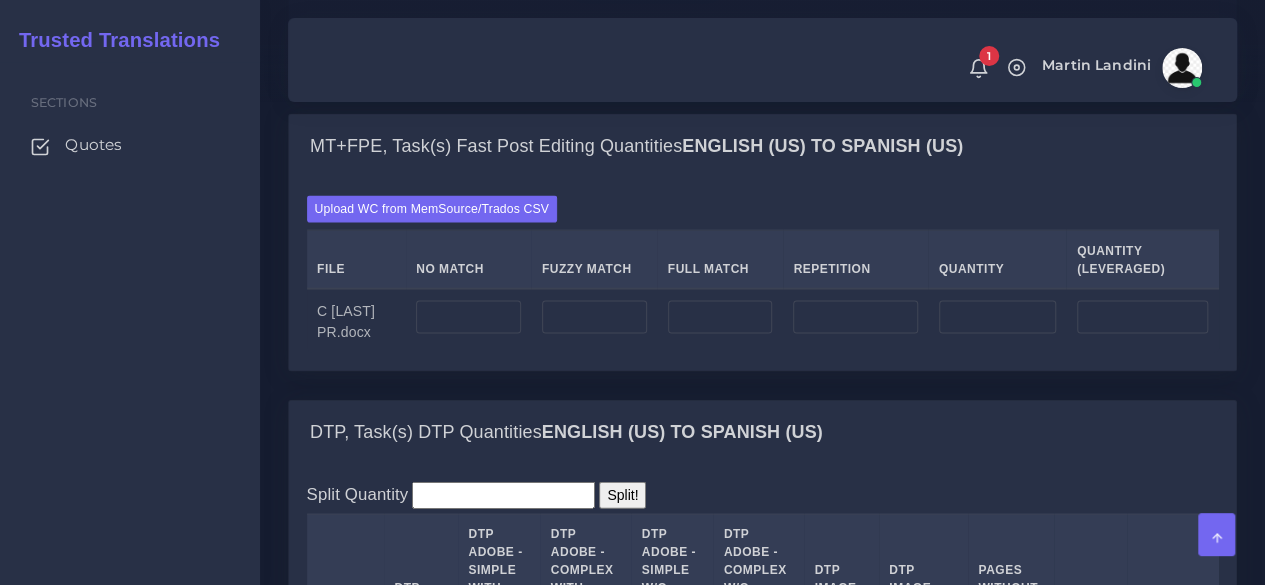 scroll, scrollTop: 2100, scrollLeft: 0, axis: vertical 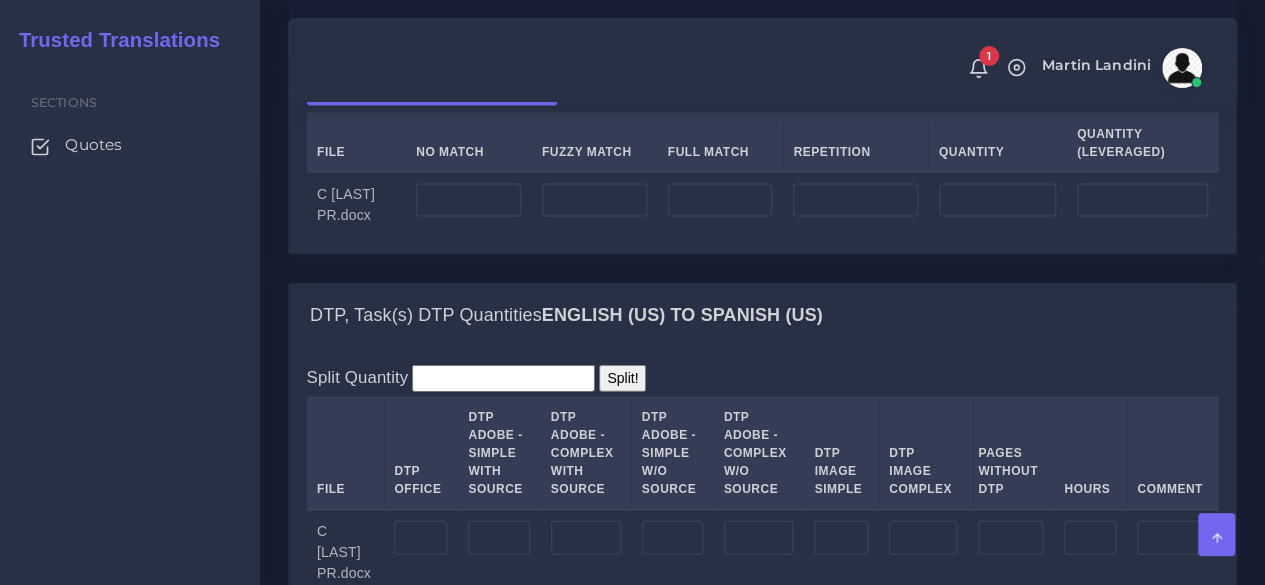 type on "19" 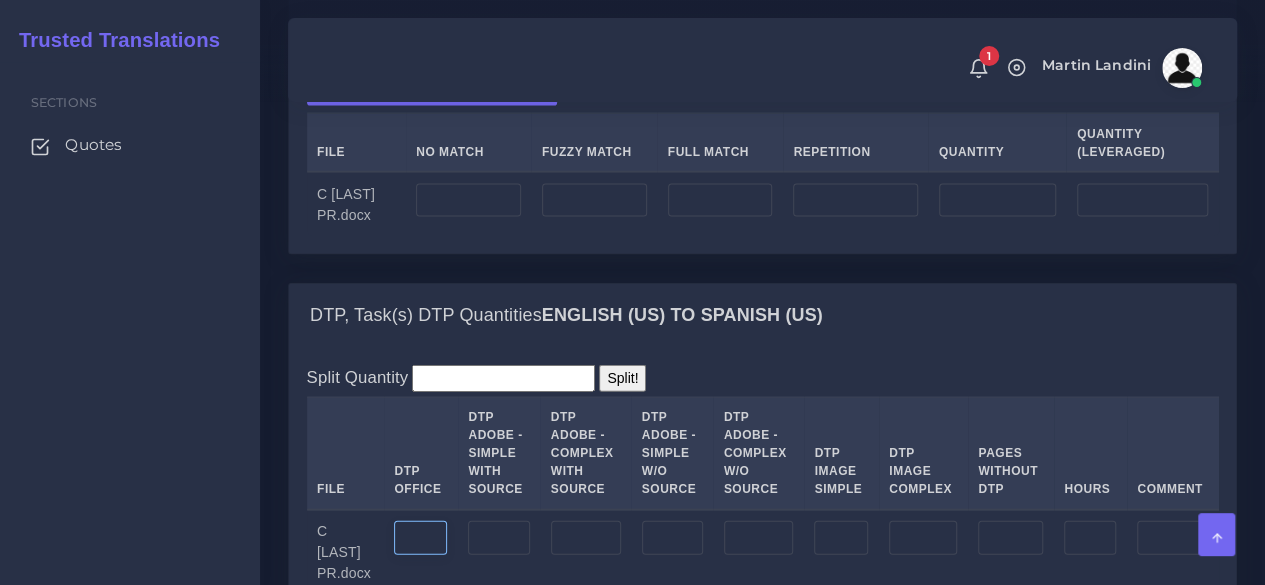 click at bounding box center (420, 538) 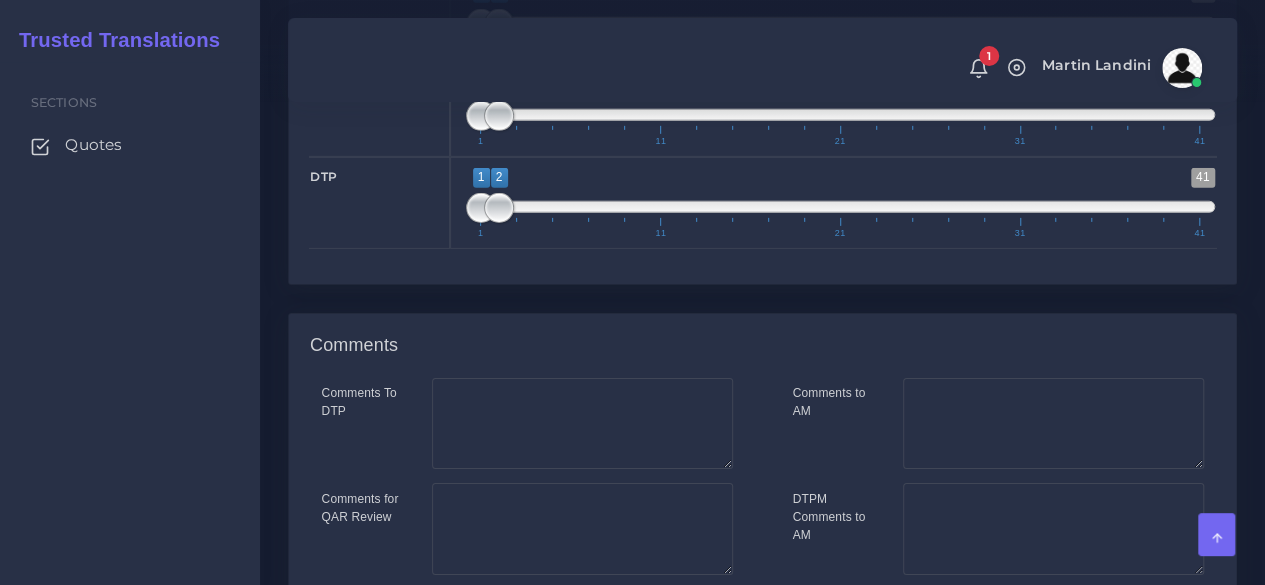 scroll, scrollTop: 3242, scrollLeft: 0, axis: vertical 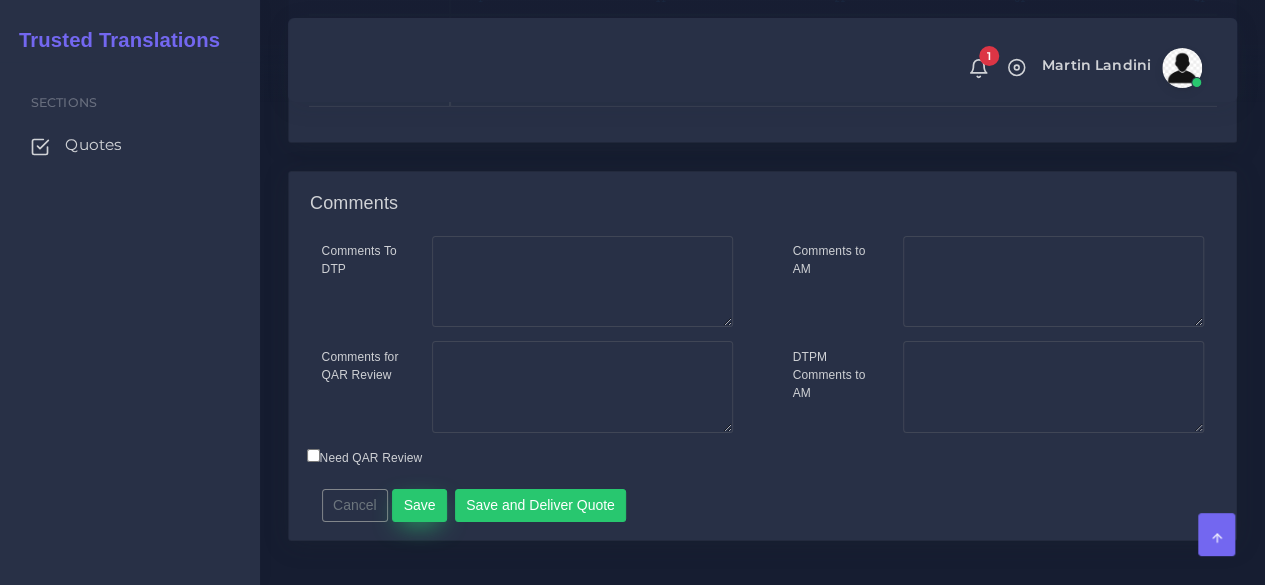 type on "19" 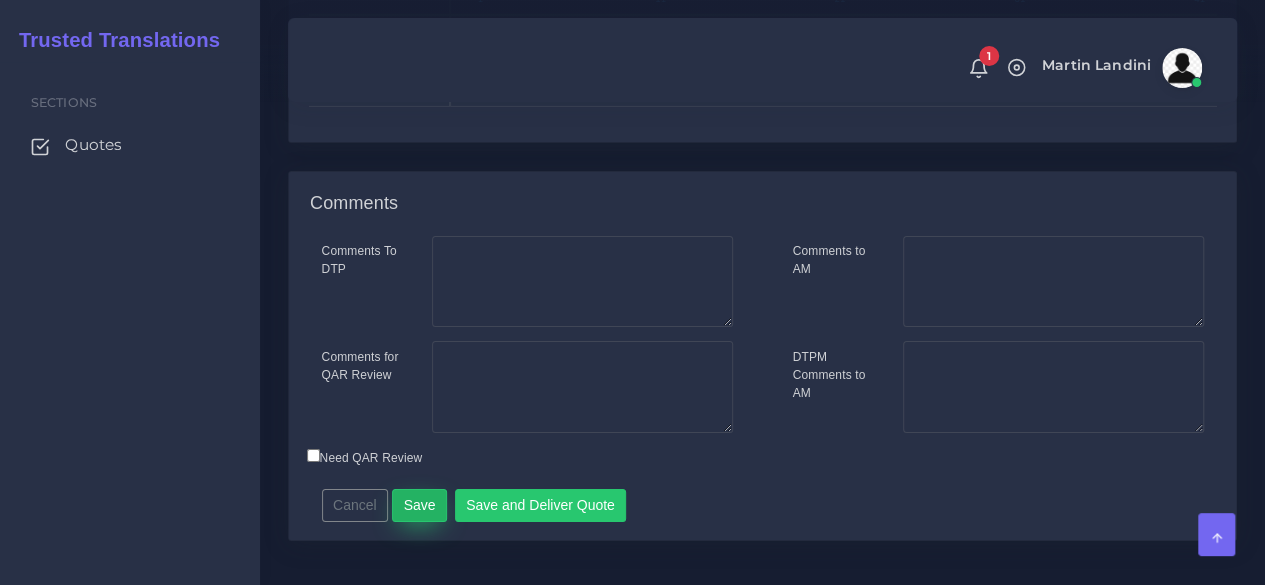 click on "Save" at bounding box center (419, 506) 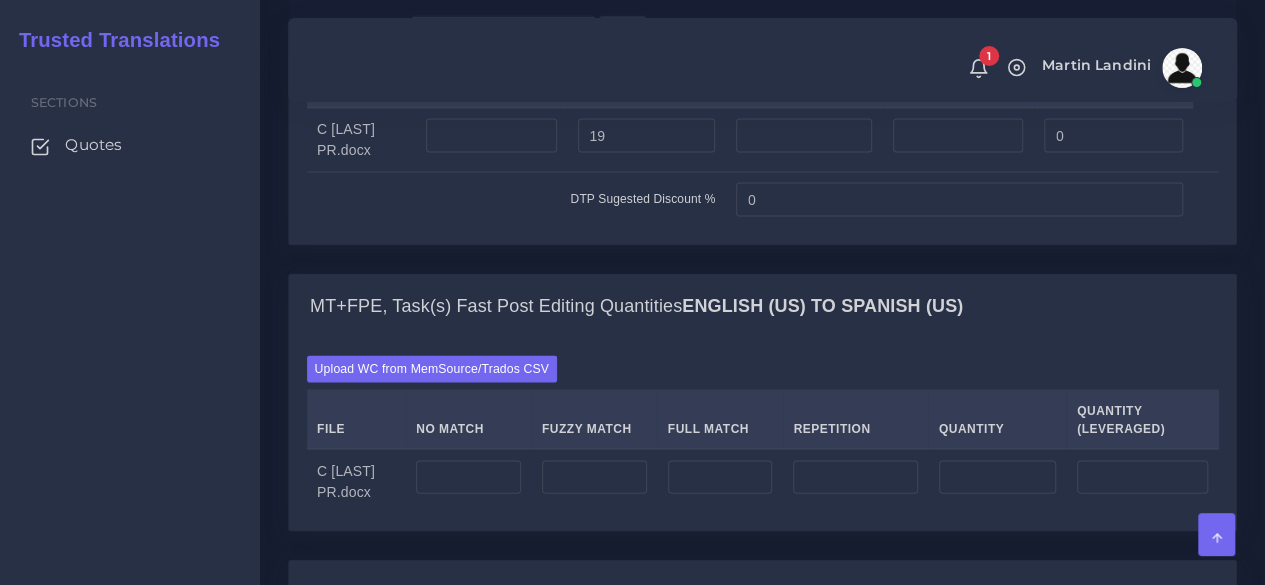 scroll, scrollTop: 1900, scrollLeft: 0, axis: vertical 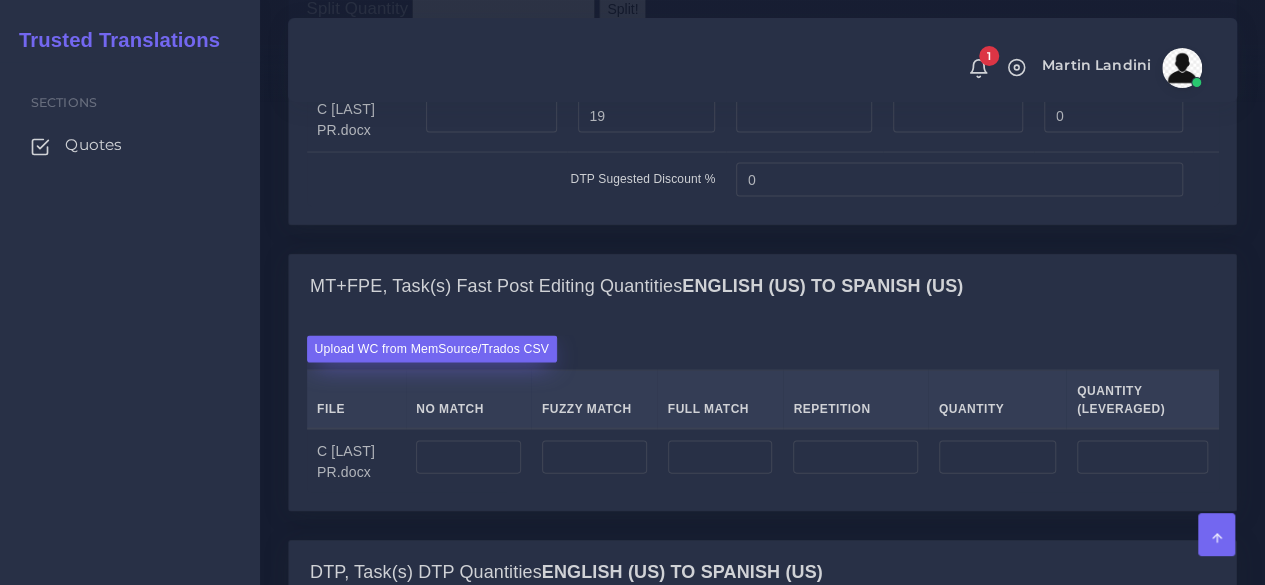 click on "Upload WC from MemSource/Trados CSV" at bounding box center (432, 349) 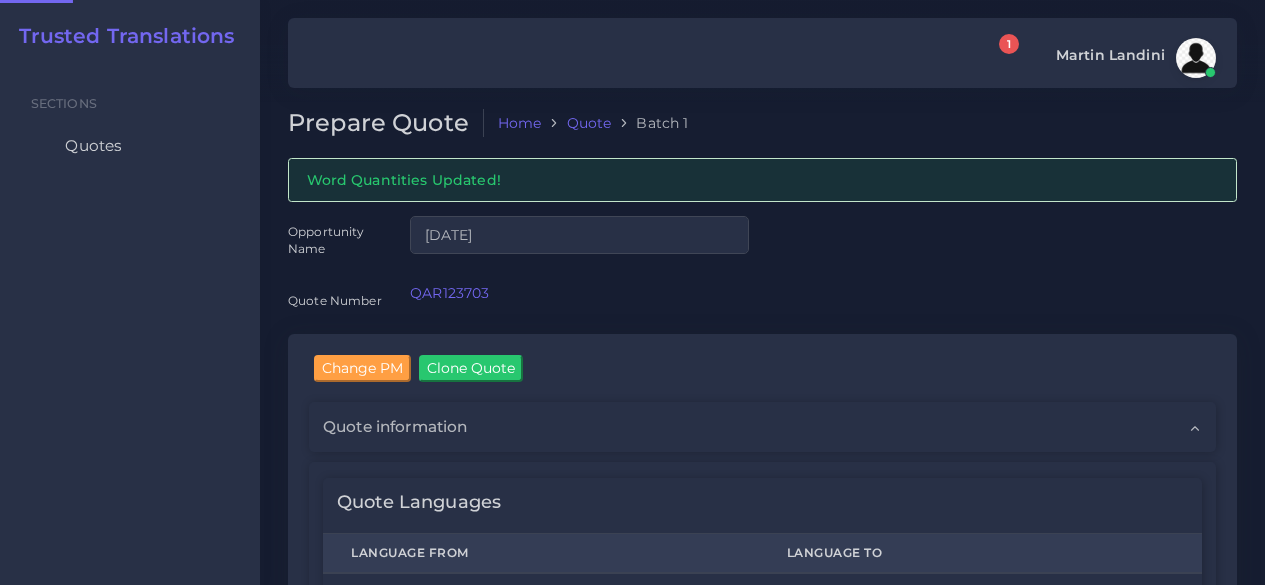 scroll, scrollTop: 0, scrollLeft: 0, axis: both 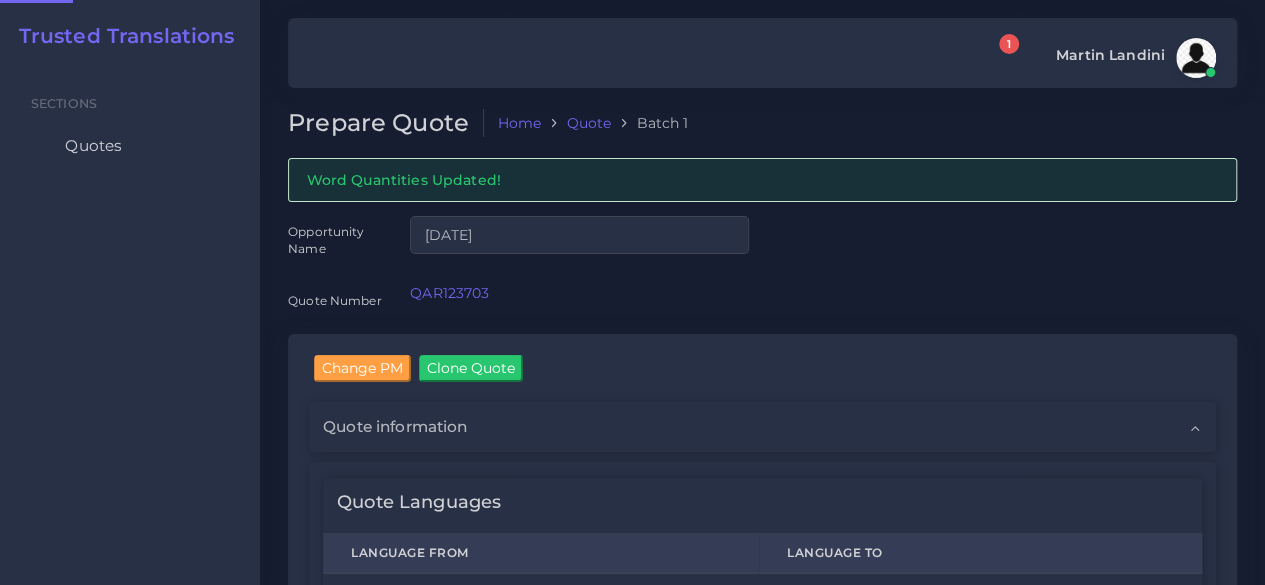 type 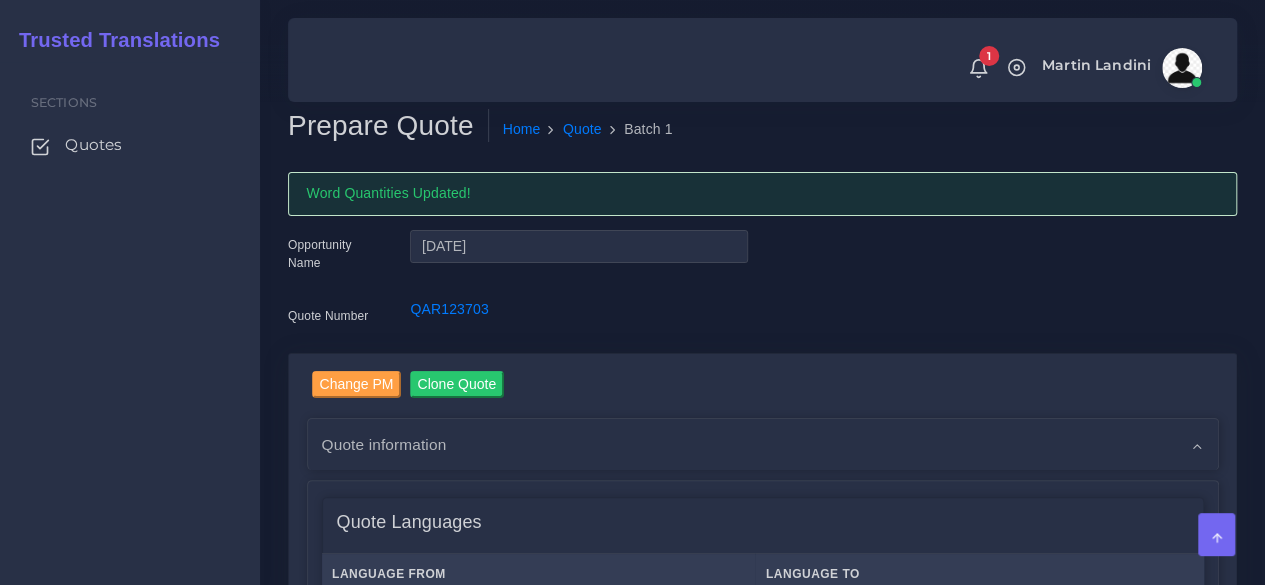 click on "Sections
Quotes" at bounding box center [130, 323] 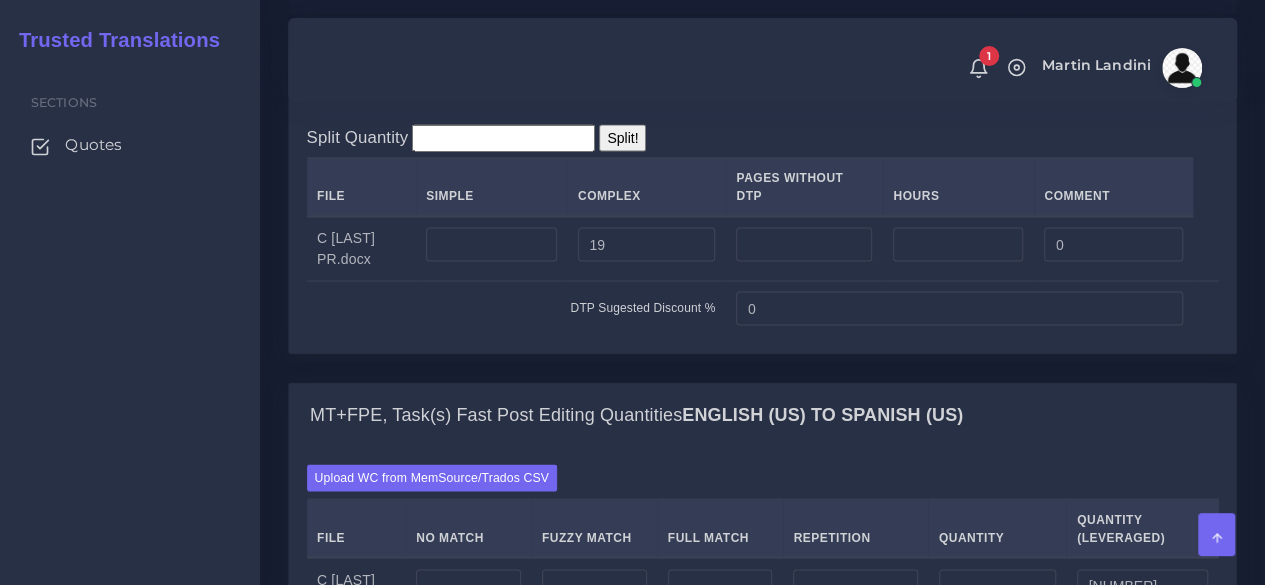 scroll, scrollTop: 2100, scrollLeft: 0, axis: vertical 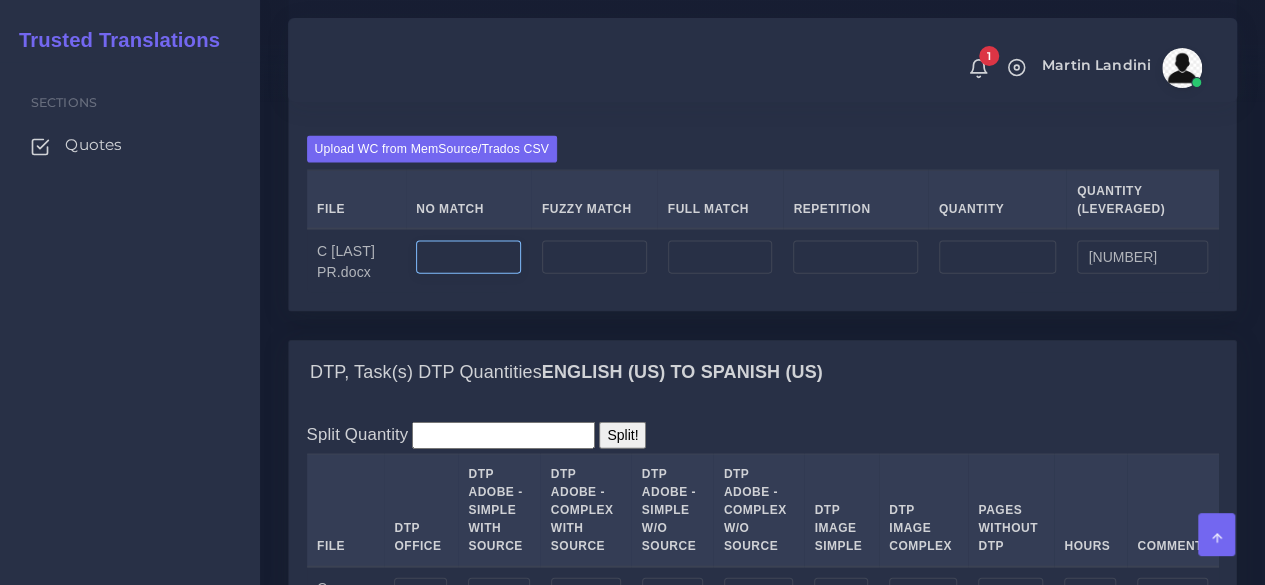 drag, startPoint x: 436, startPoint y: 239, endPoint x: 416, endPoint y: 239, distance: 20 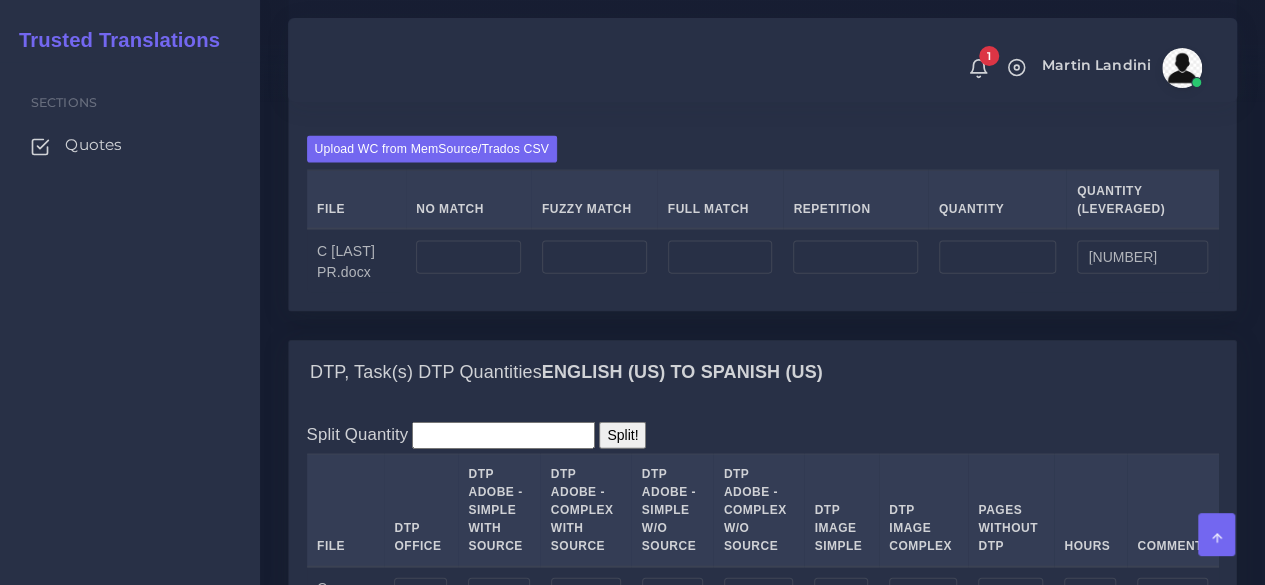type on "4270" 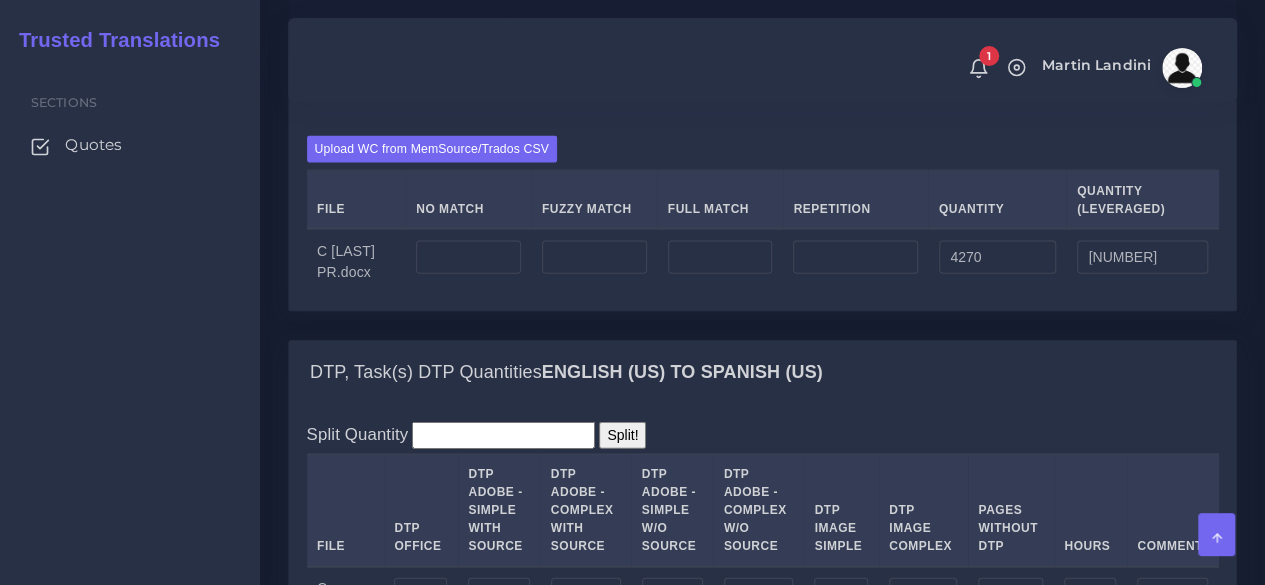 click on "2216" at bounding box center [469, 261] 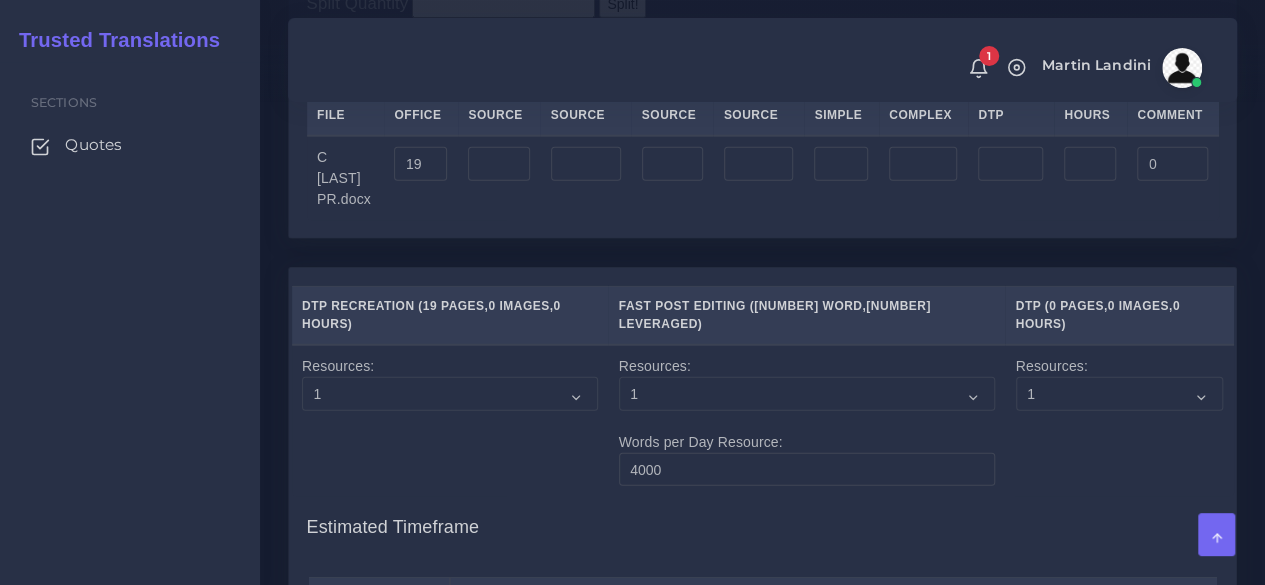 scroll, scrollTop: 2900, scrollLeft: 0, axis: vertical 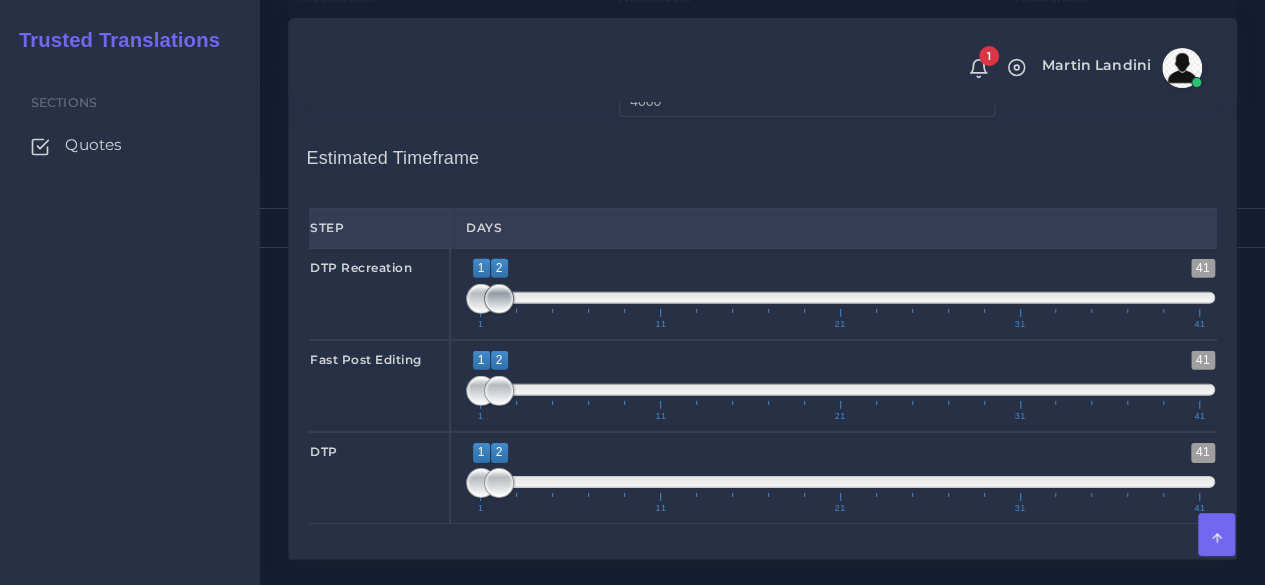 type on "1;1" 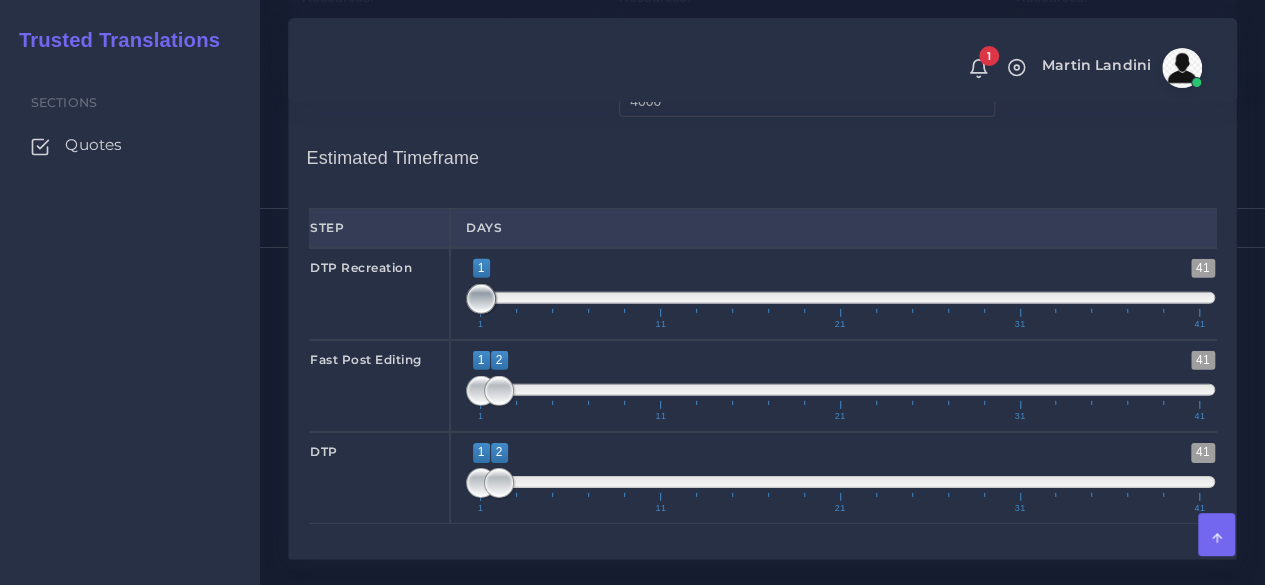 drag, startPoint x: 502, startPoint y: 247, endPoint x: 435, endPoint y: 268, distance: 70.21396 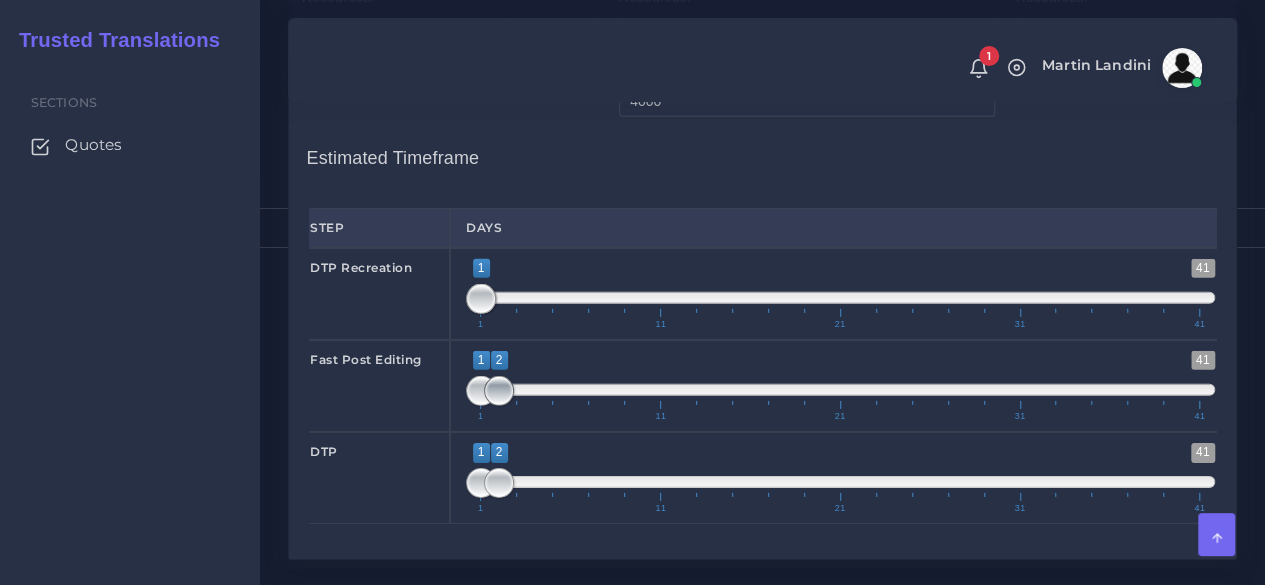 type on "1;1" 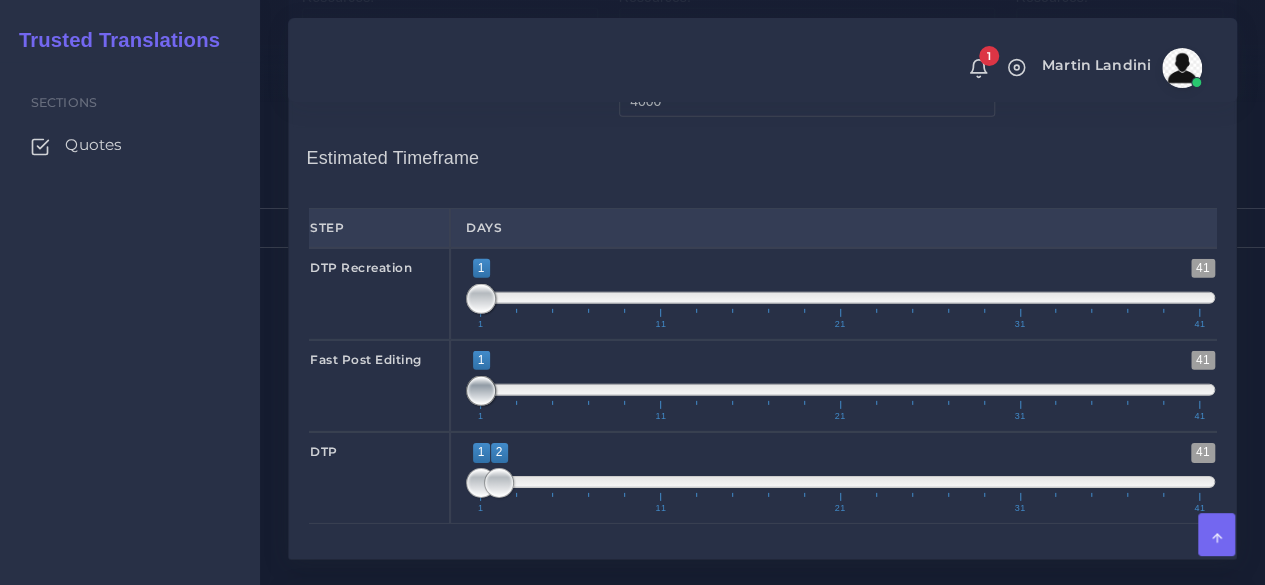 drag, startPoint x: 497, startPoint y: 344, endPoint x: 453, endPoint y: 353, distance: 44.911022 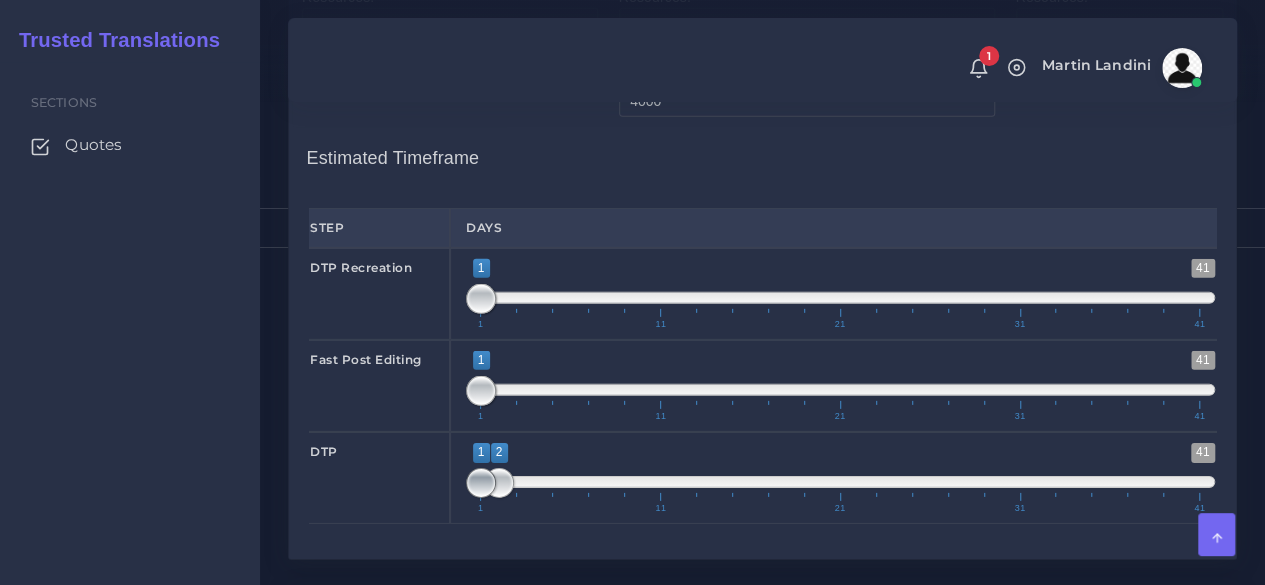 type on "2;2" 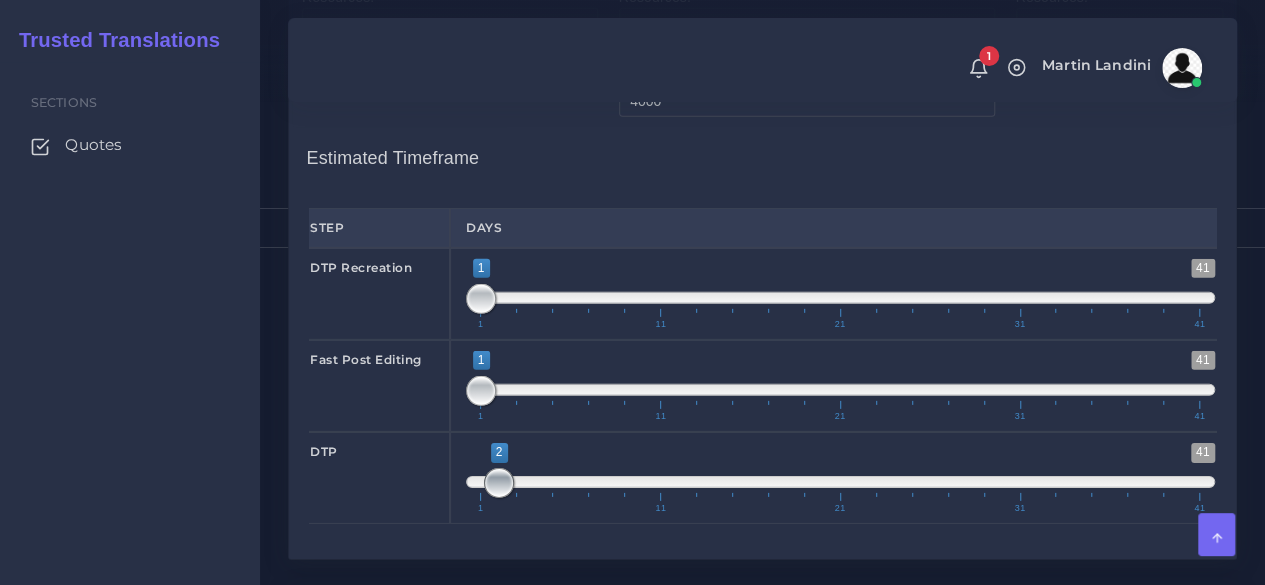 drag, startPoint x: 476, startPoint y: 441, endPoint x: 489, endPoint y: 441, distance: 13 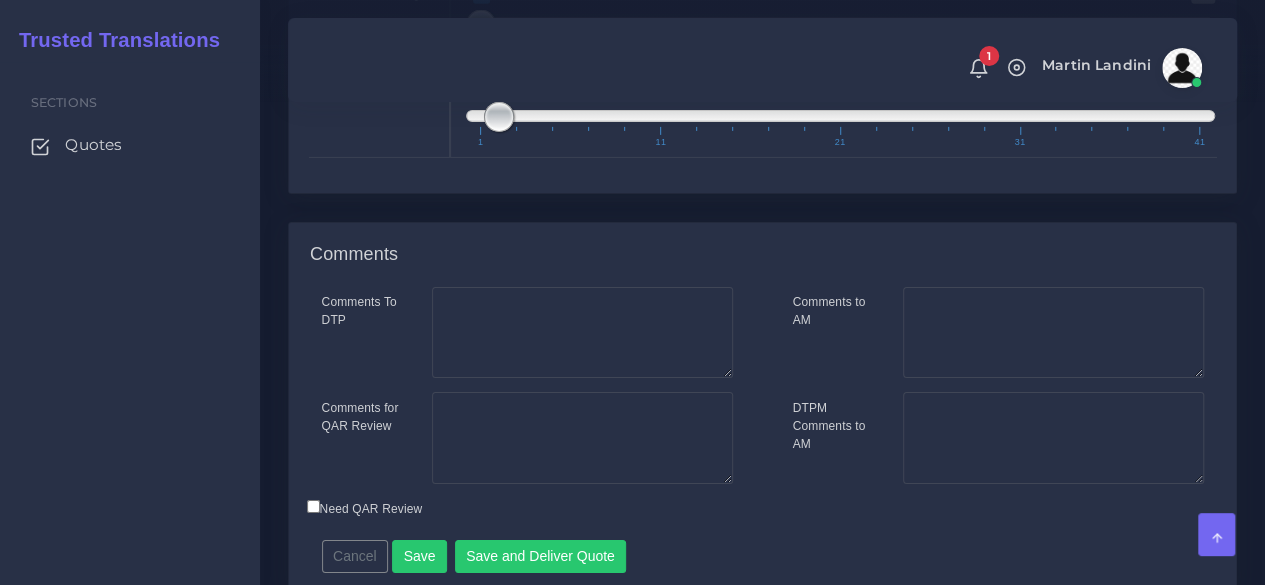 scroll, scrollTop: 3298, scrollLeft: 0, axis: vertical 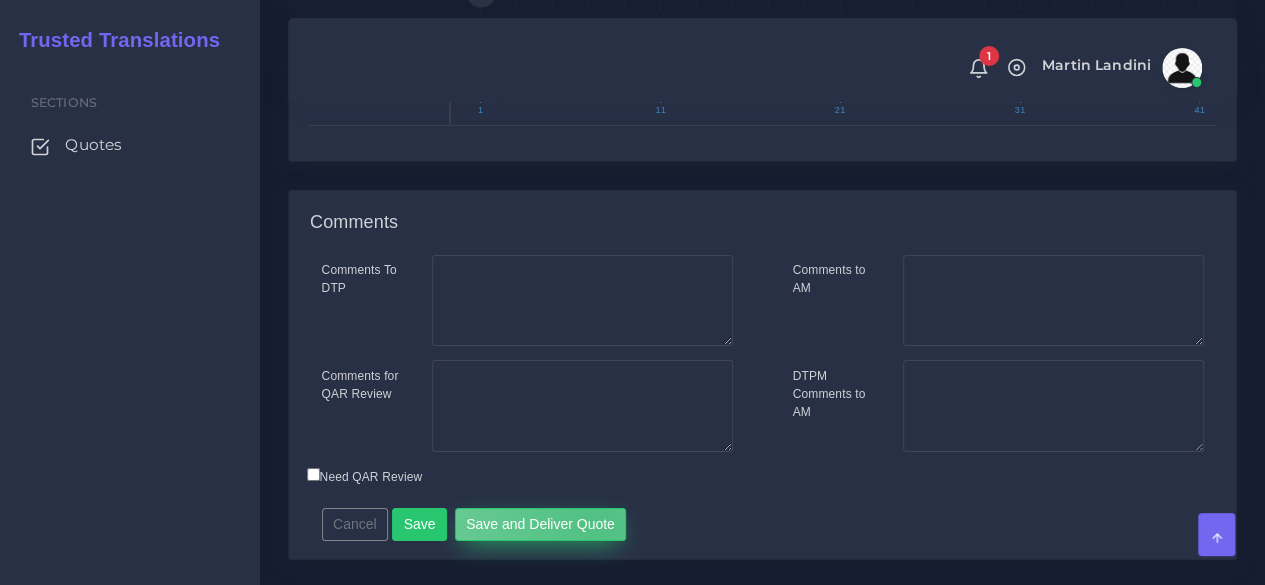 click on "Save and  Deliver Quote" at bounding box center [541, 525] 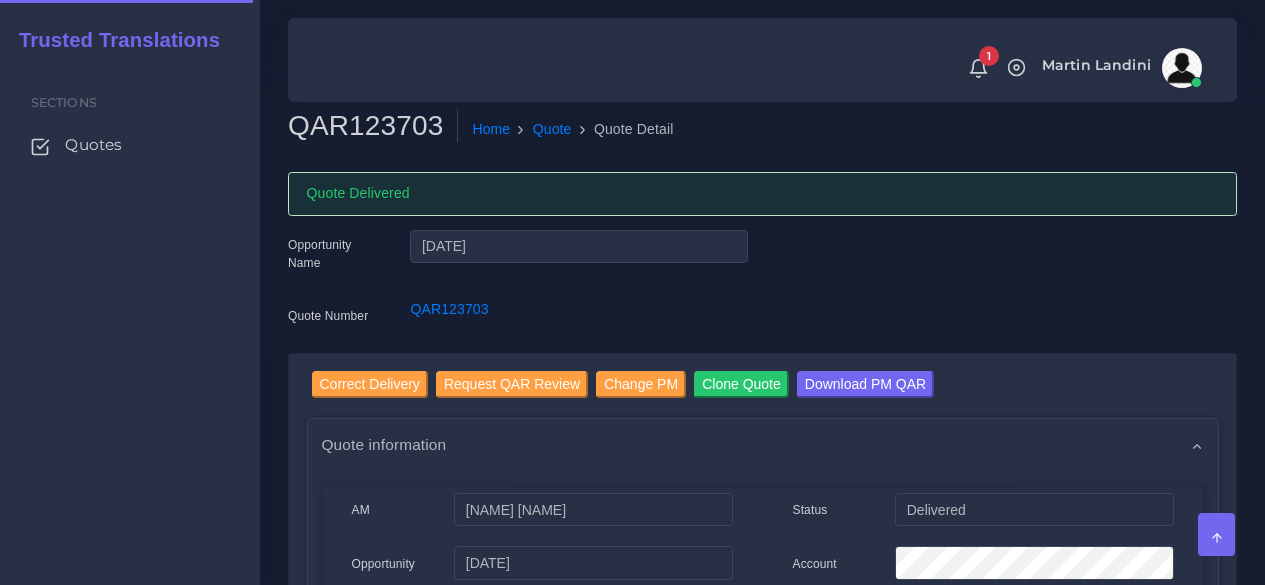 scroll, scrollTop: 0, scrollLeft: 0, axis: both 